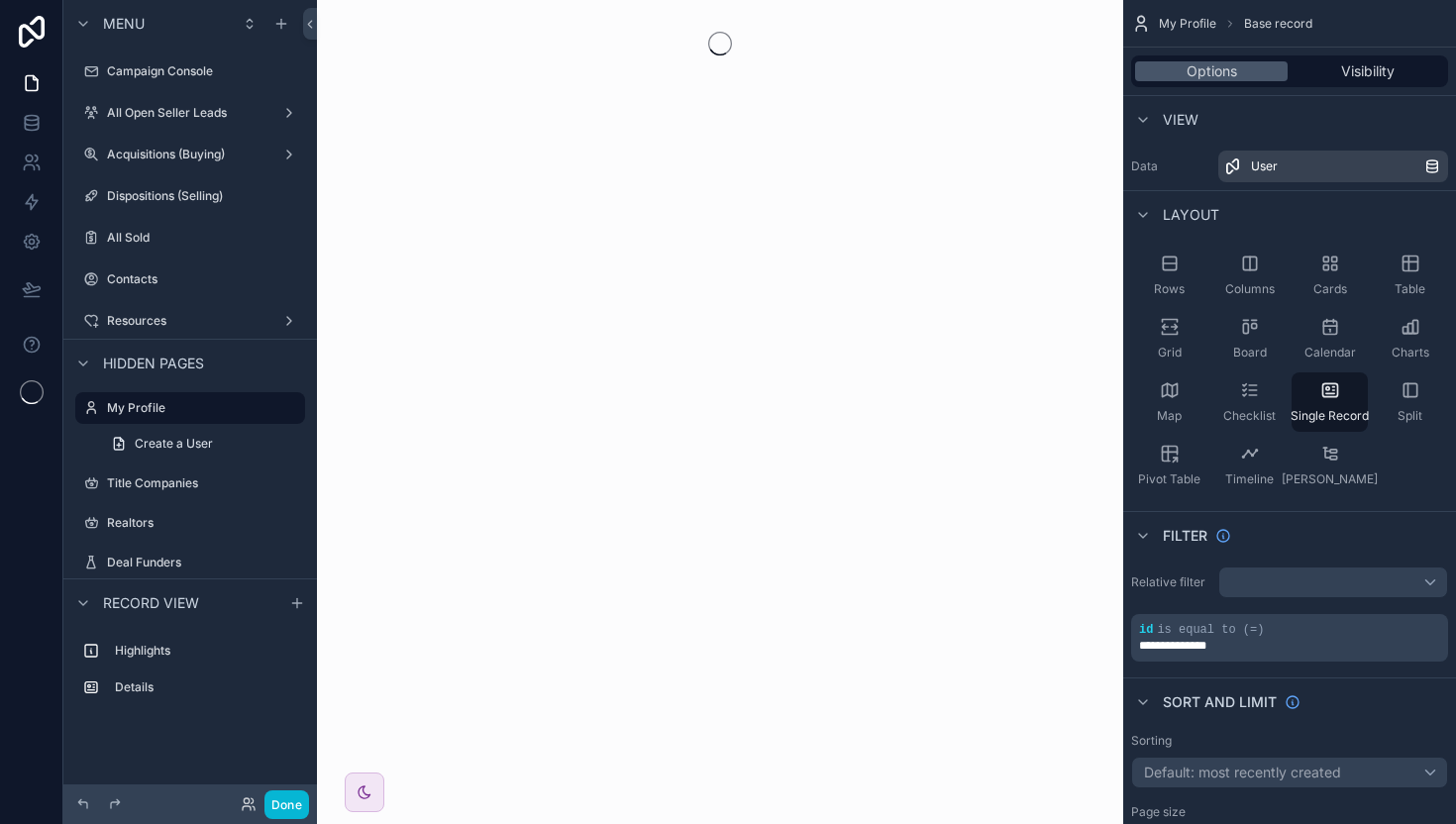 scroll, scrollTop: 0, scrollLeft: 0, axis: both 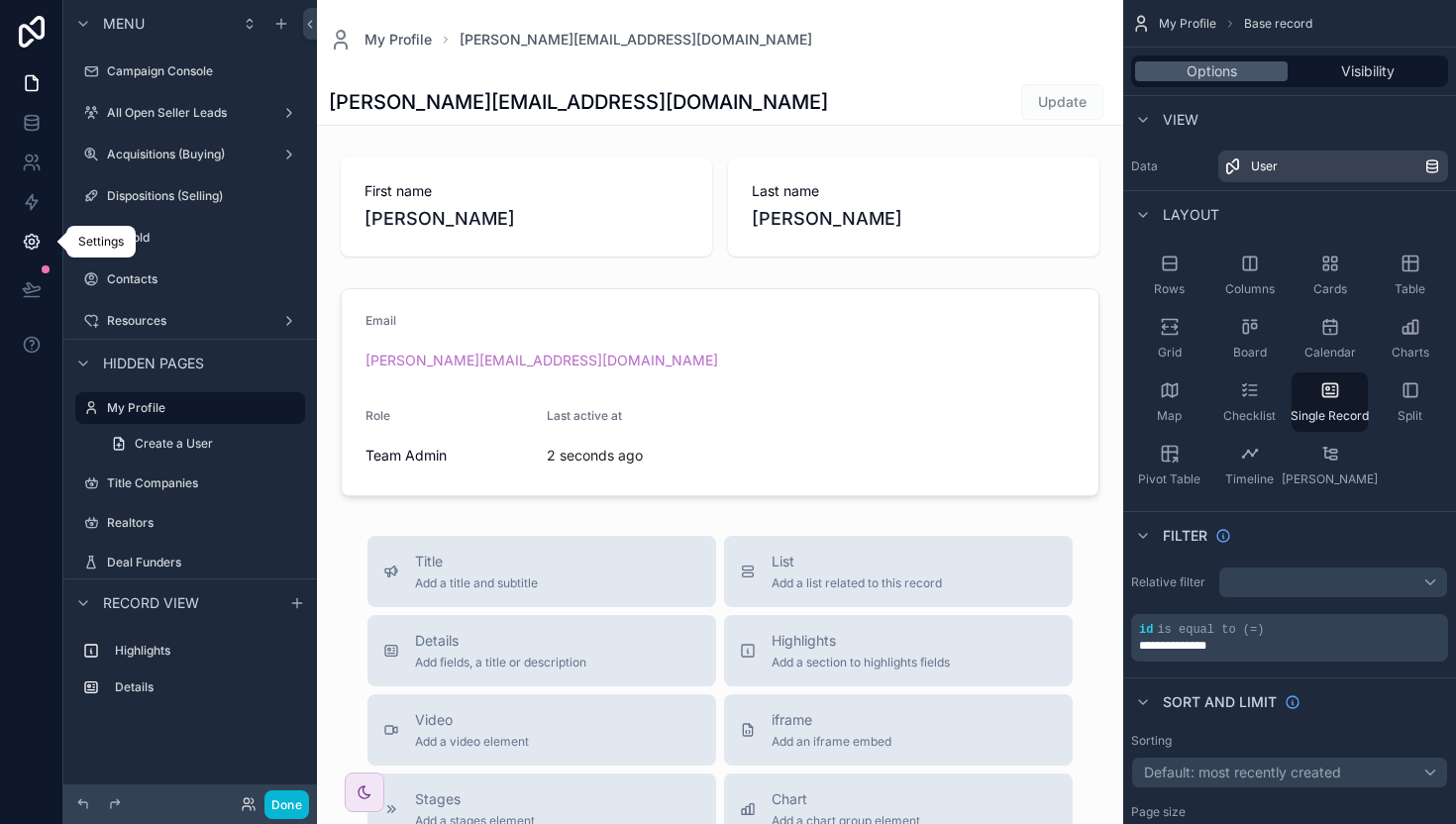 click 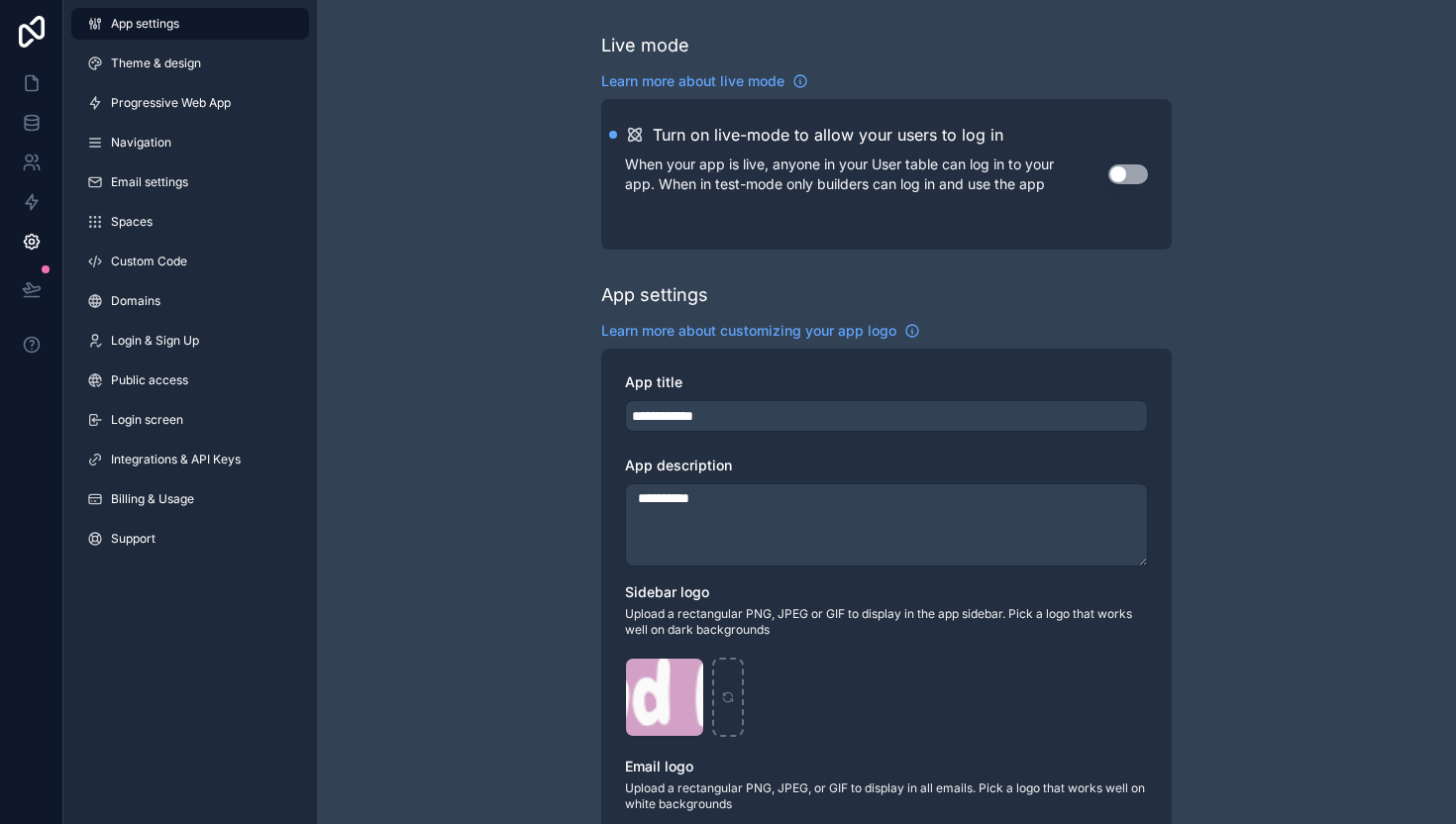 click on "Use setting" at bounding box center (1128, 174) 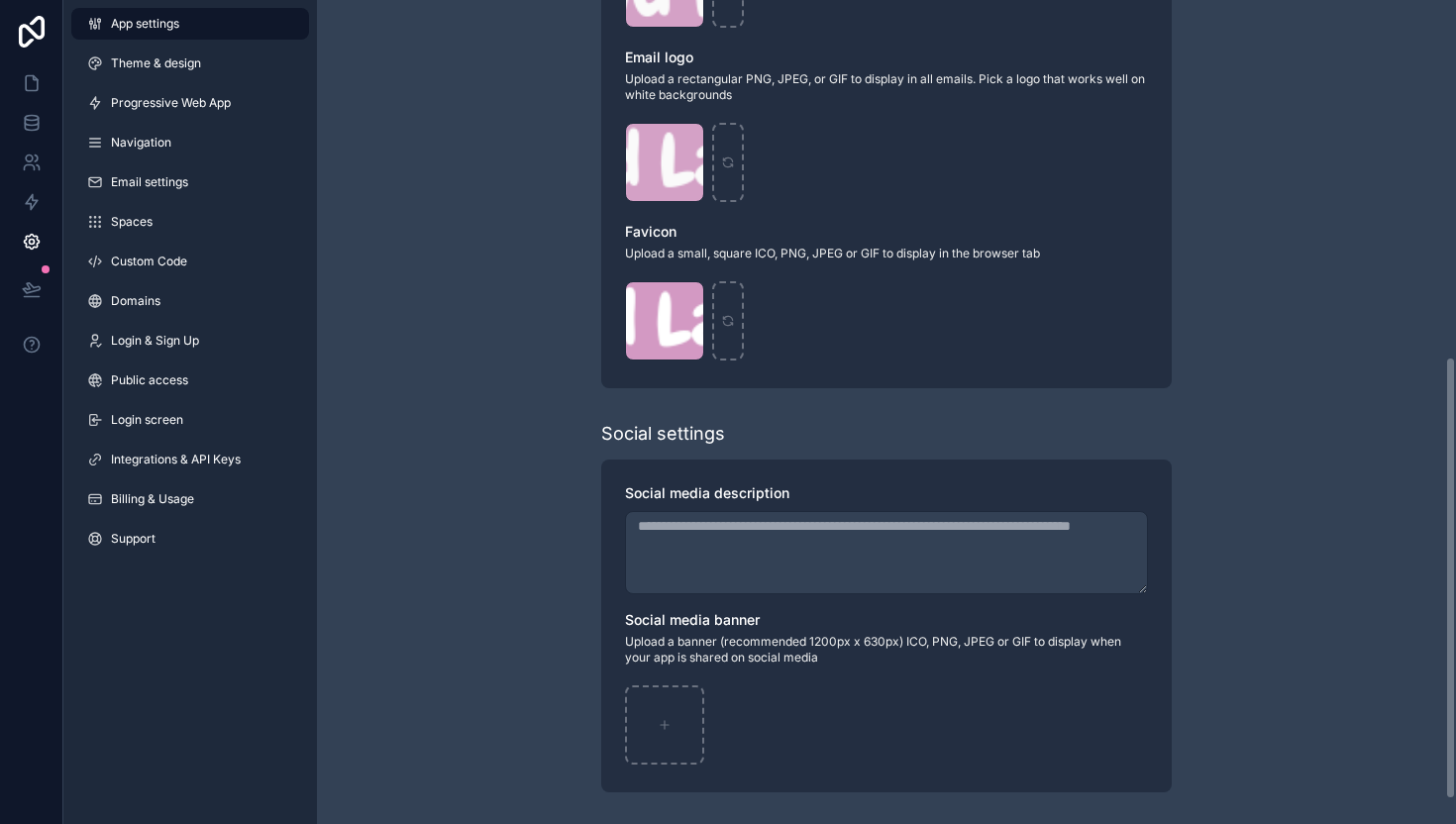 scroll, scrollTop: 0, scrollLeft: 0, axis: both 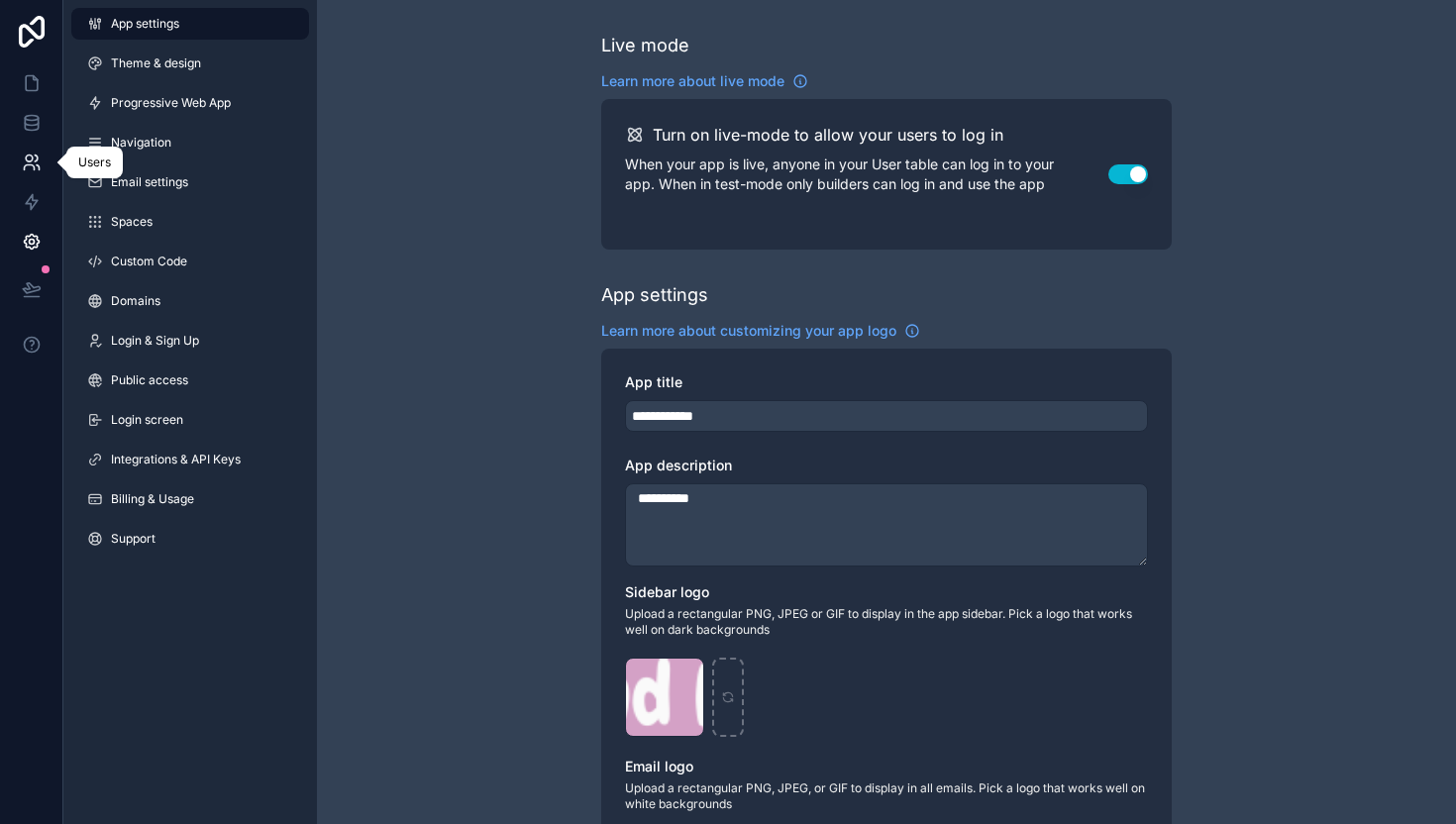 click 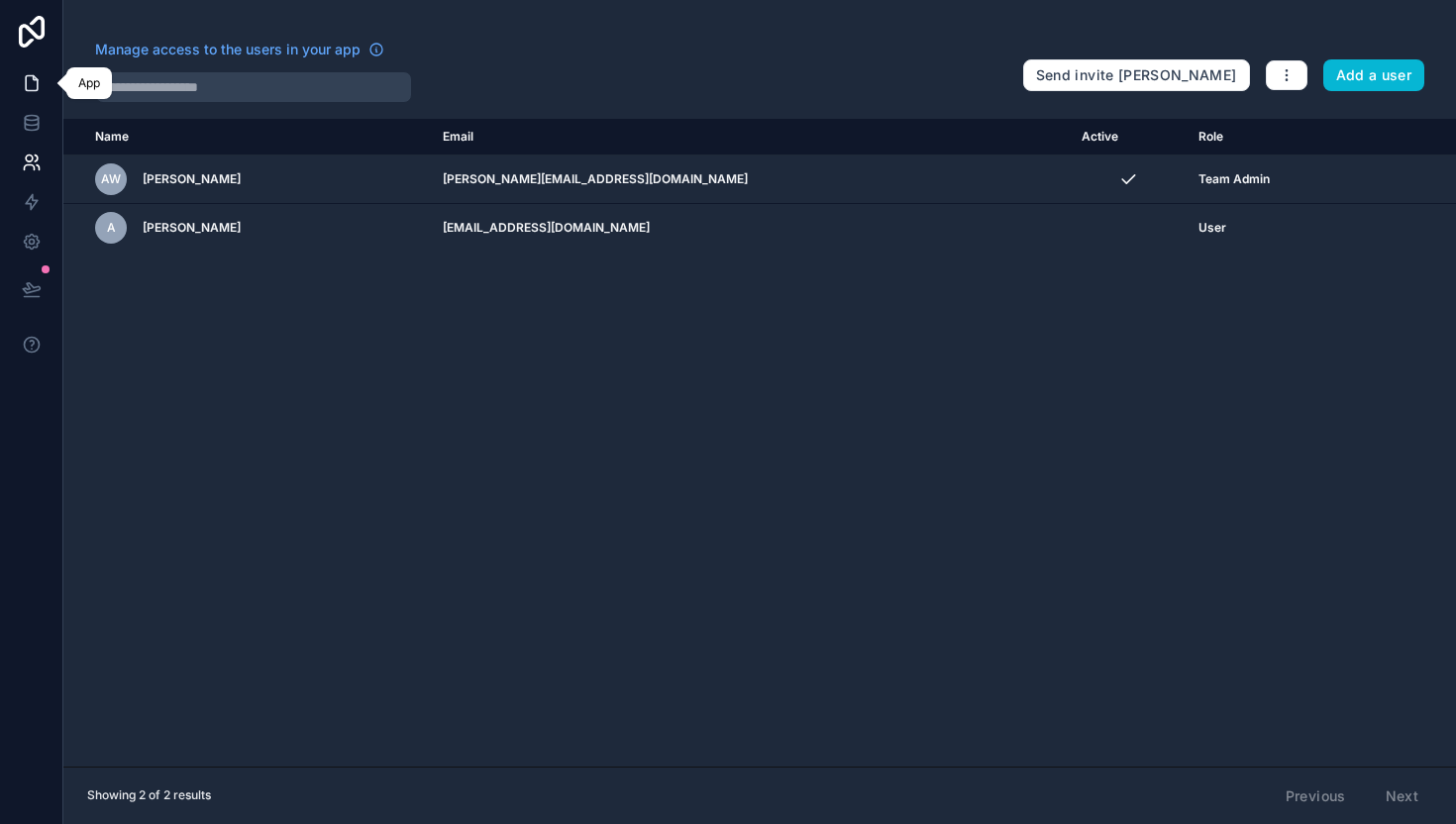 click at bounding box center [31, 83] 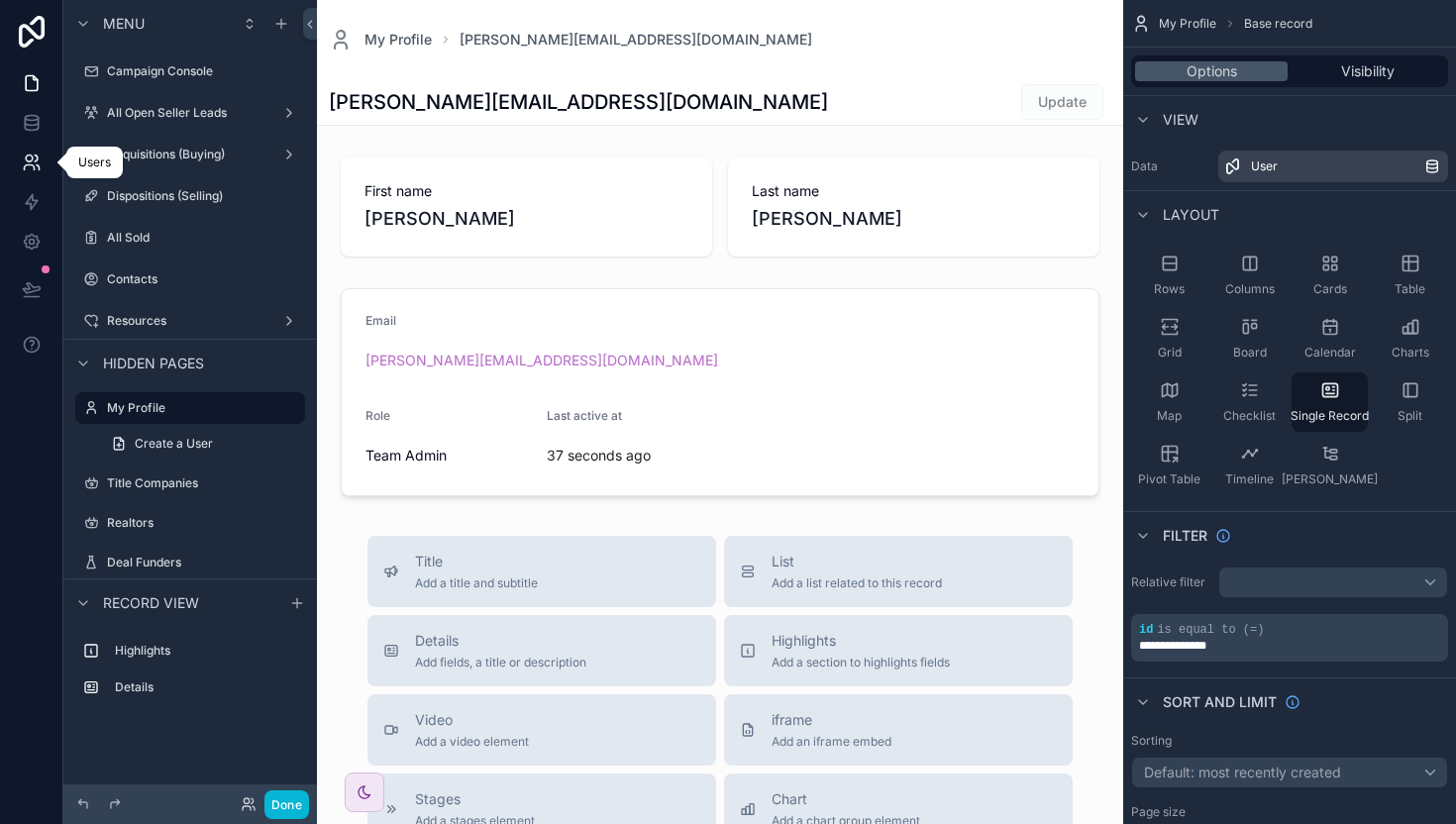click 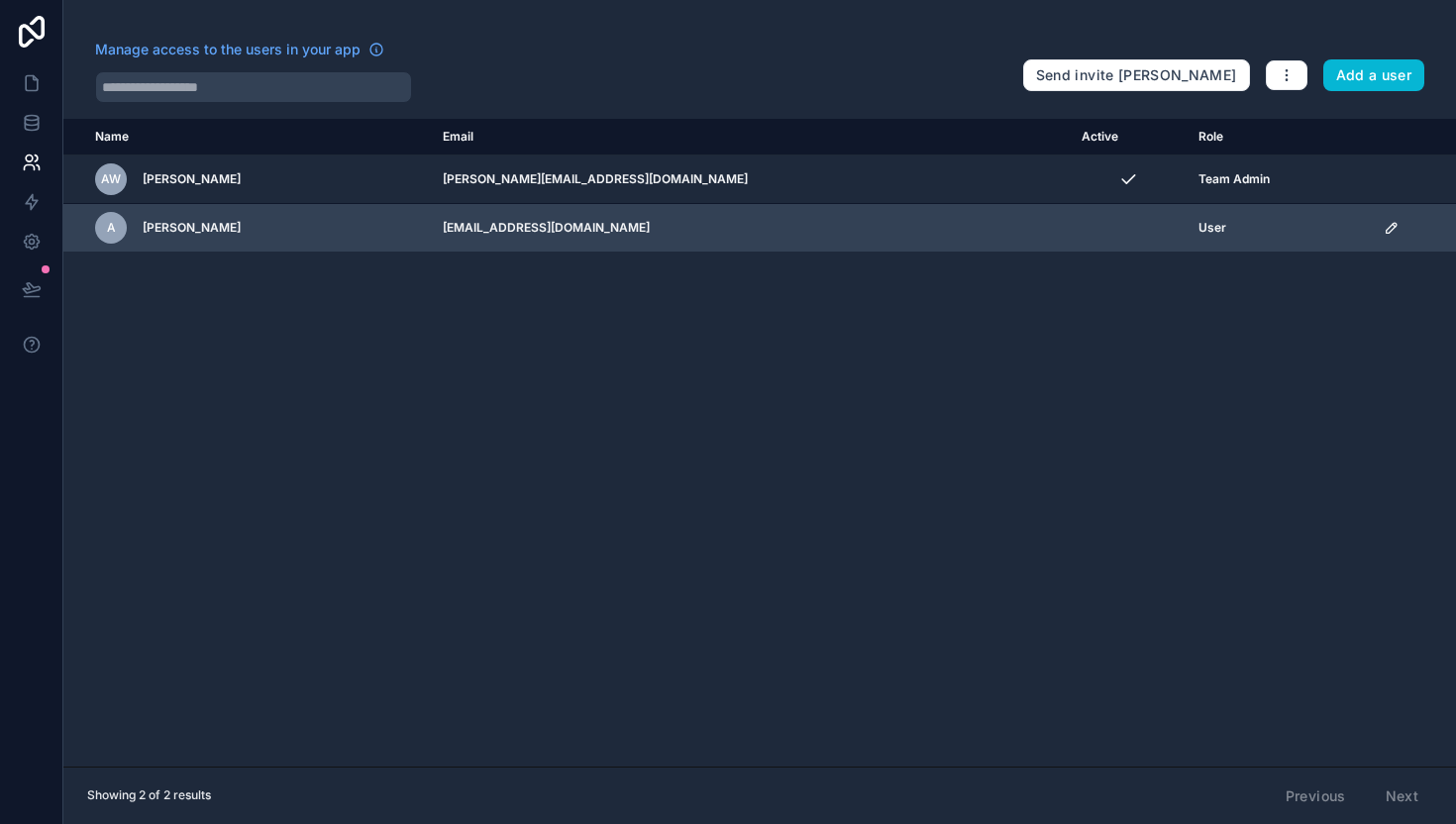click 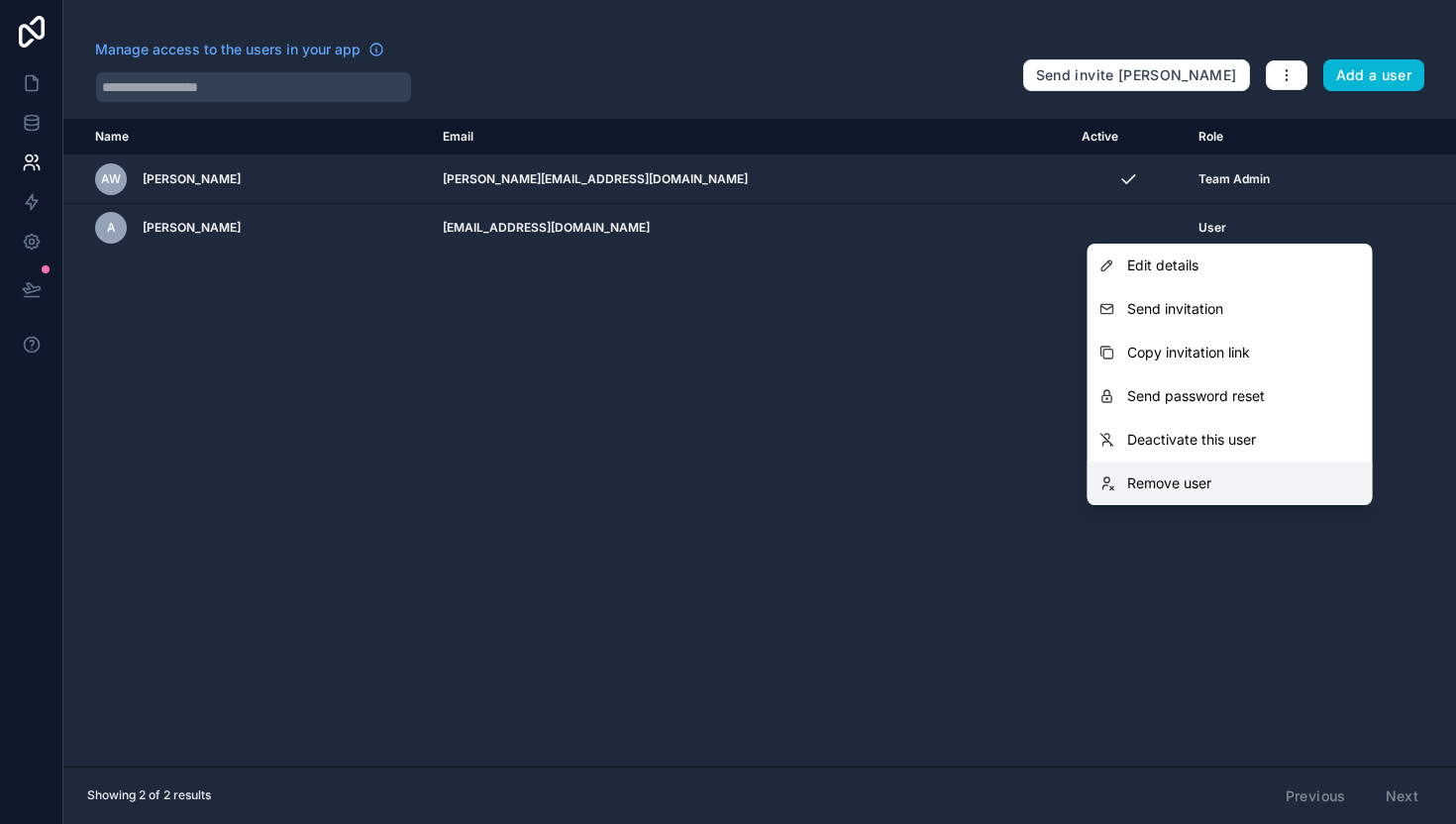 click on "Remove user" at bounding box center (1169, 483) 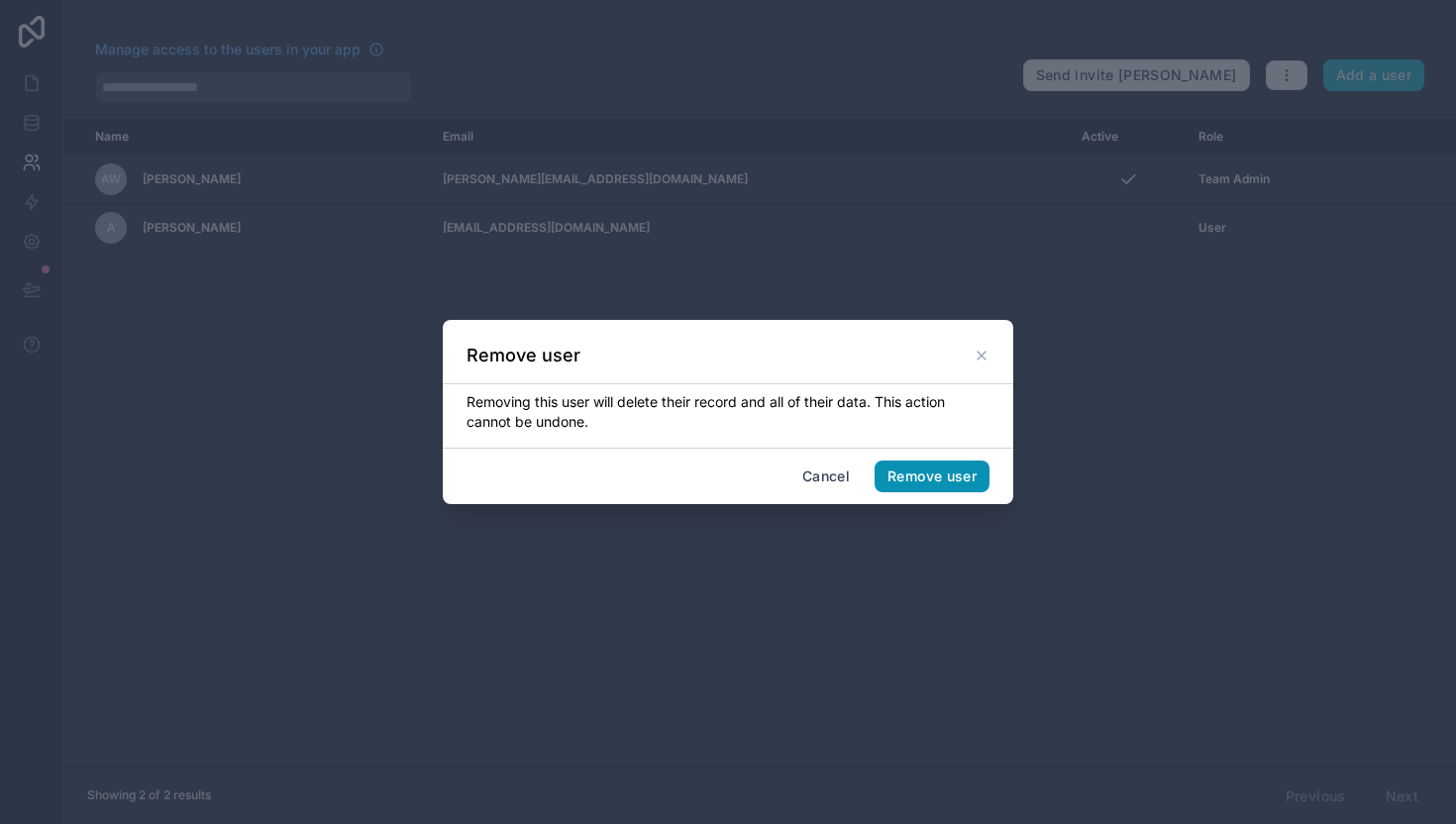 click on "Remove user" at bounding box center (932, 476) 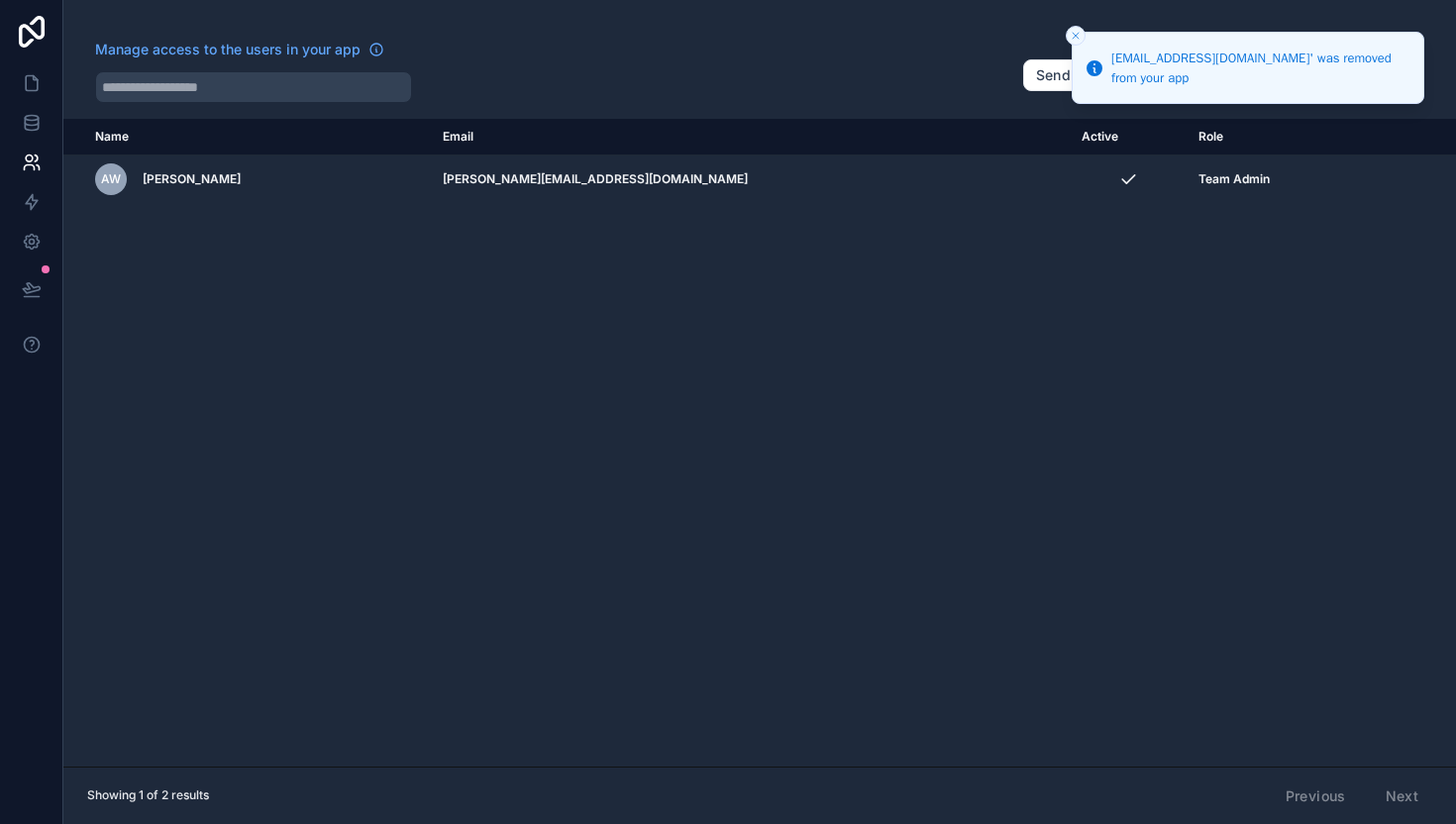 click 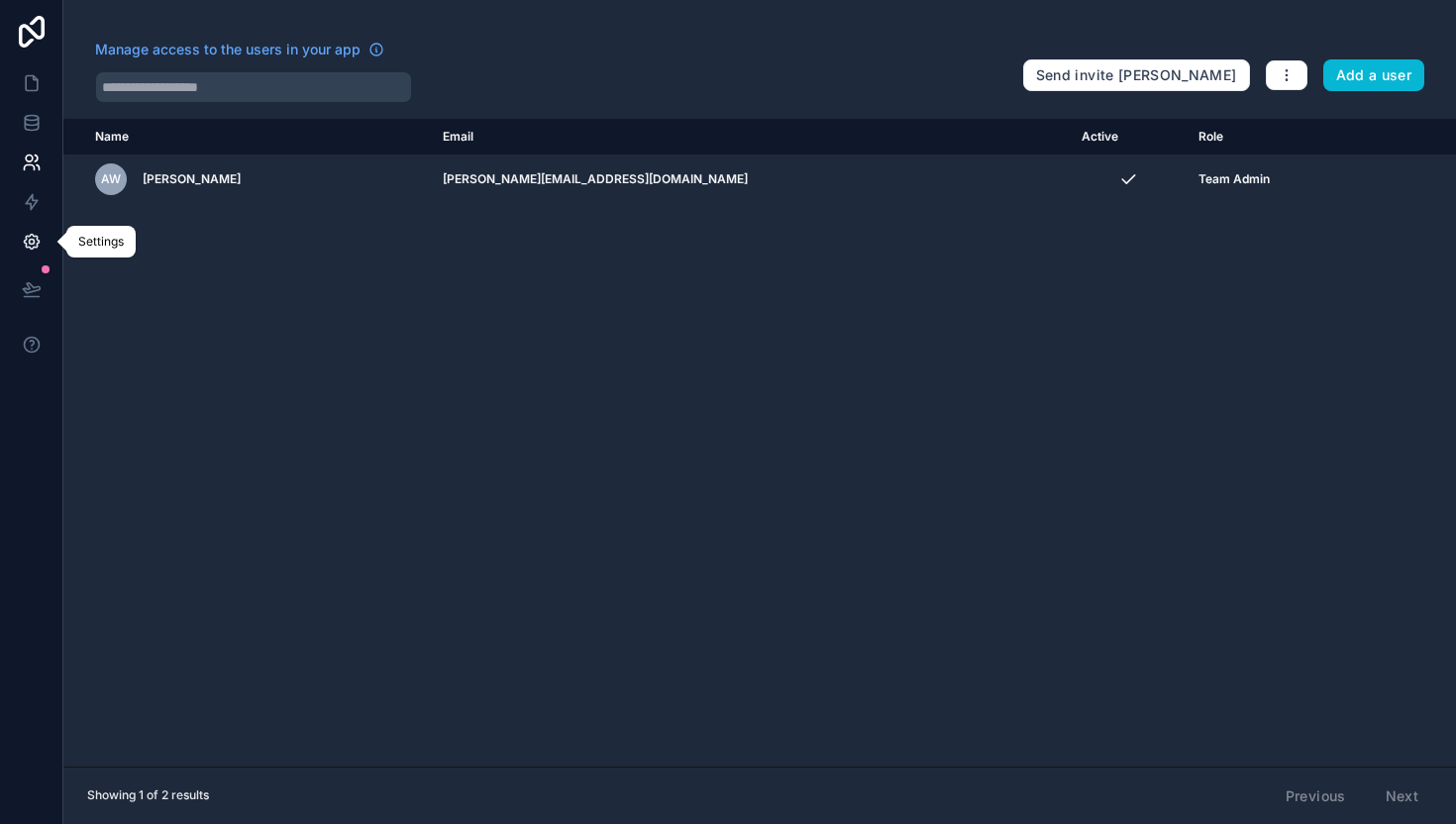 click 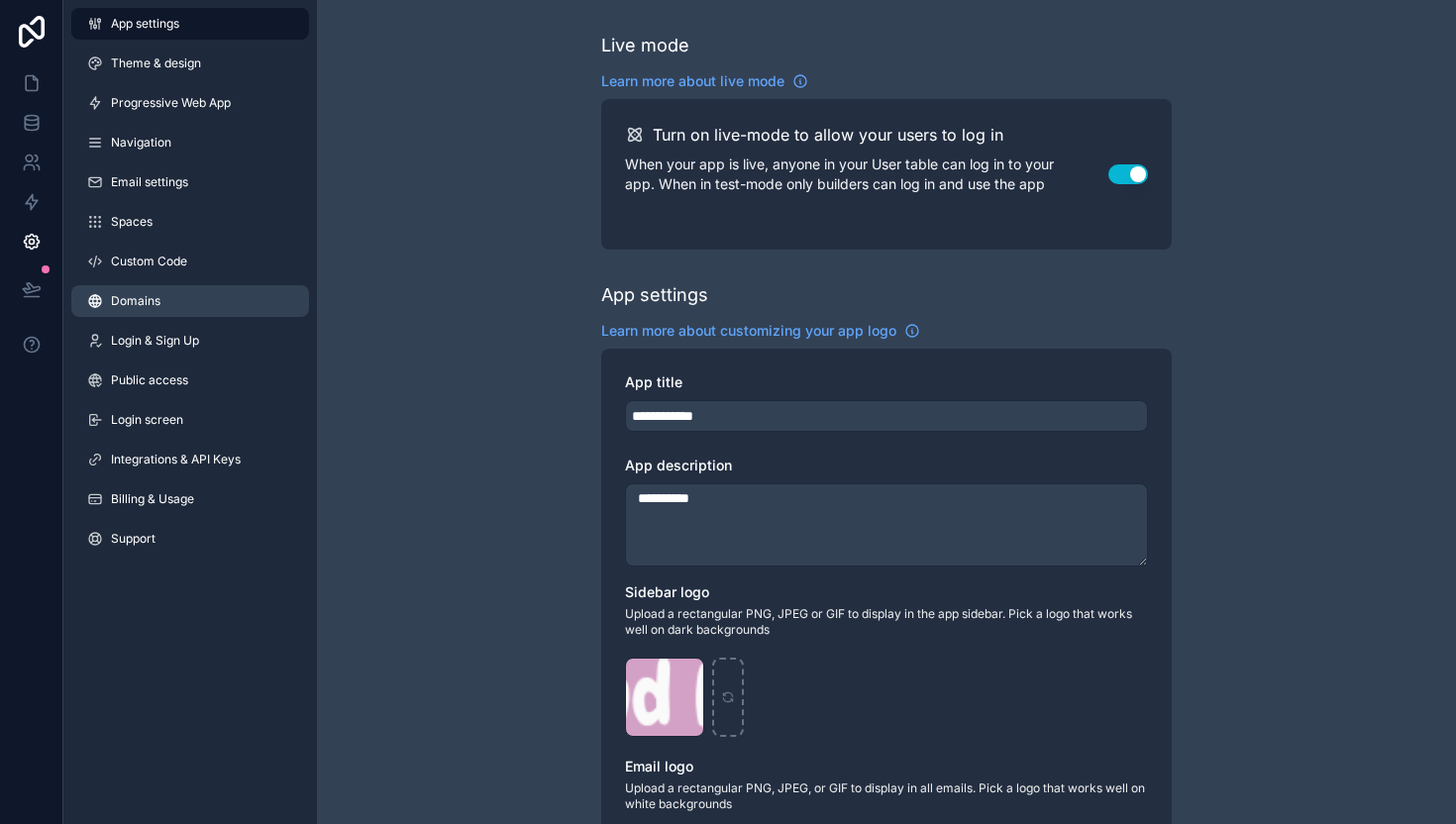 click on "Domains" at bounding box center (136, 301) 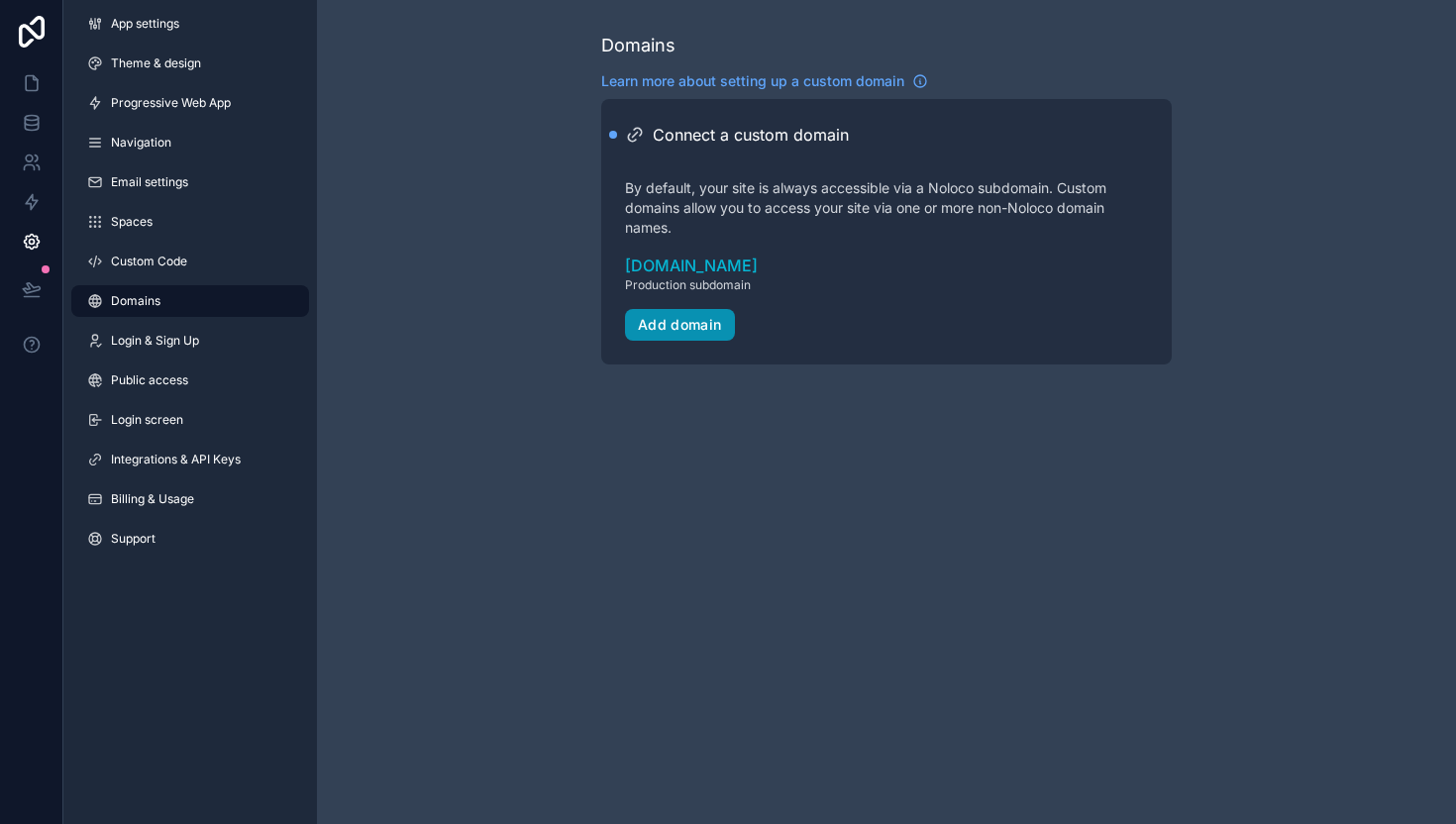 click on "Add domain" at bounding box center (679, 325) 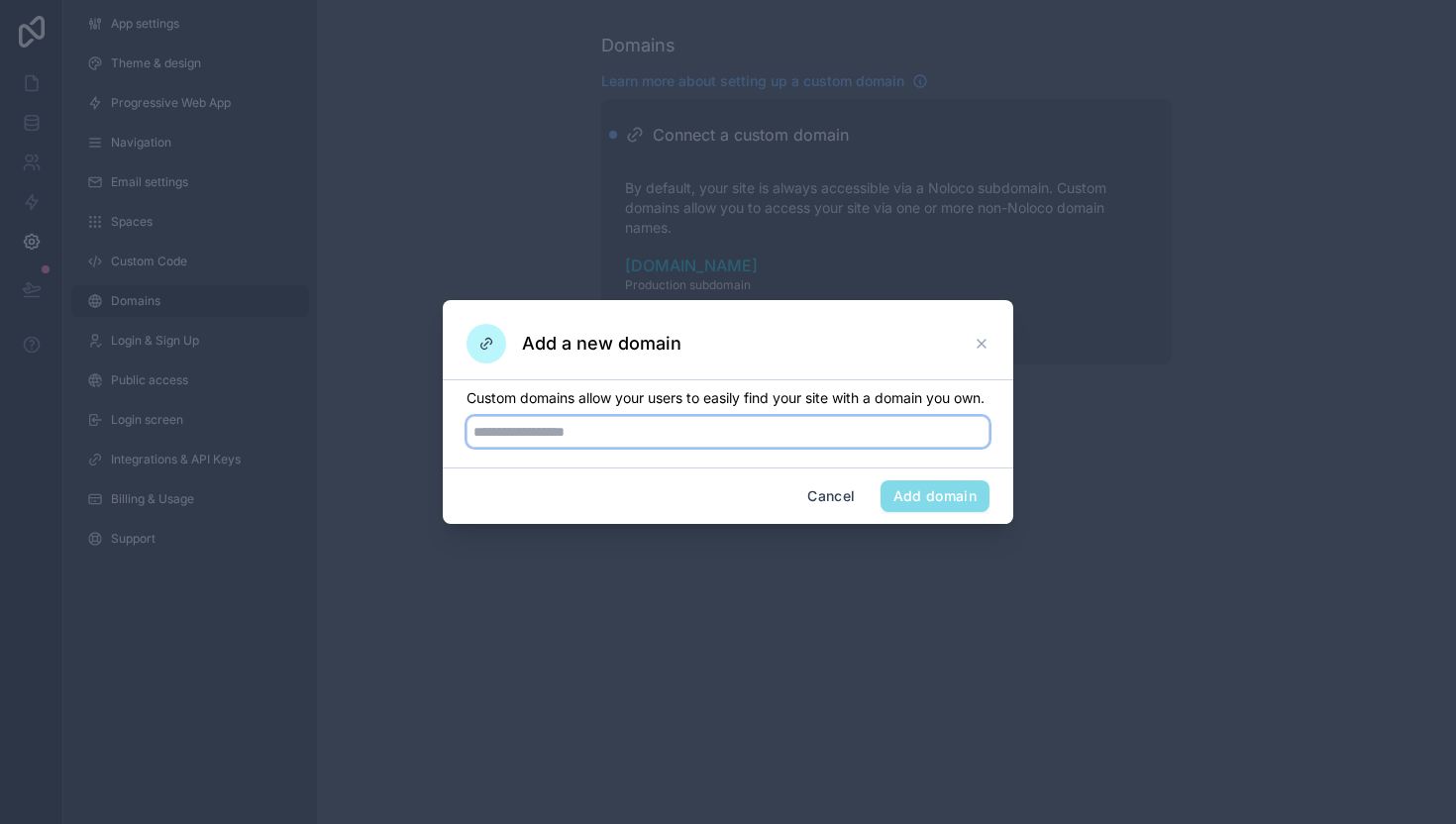 click at bounding box center [728, 432] 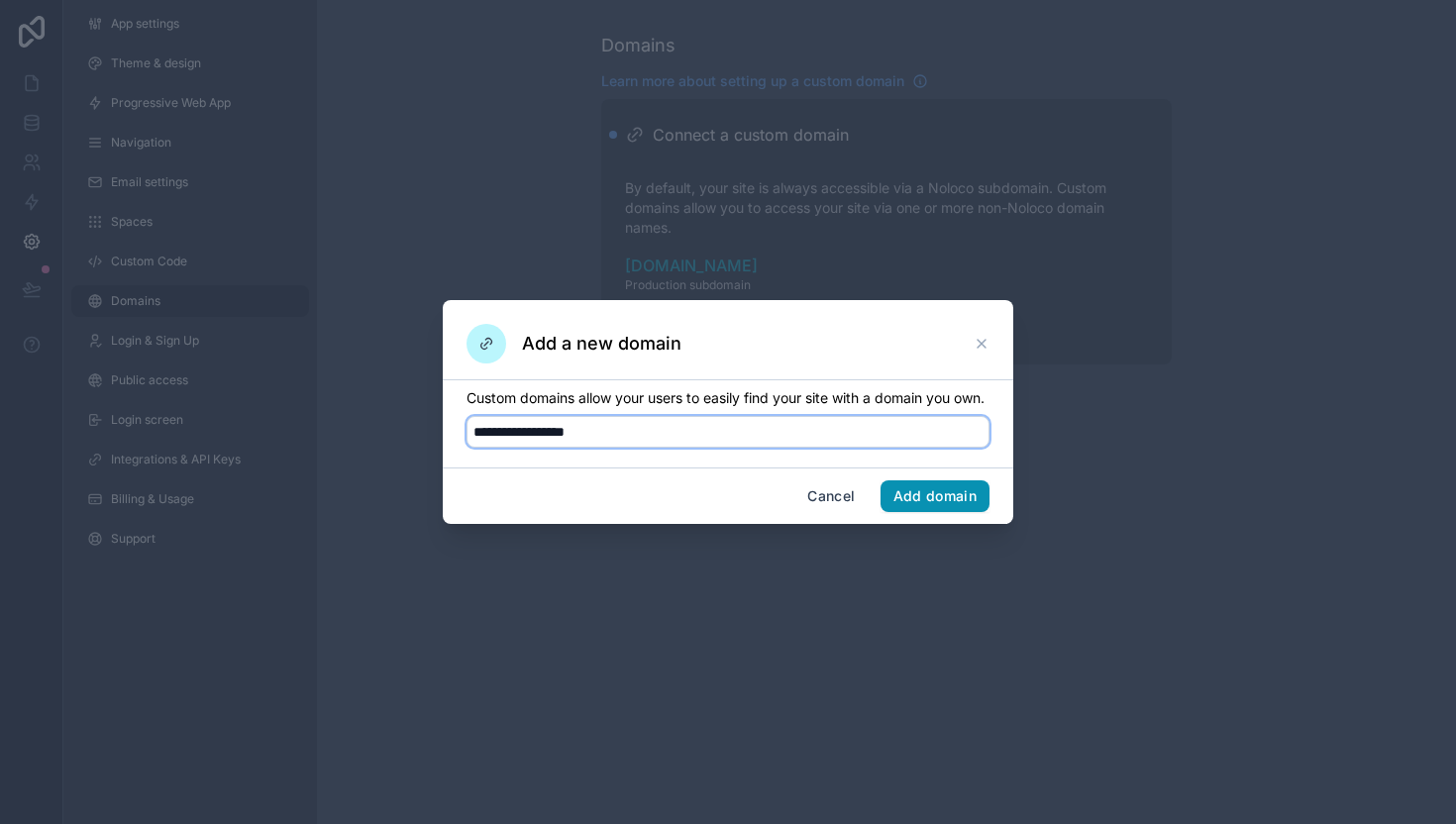 type on "**********" 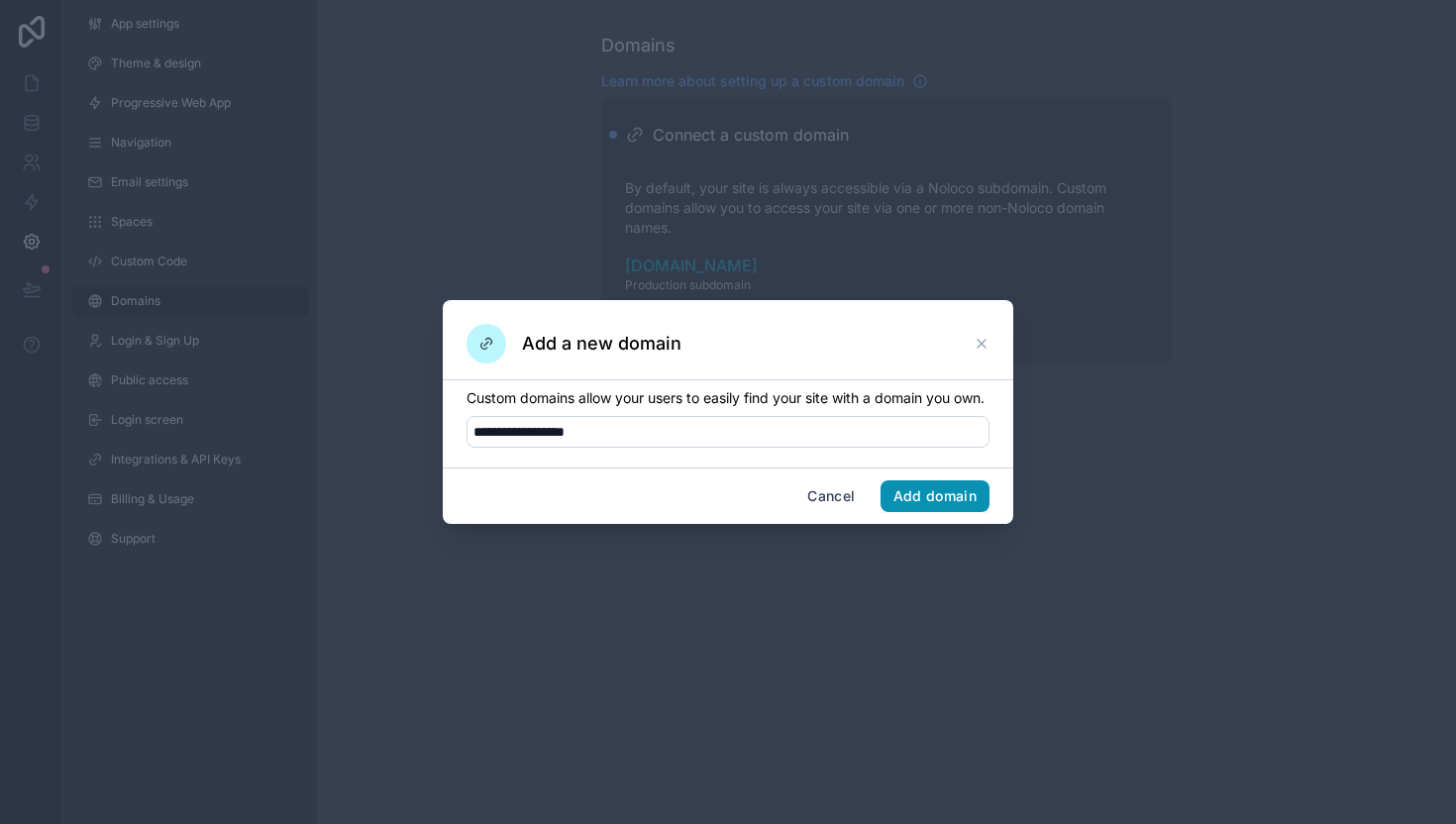 click on "Add domain" at bounding box center [935, 496] 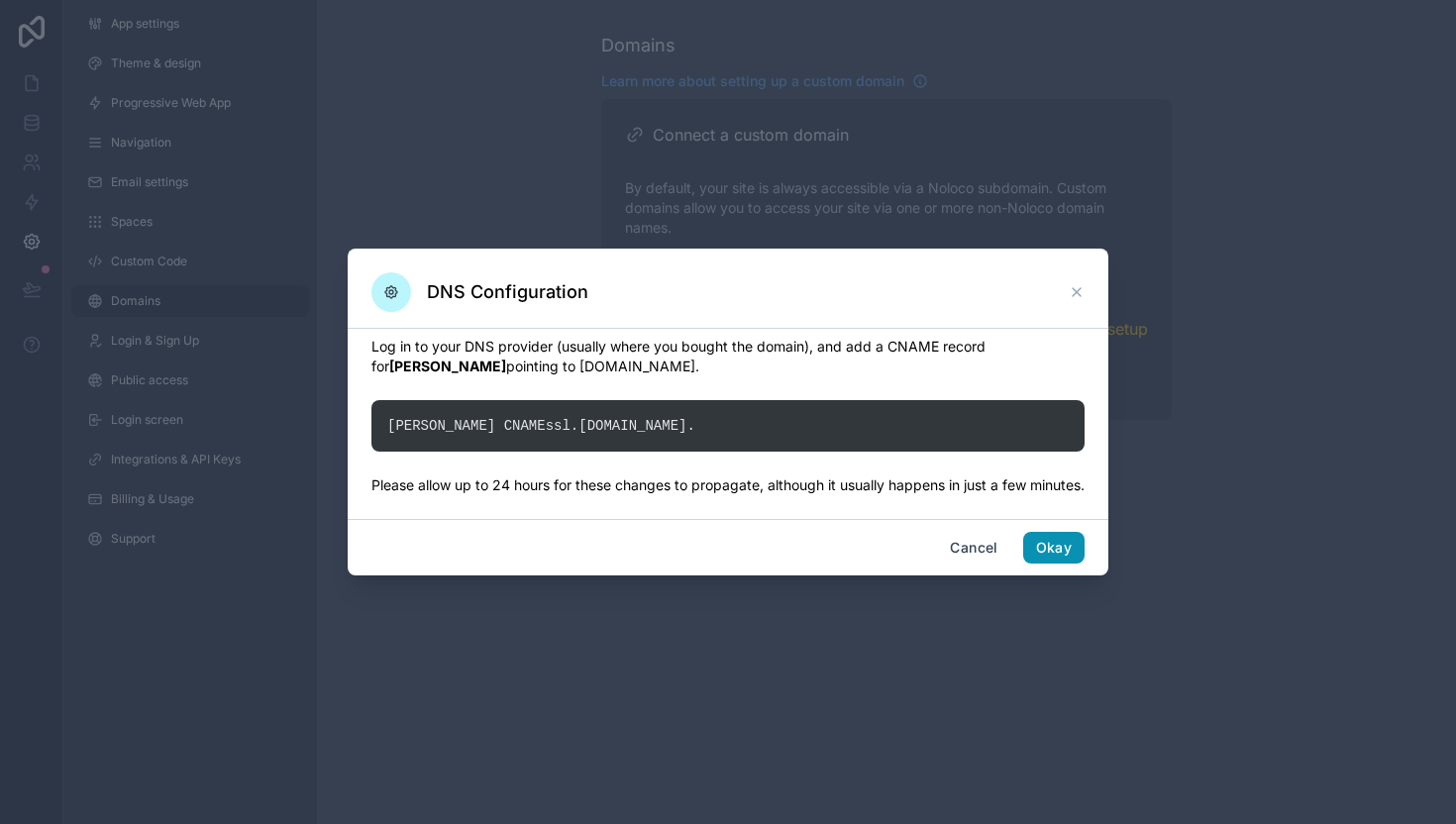 click on "Okay" at bounding box center (1054, 548) 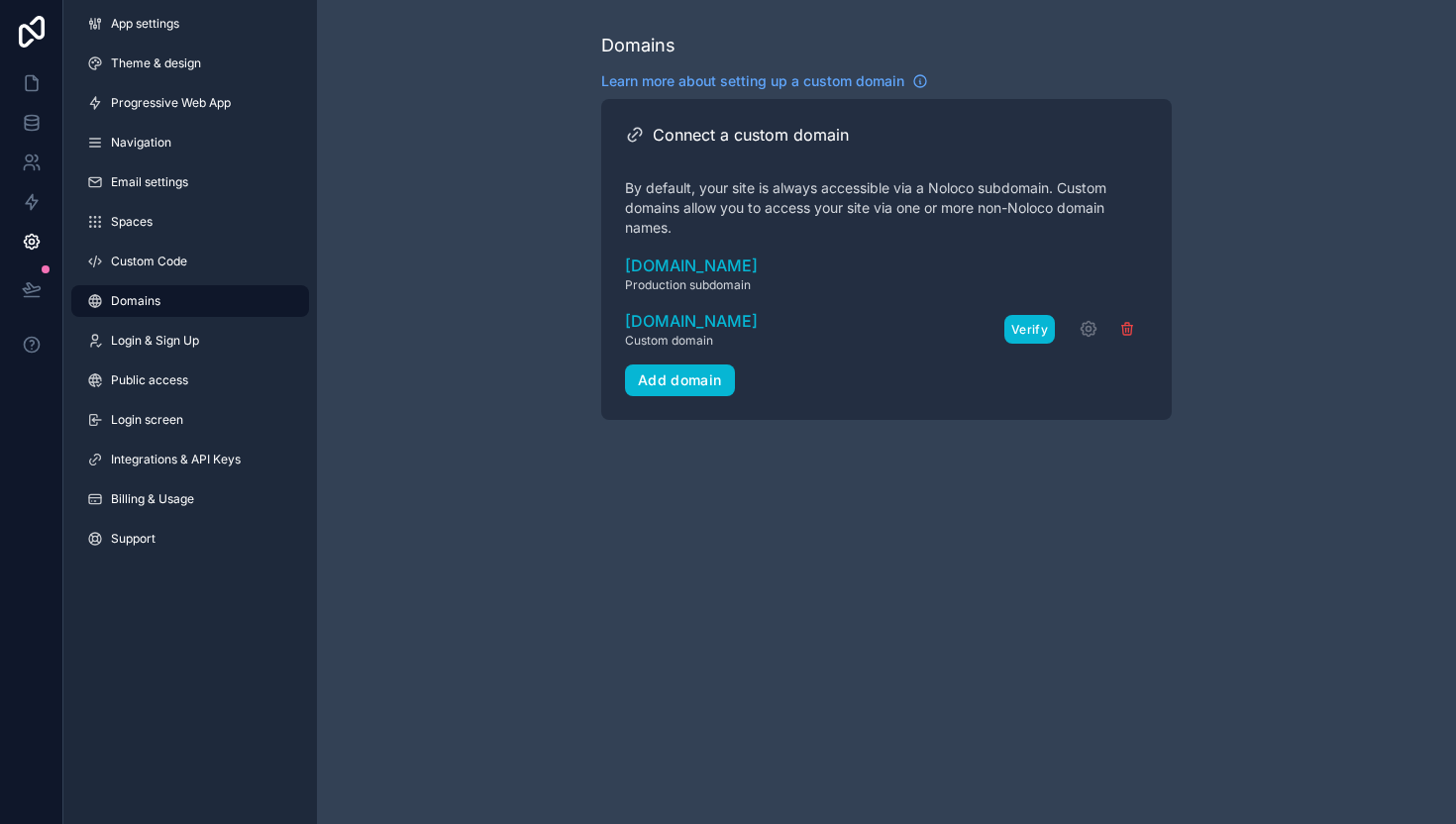 click on "Verify" at bounding box center (1029, 329) 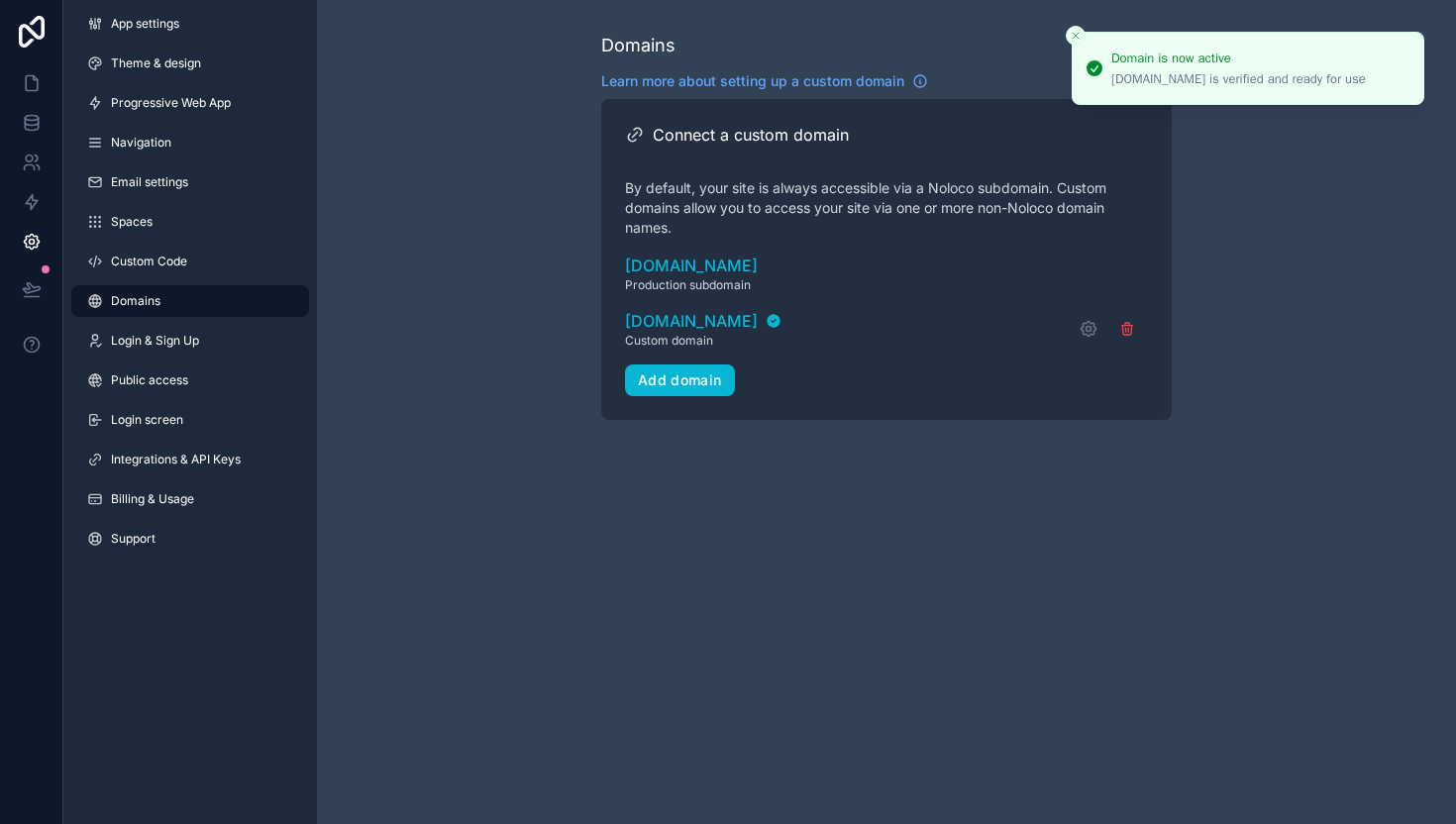 click 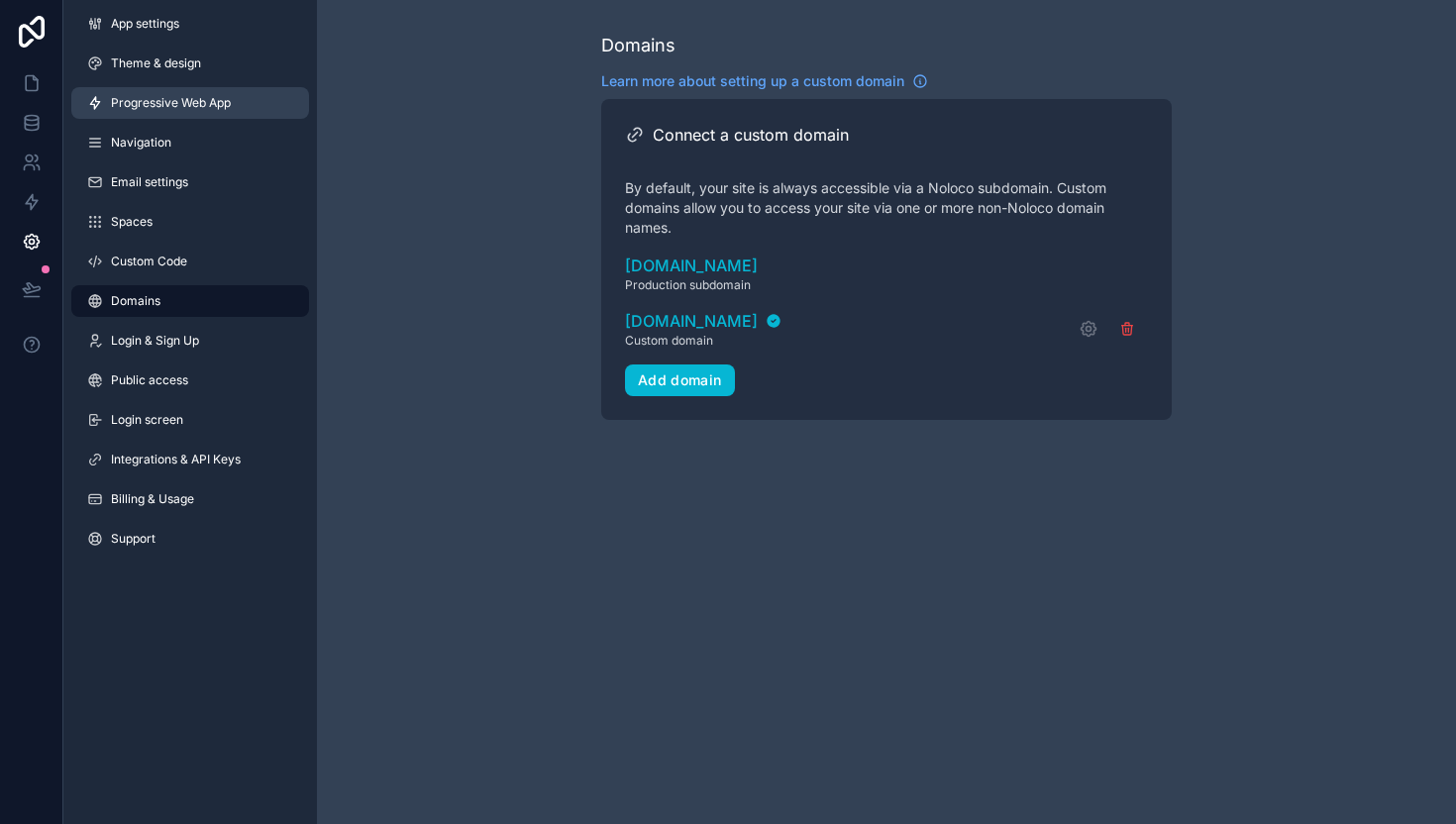 click on "Progressive Web App" at bounding box center (170, 103) 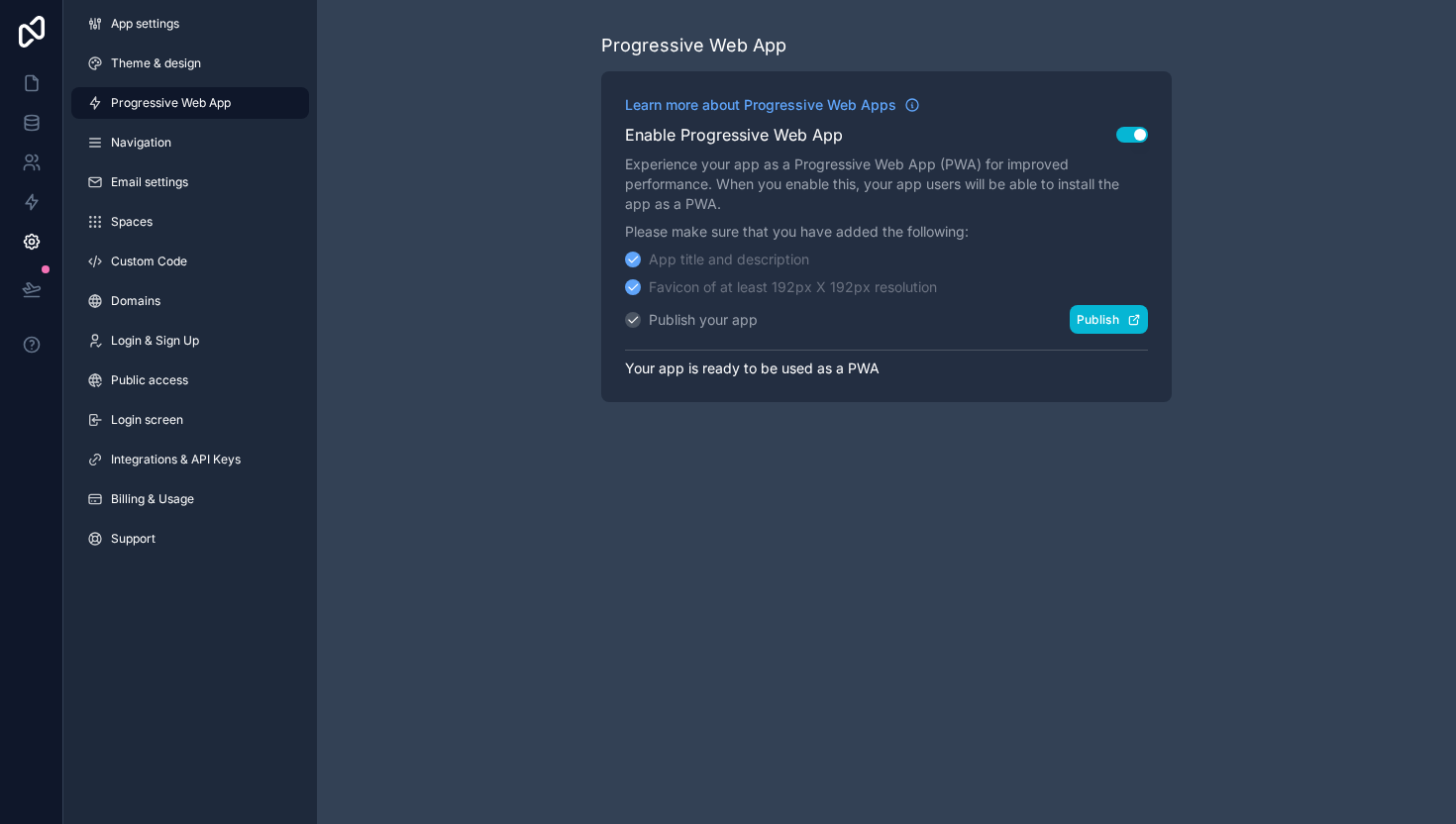 click on "Publish" at bounding box center (1108, 319) 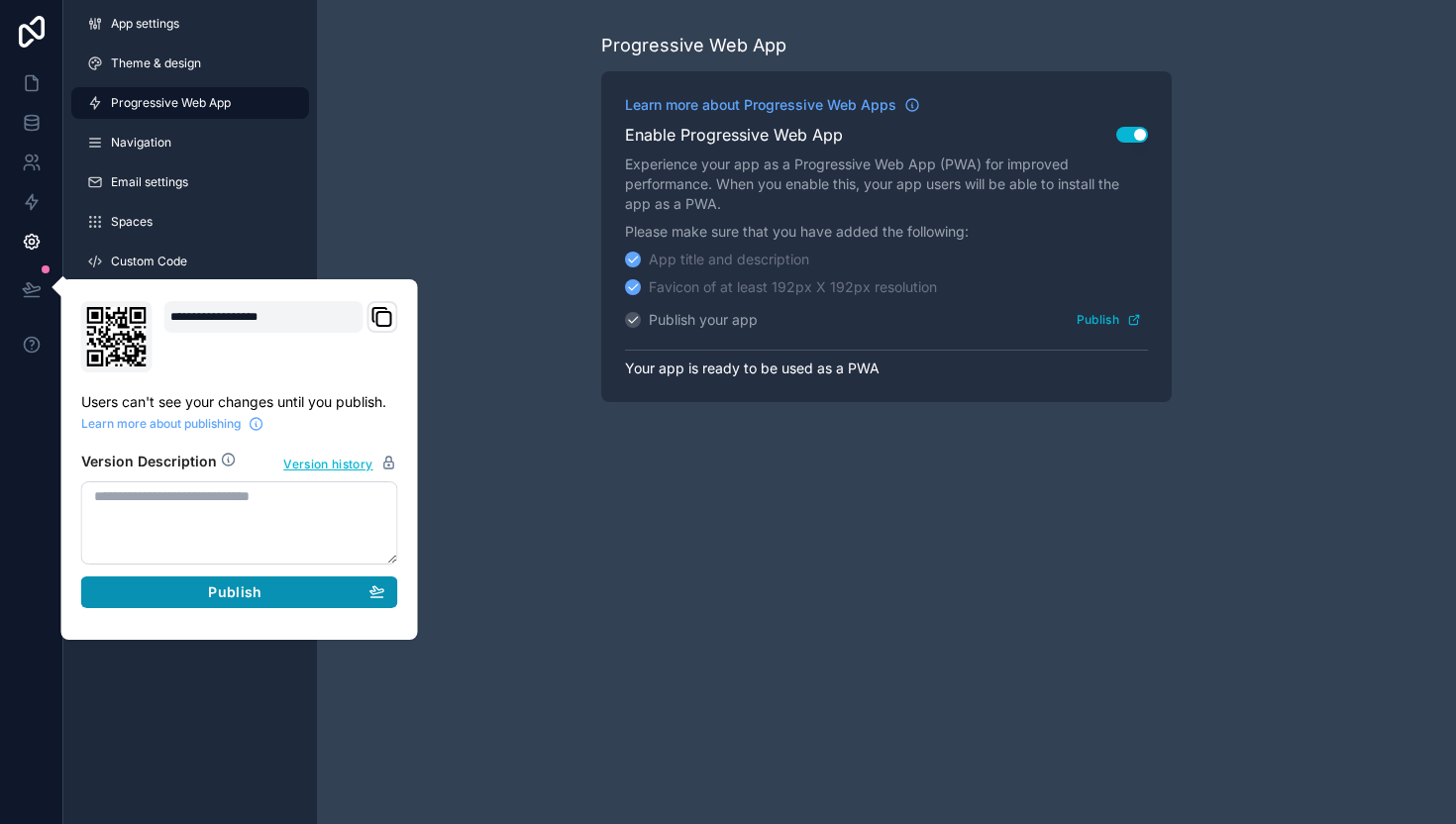 click on "Publish" at bounding box center (235, 592) 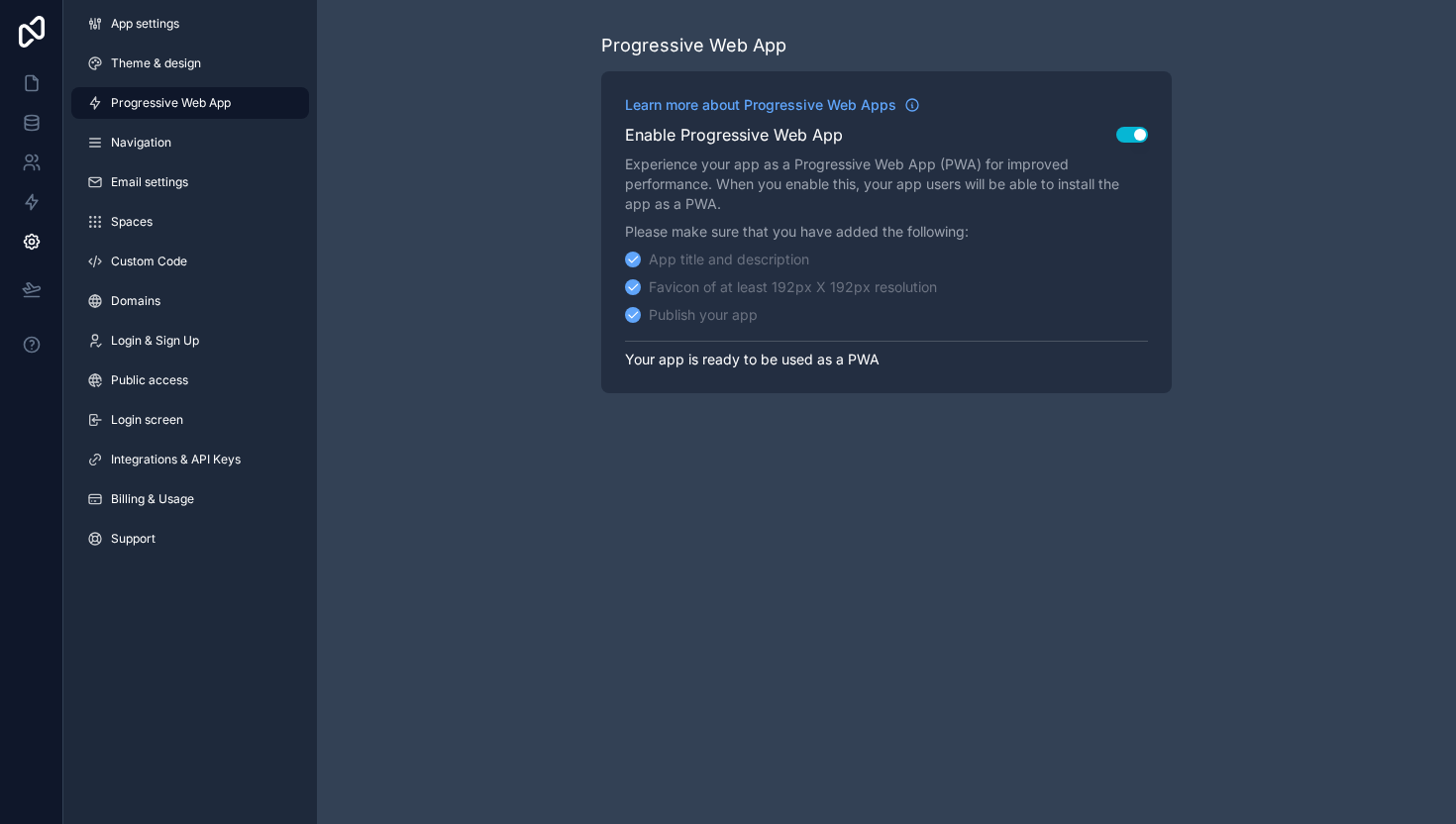 click on "Progressive Web App Learn more about Progressive Web Apps Enable Progressive Web App Use setting Experience your app as a Progressive Web App (PWA) for improved performance. When you enable this, your app users will be able to install the app as a PWA. Please make sure that you have added the following: App title and description Favicon of at least 192px X 192px resolution Publish your app Your app is ready to be used as a PWA" at bounding box center [886, 412] 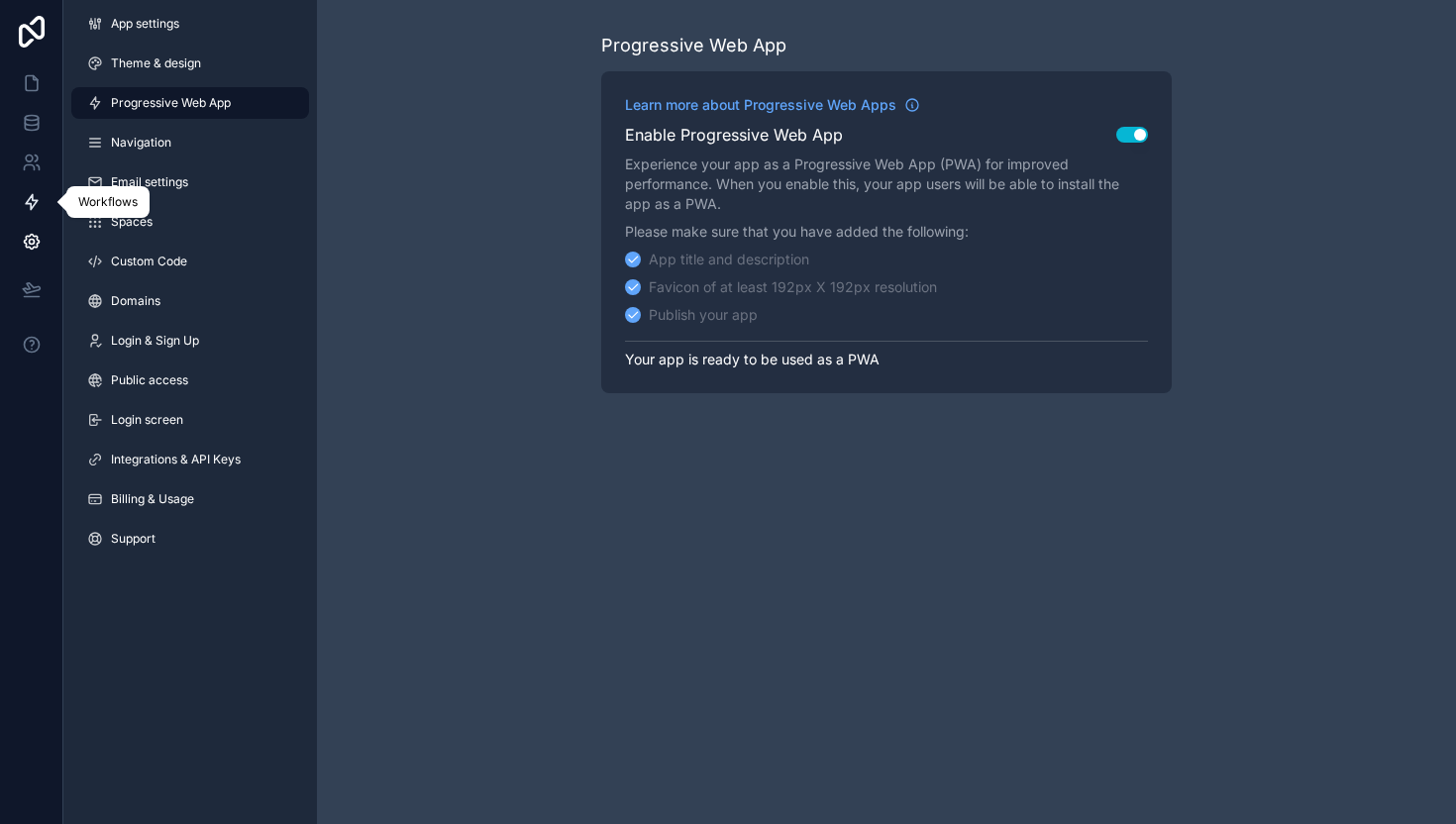 click at bounding box center (31, 202) 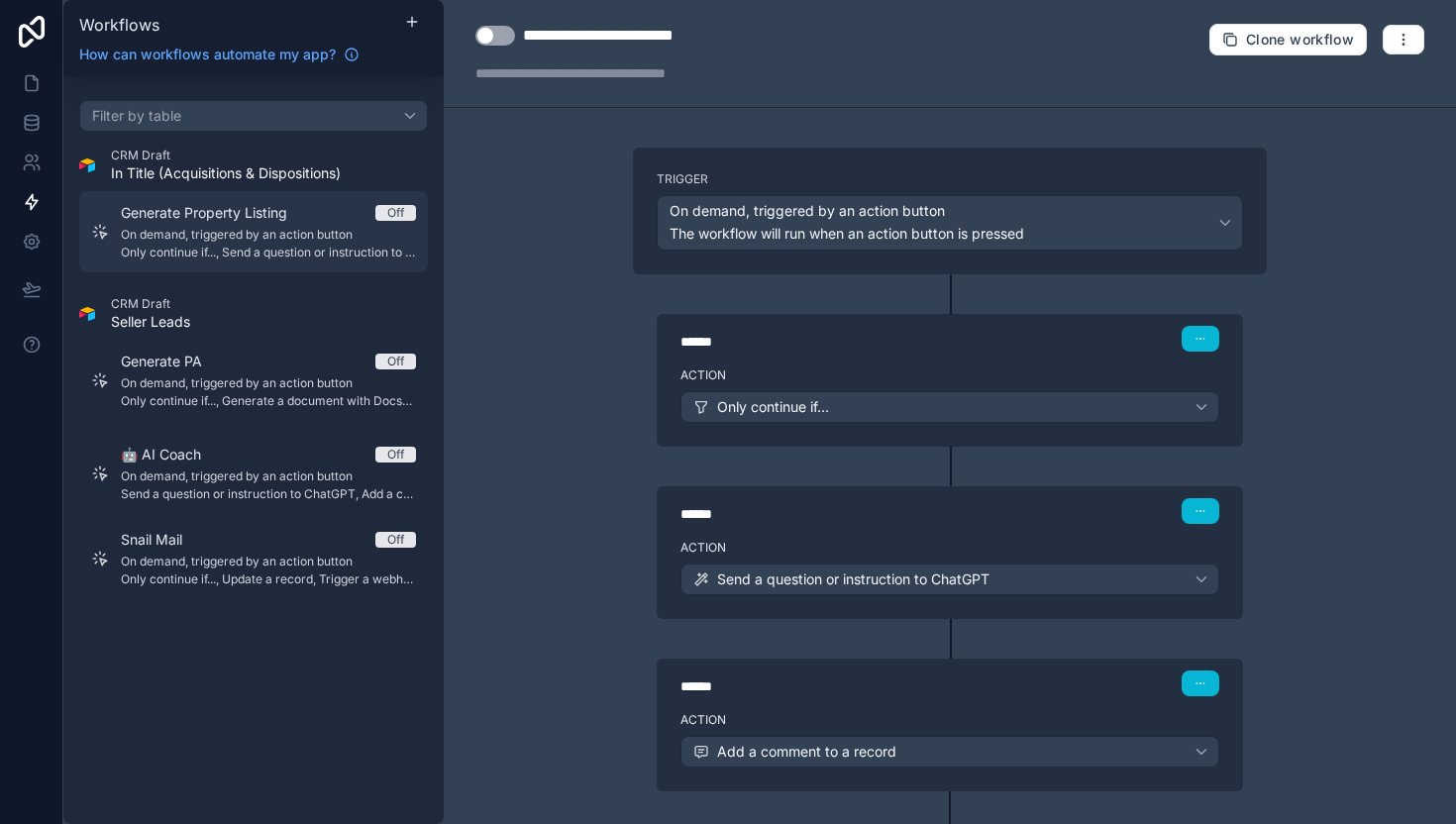 click on "On demand, triggered by an action button" at bounding box center [268, 235] 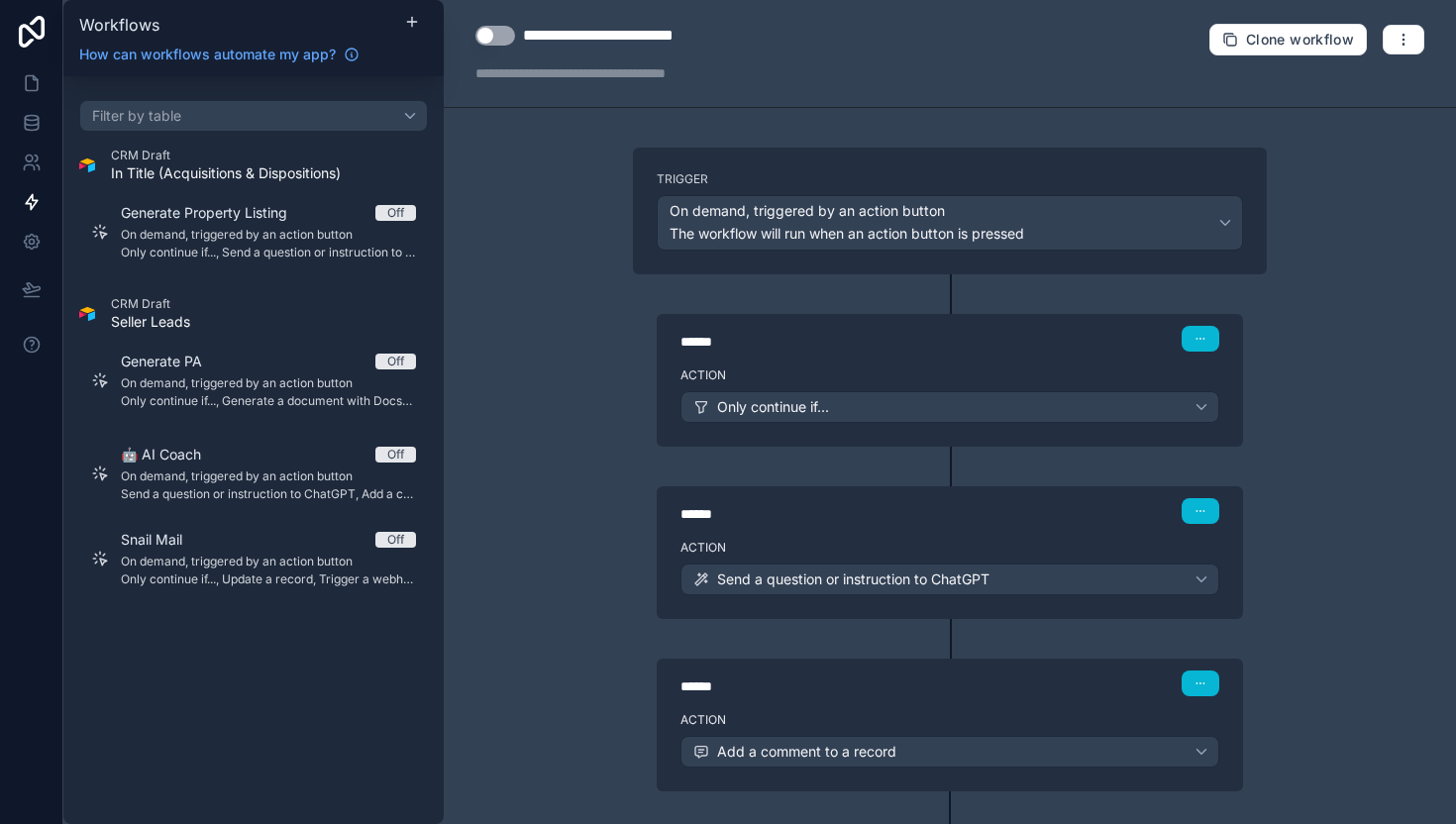 click on "Use setting" at bounding box center (495, 36) 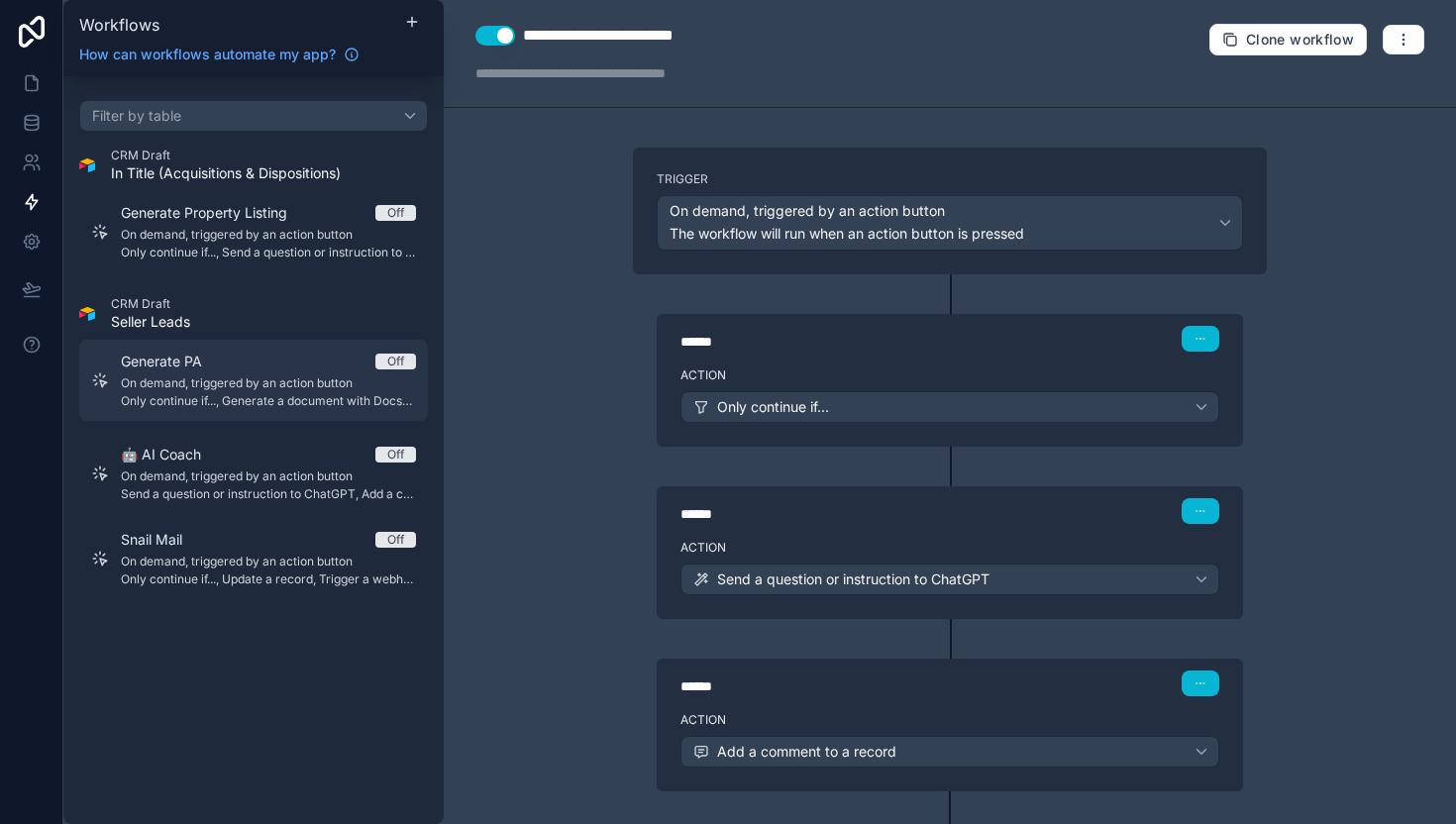 click on "On demand, triggered by an action button" at bounding box center (268, 383) 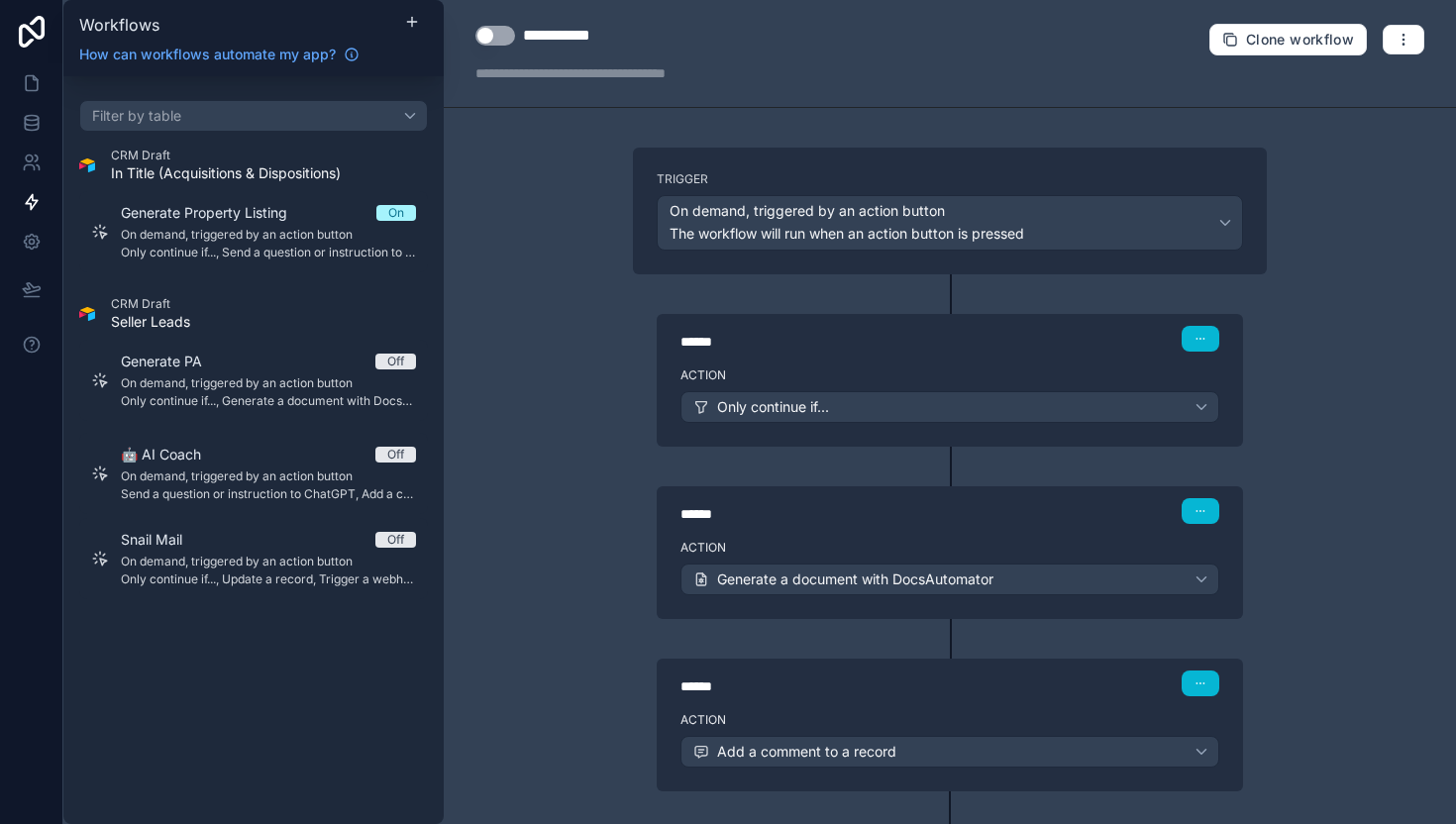 click on "Use setting" at bounding box center (495, 36) 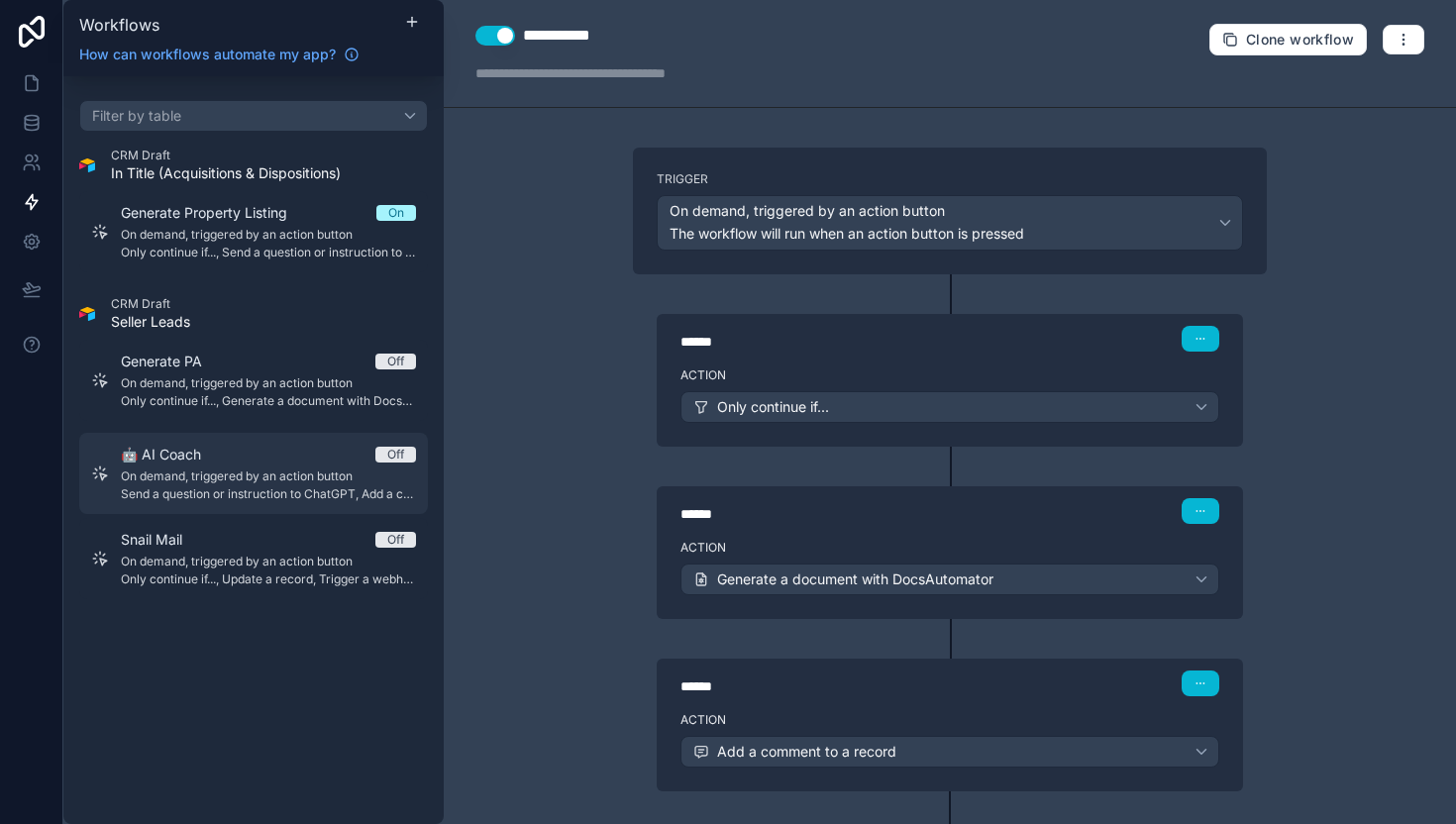 click on "Send a question or instruction to ChatGPT, Add a comment to a record" at bounding box center [268, 494] 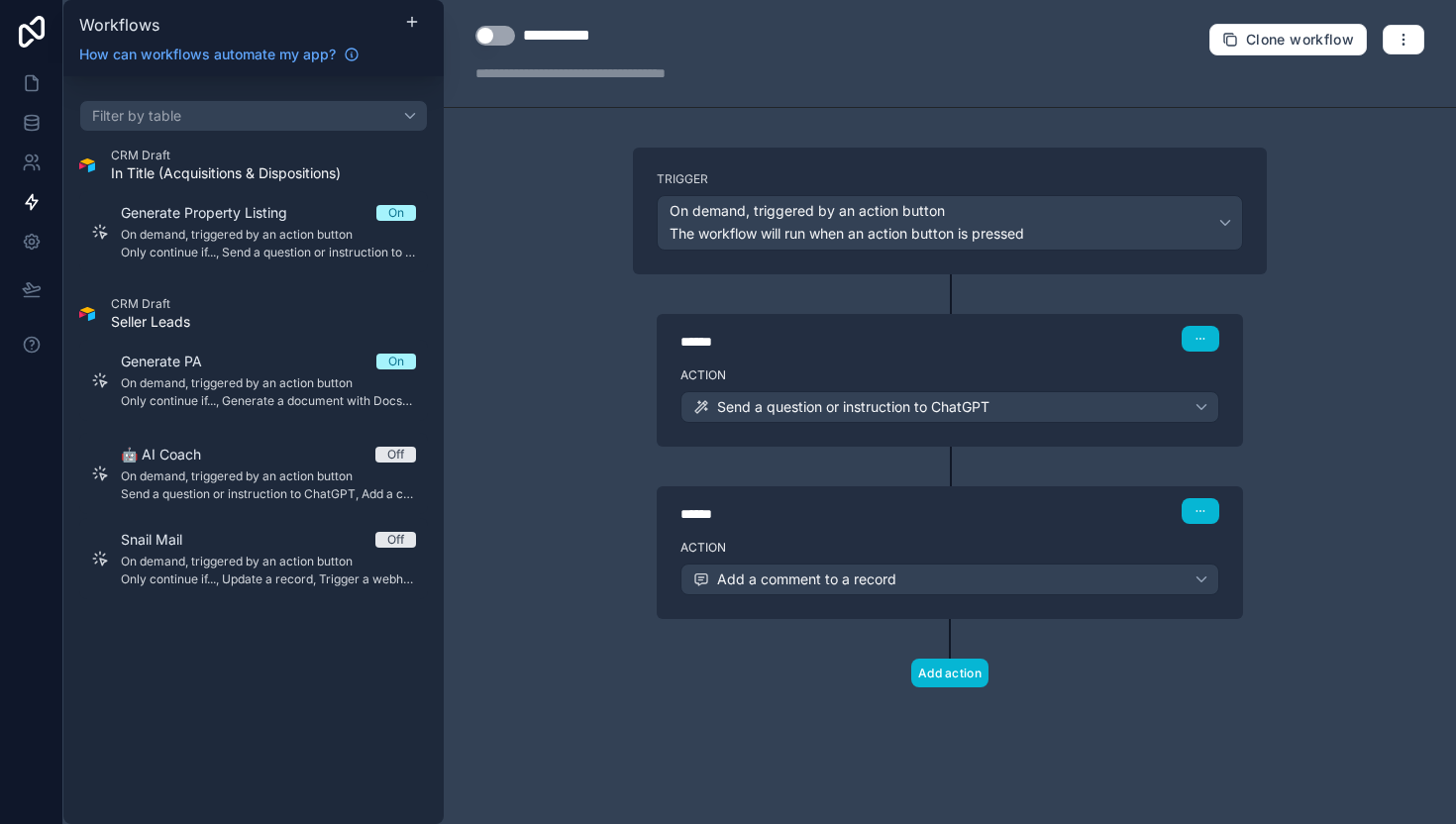 click on "Use setting" at bounding box center [495, 36] 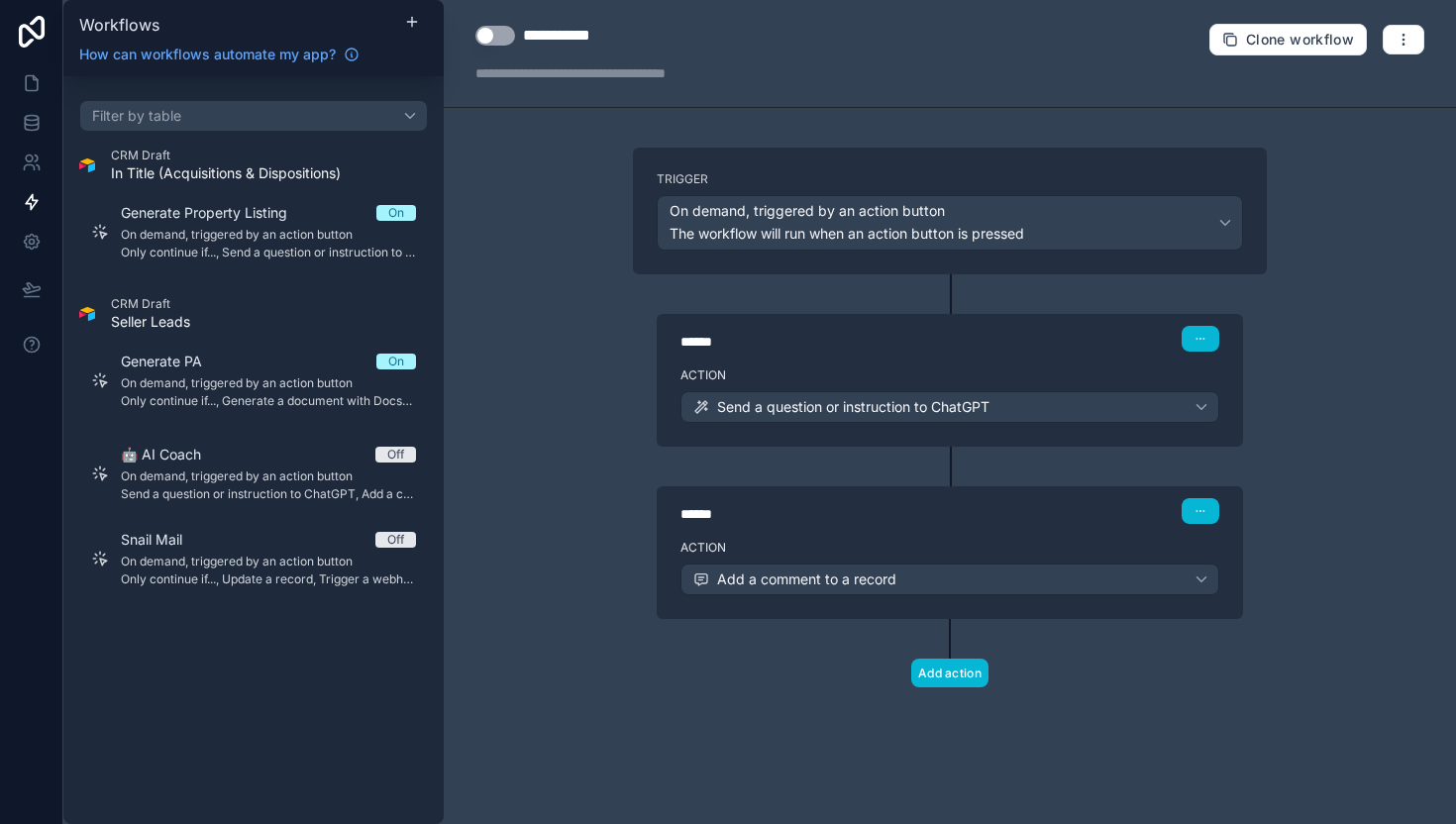 click on "Use setting" at bounding box center [495, 36] 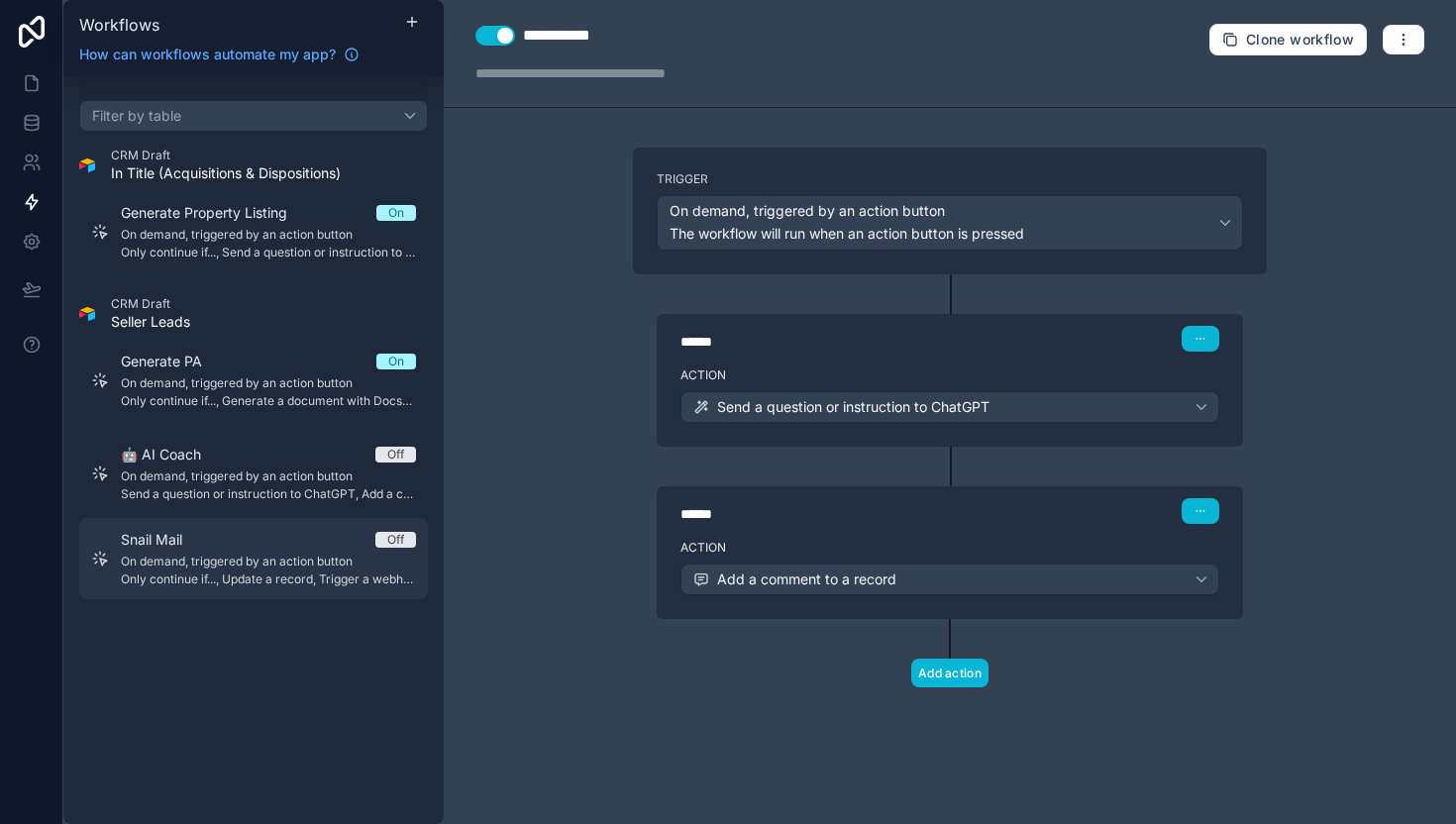 click on "Only continue if..., Update a record, Trigger a webhook (eg. Zapier, Make)" at bounding box center [268, 579] 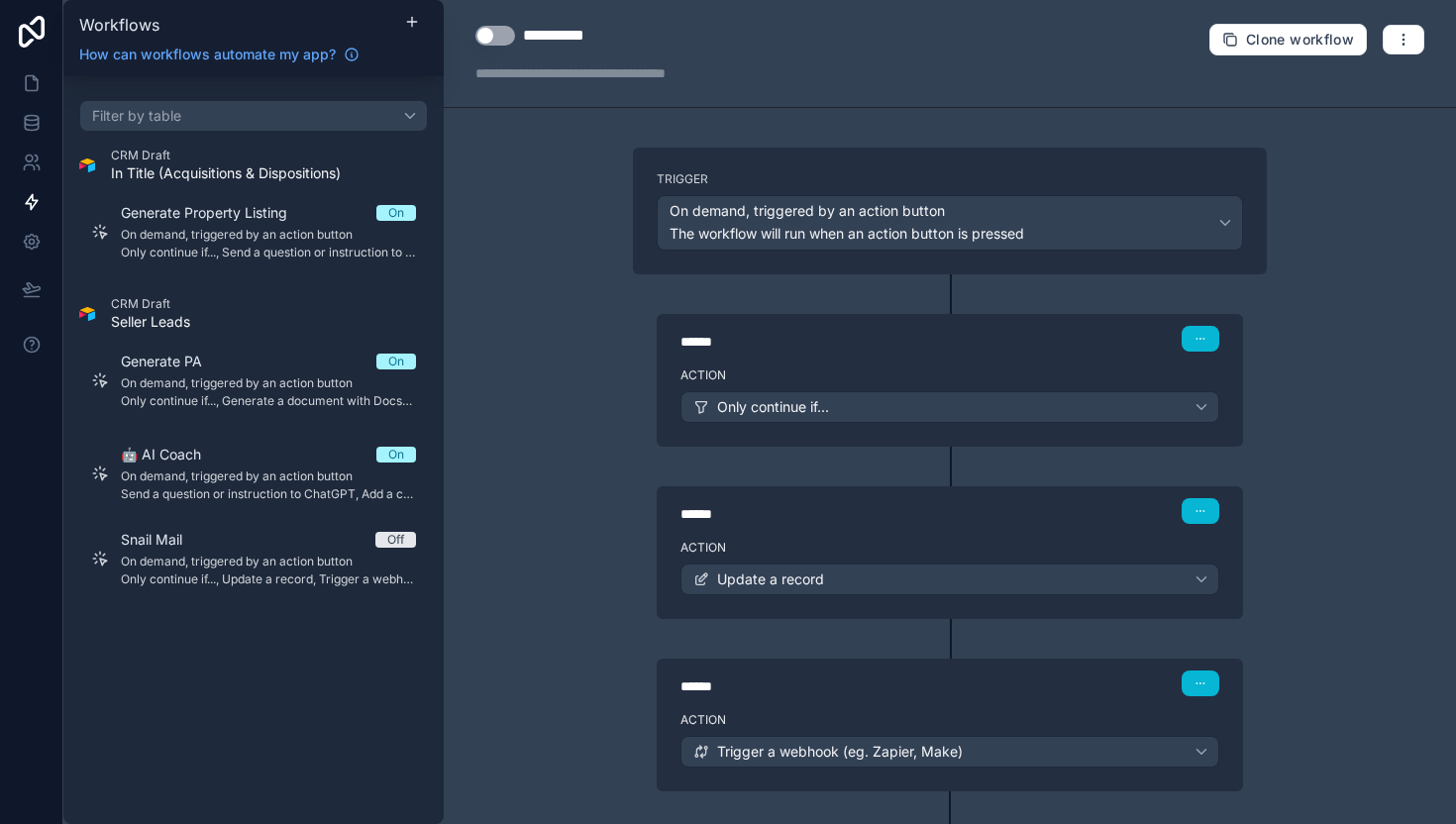 click on "**********" at bounding box center [950, 412] 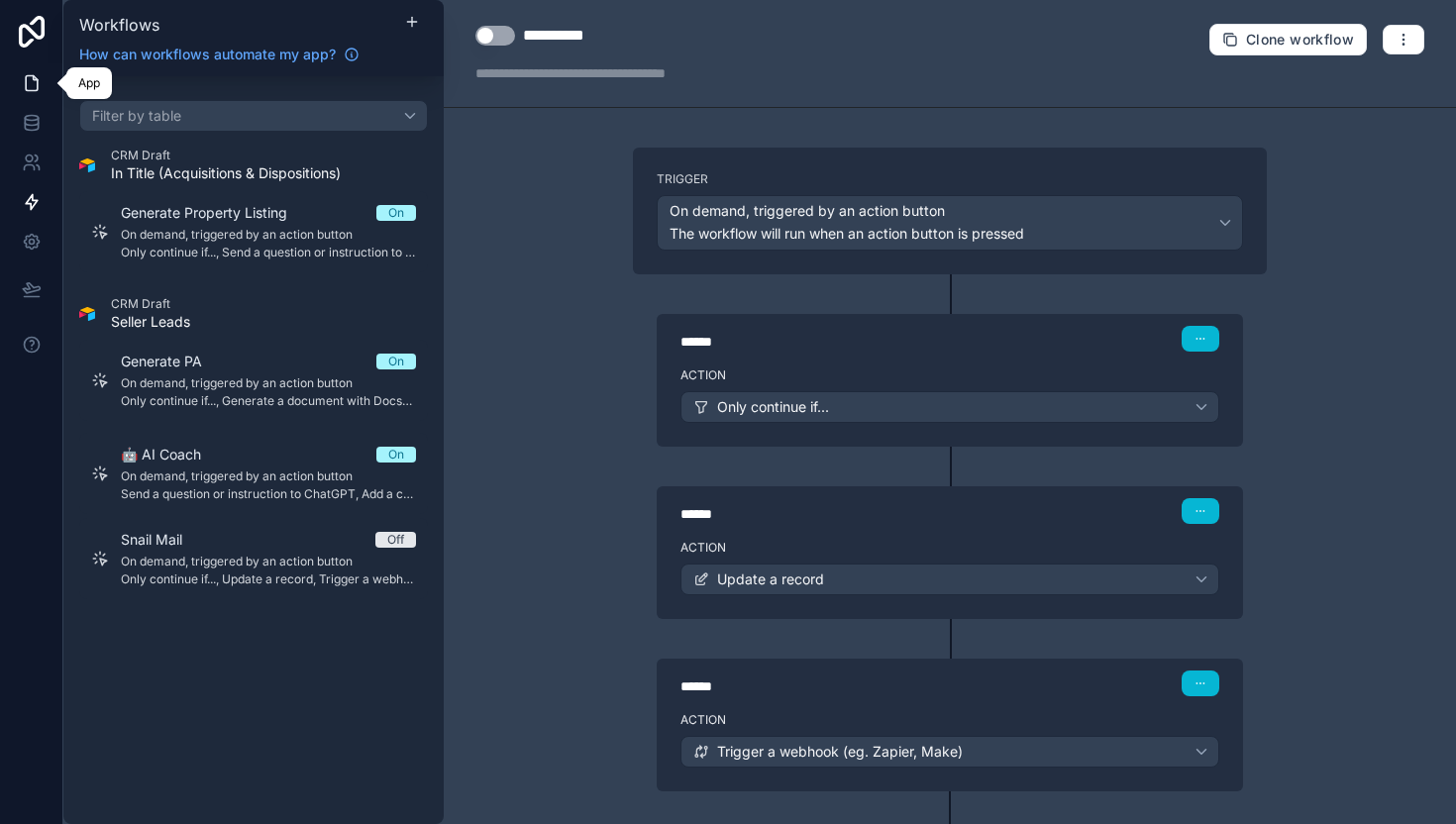 click 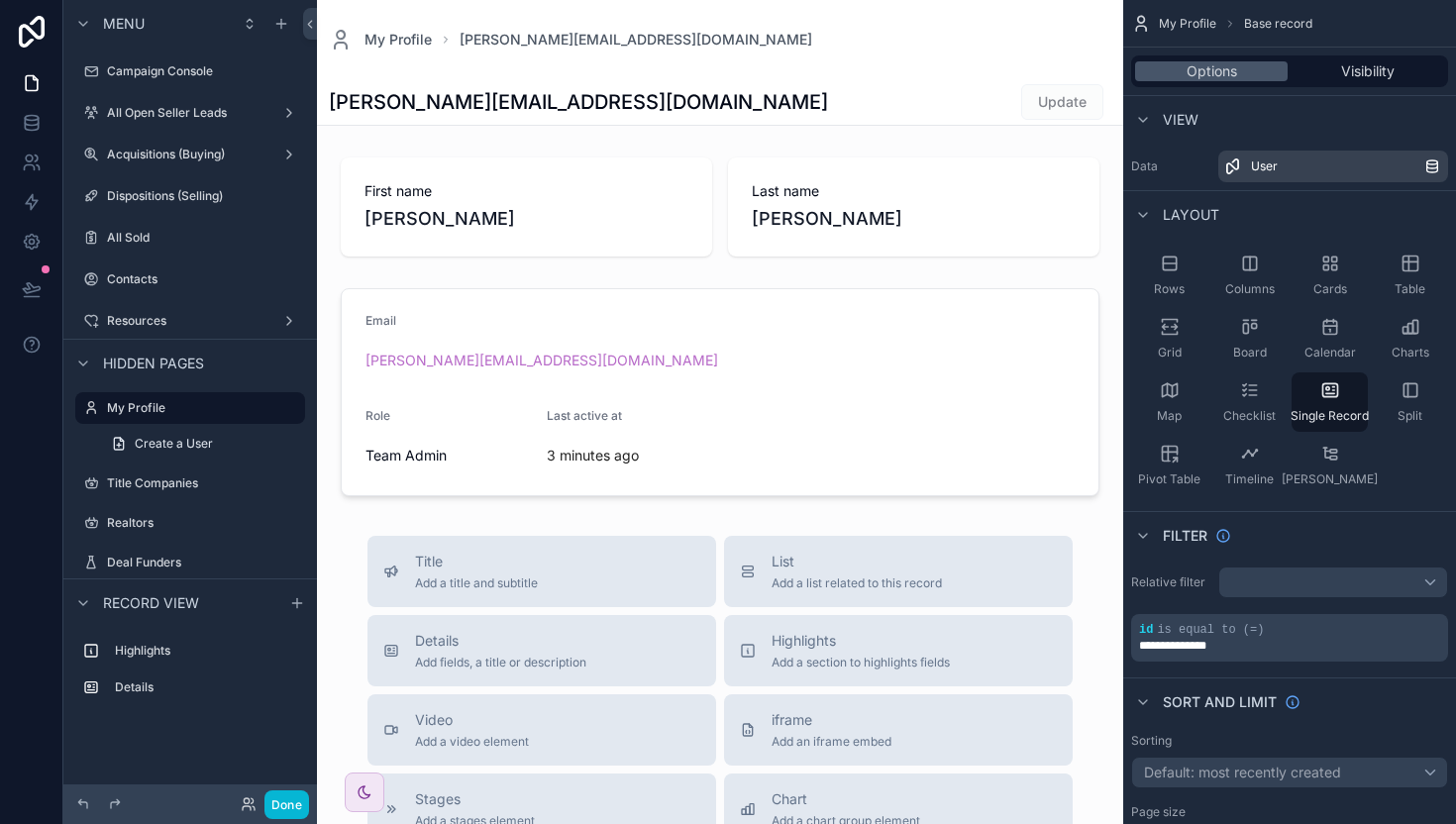 click on "[PERSON_NAME][EMAIL_ADDRESS][DOMAIN_NAME] Update" at bounding box center (720, 102) 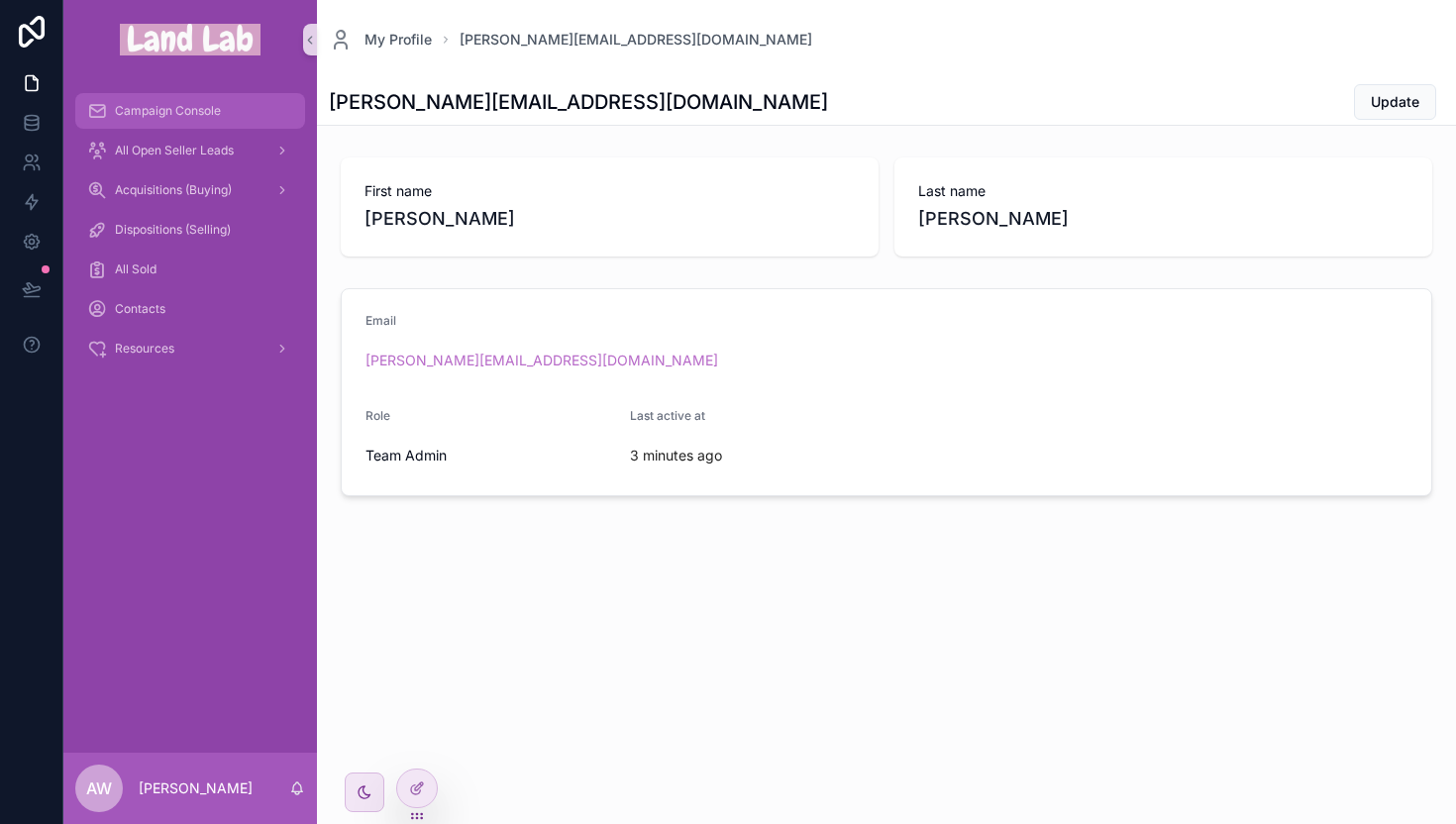 click on "Campaign Console" at bounding box center (167, 111) 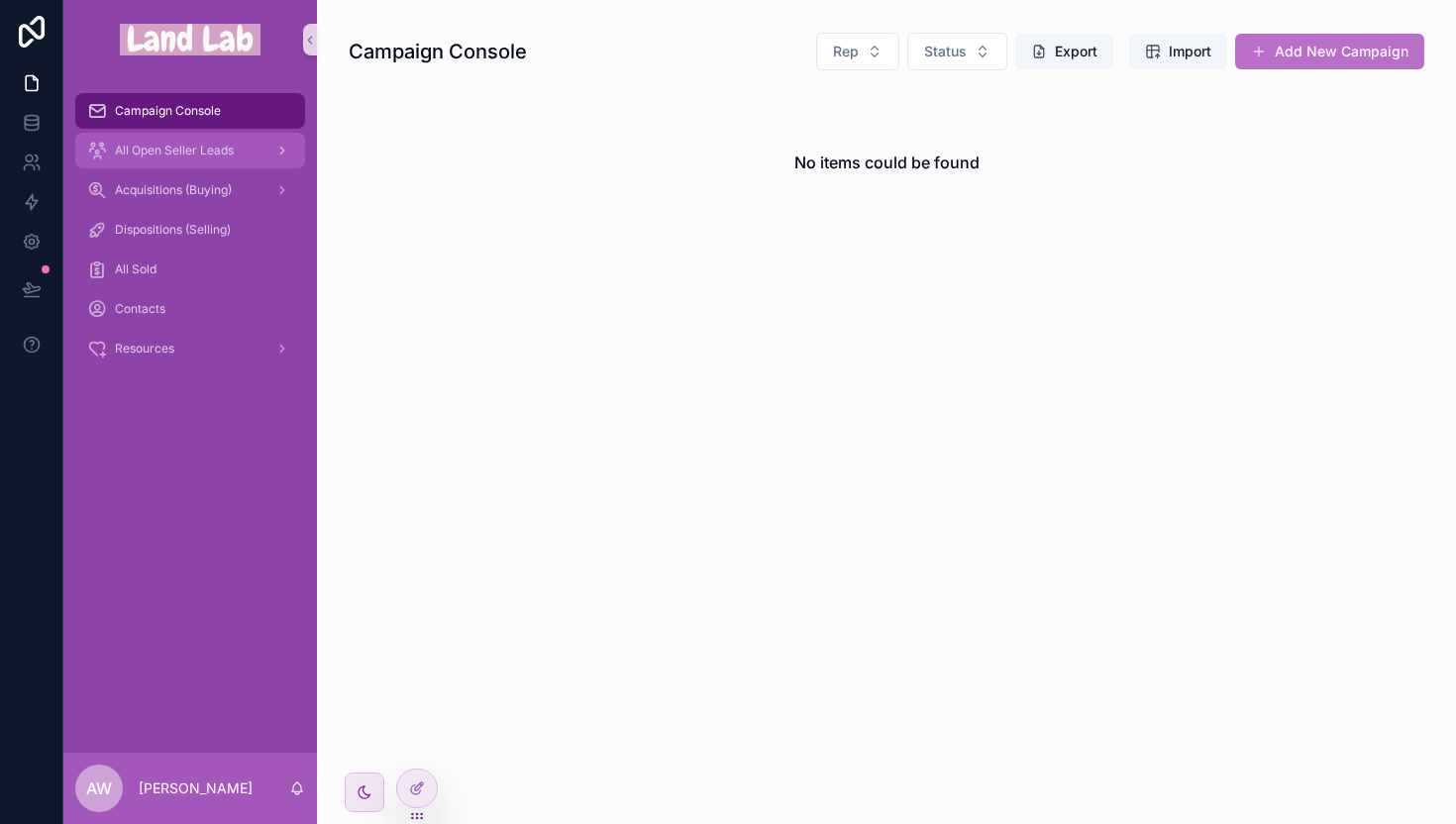 click on "All Open Seller Leads" at bounding box center [190, 151] 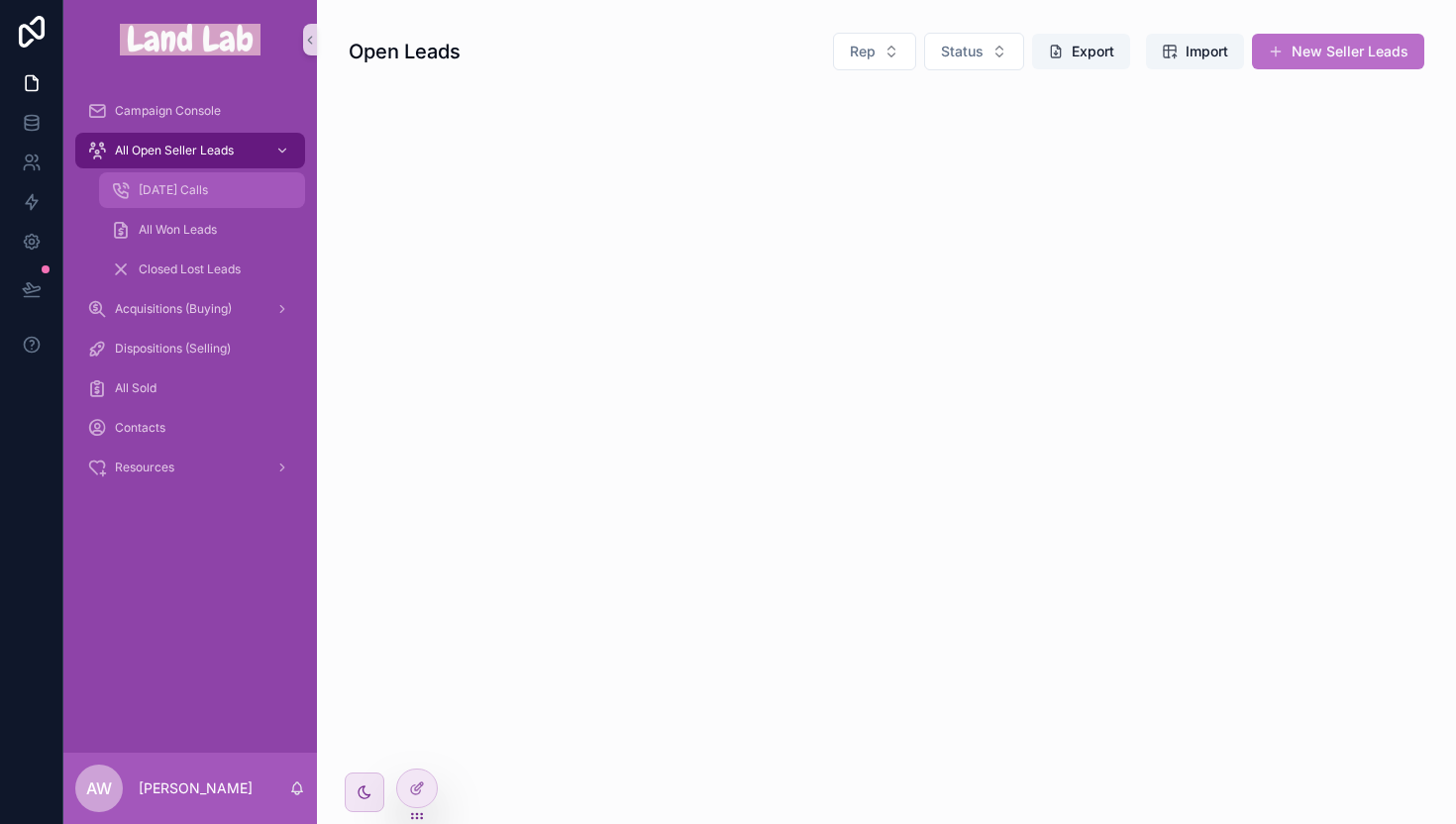 click on "[DATE] Calls" at bounding box center [173, 190] 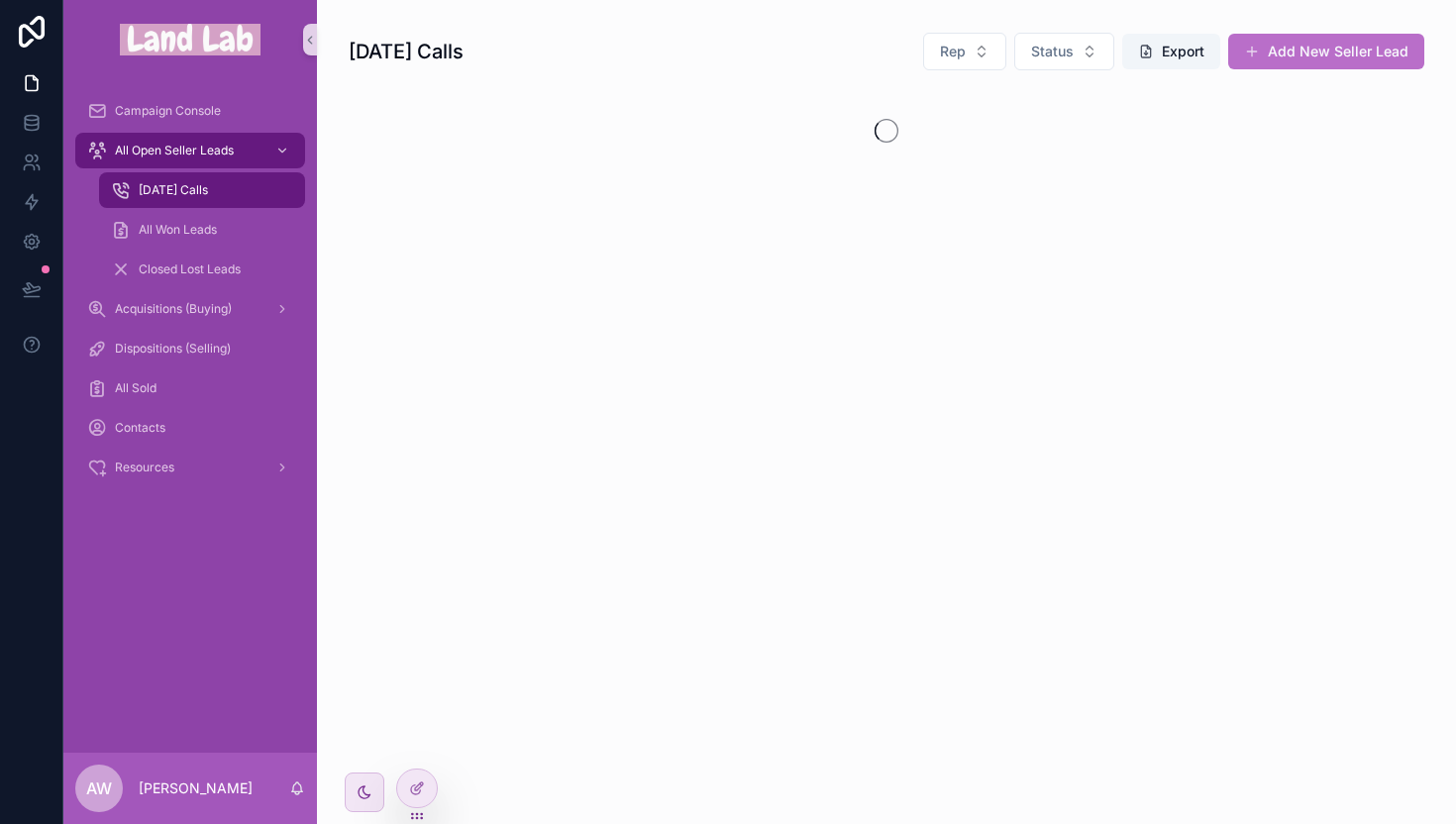 click on "All Won Leads" at bounding box center [202, 230] 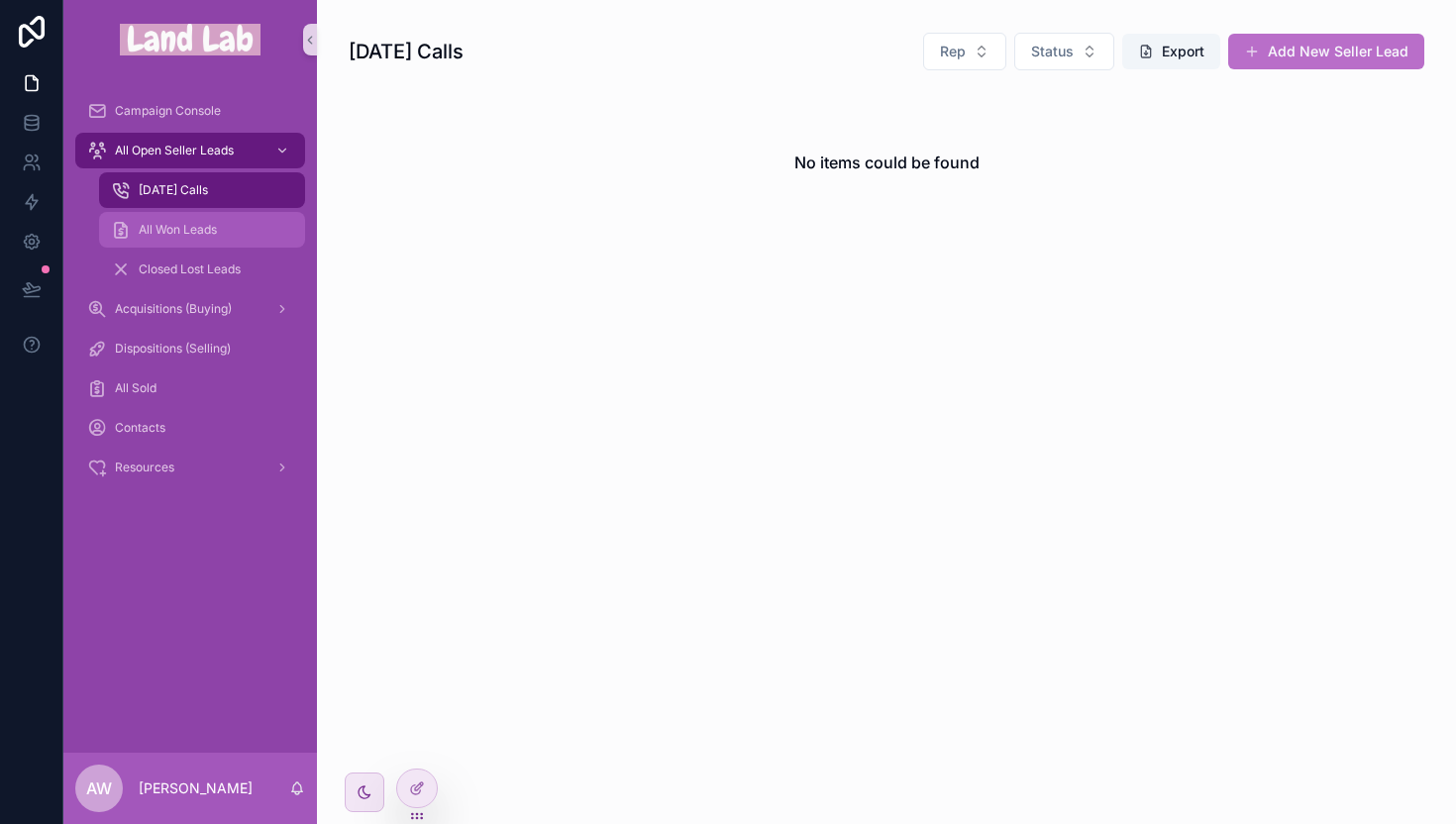 click on "All Won Leads" at bounding box center [177, 230] 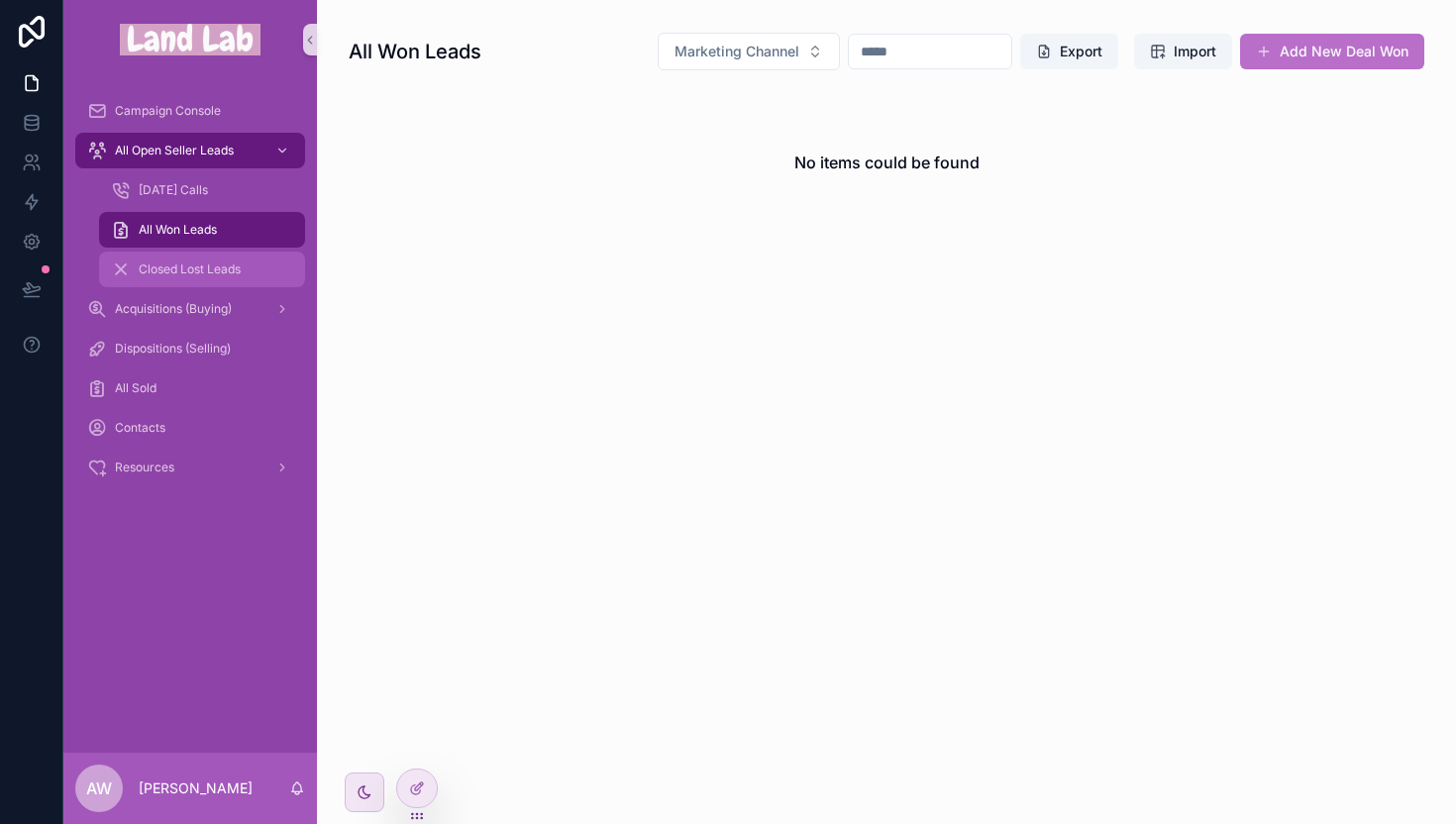 click on "Closed Lost Leads" at bounding box center [202, 269] 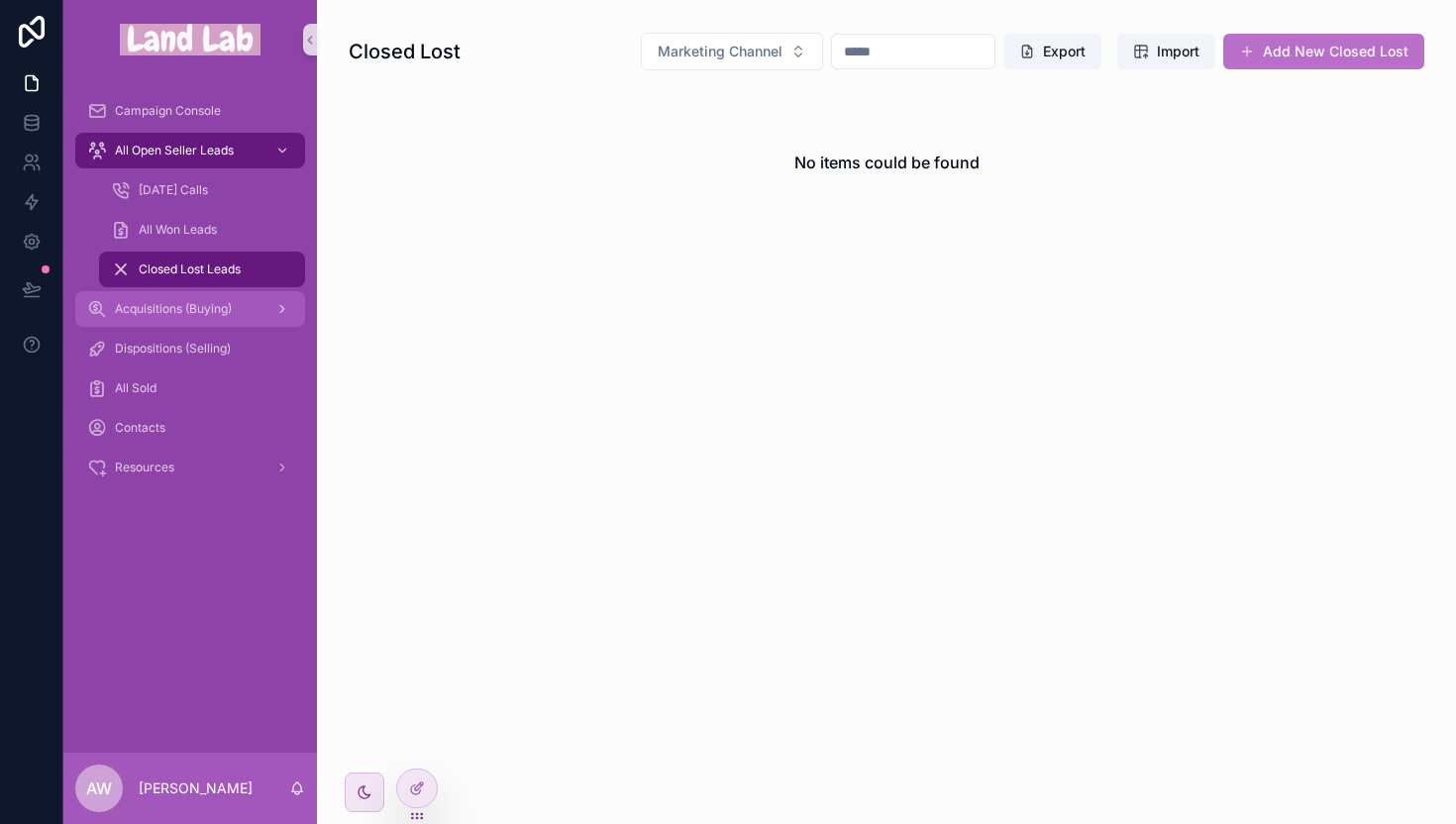 click on "Acquisitions (Buying)" at bounding box center [190, 309] 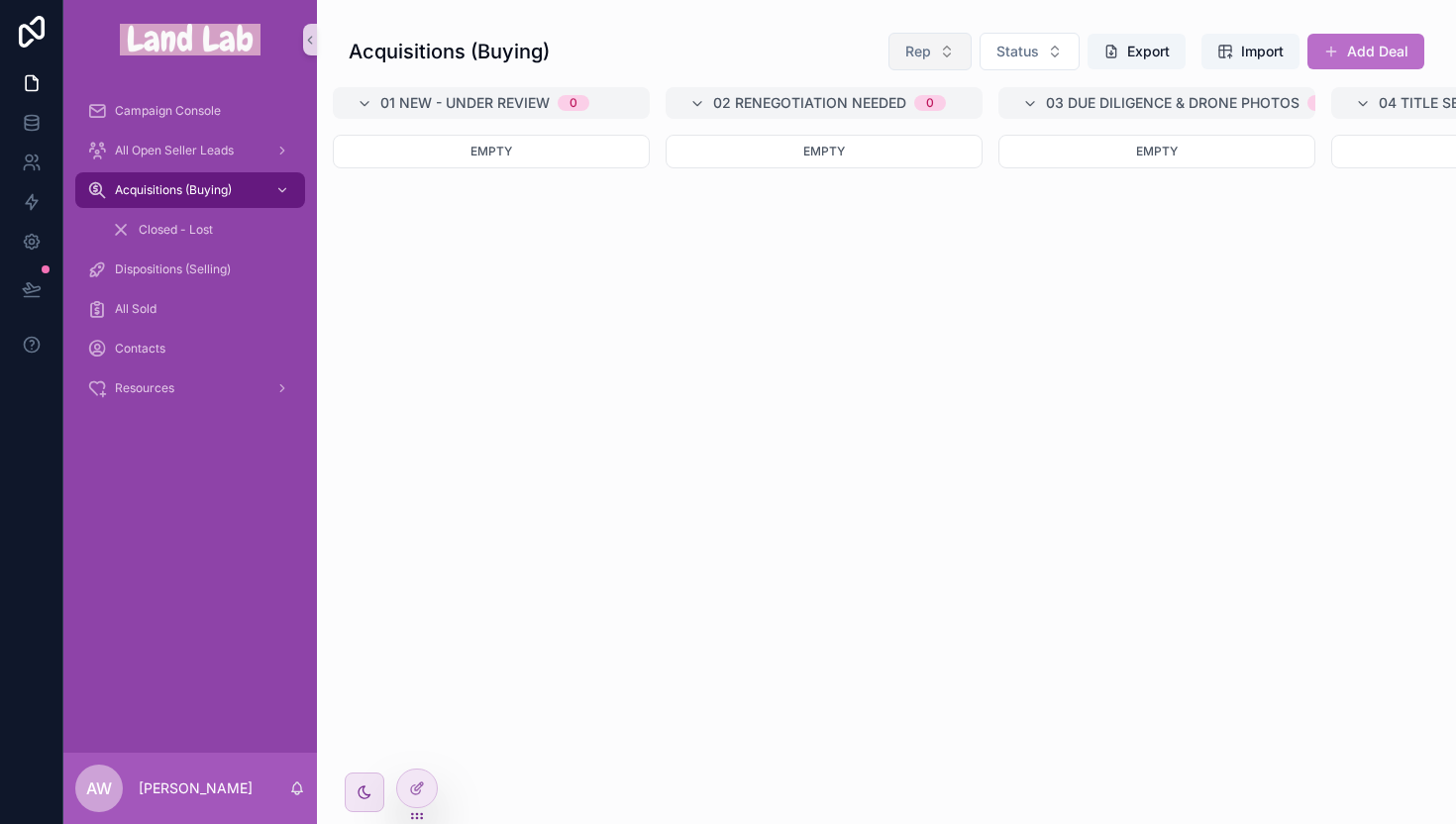 click on "Rep" at bounding box center (930, 52) 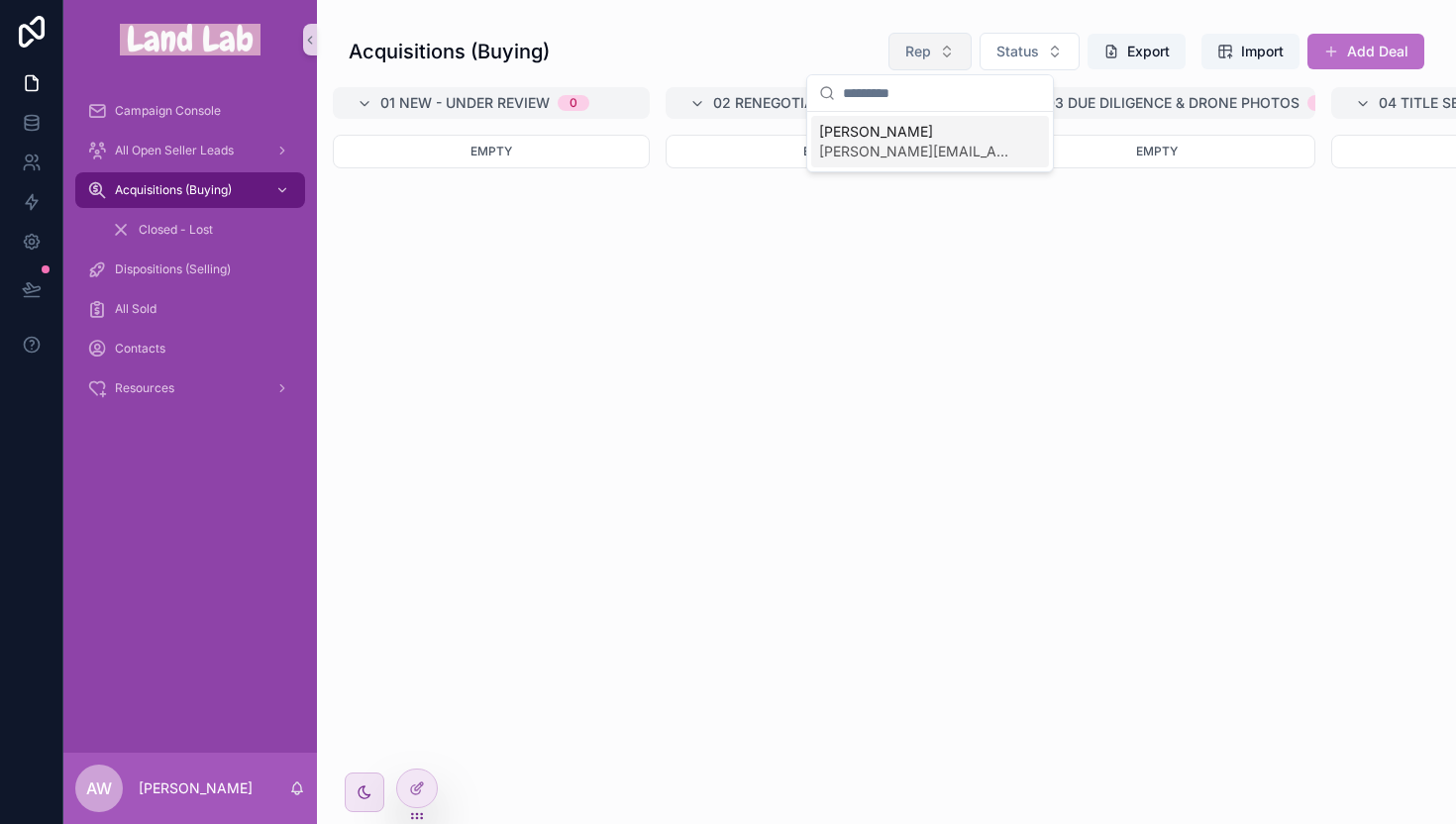 click on "Rep" at bounding box center (930, 52) 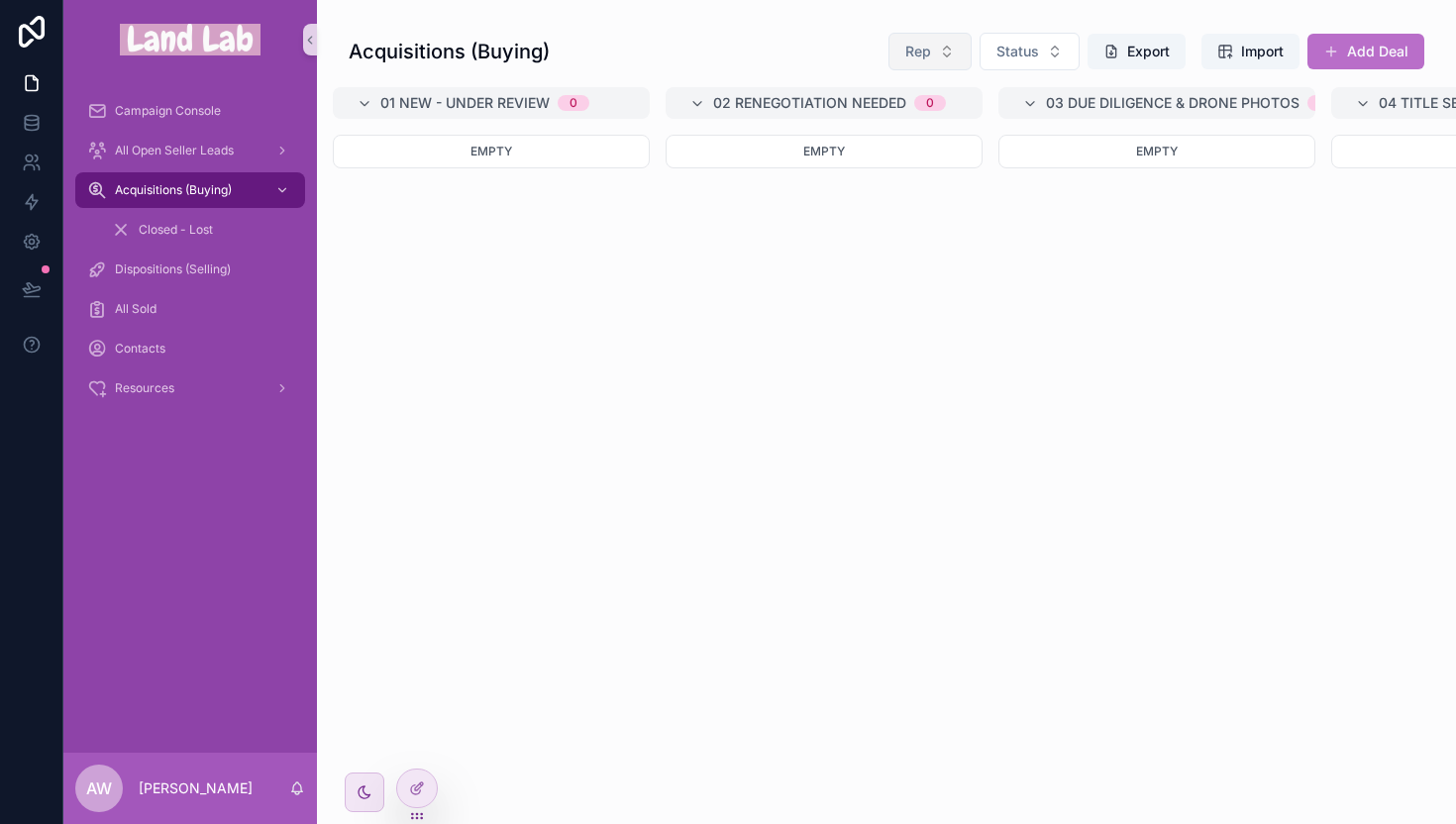 click on "Rep" at bounding box center (930, 52) 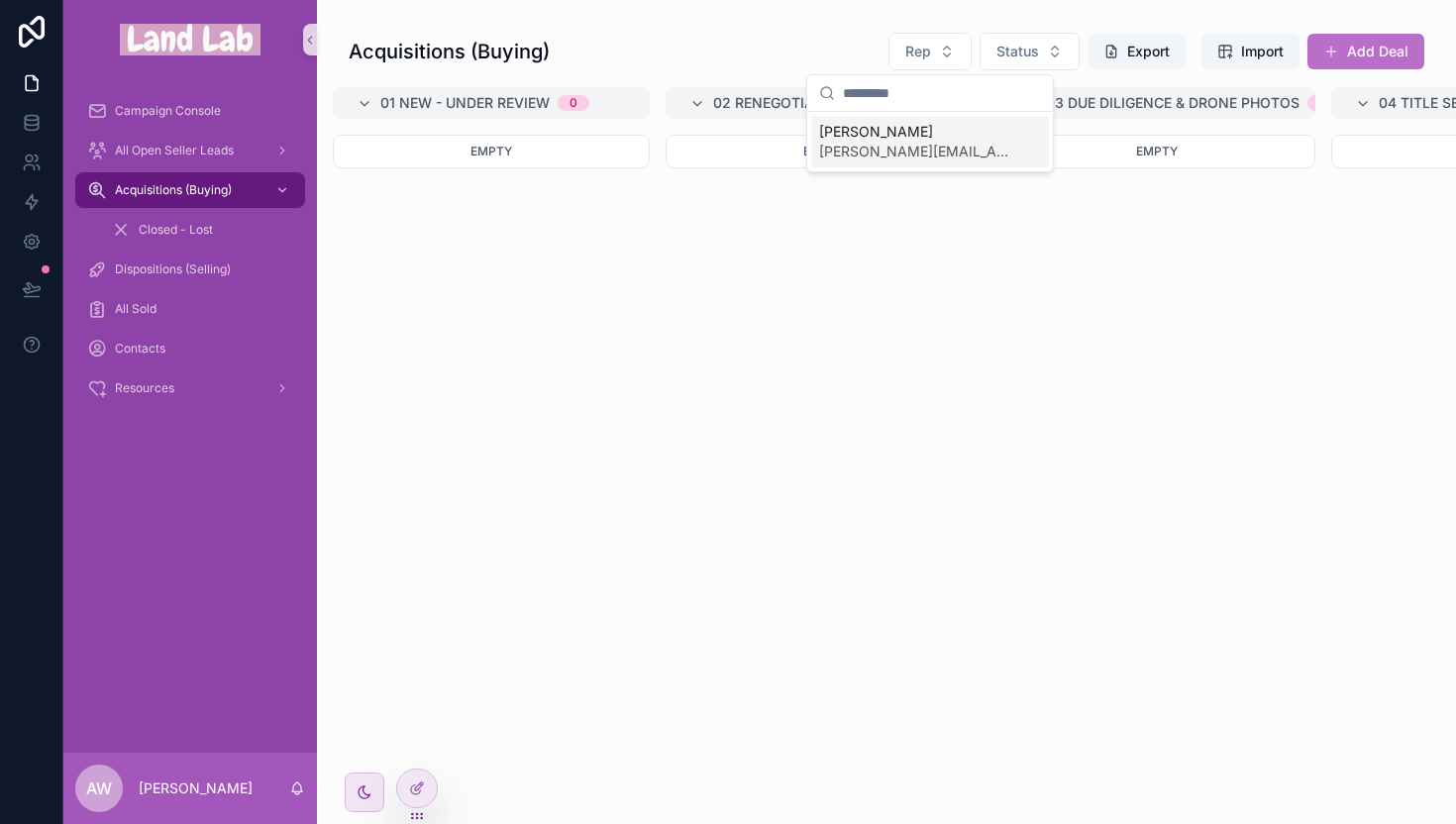 click on "[PERSON_NAME]" at bounding box center [918, 132] 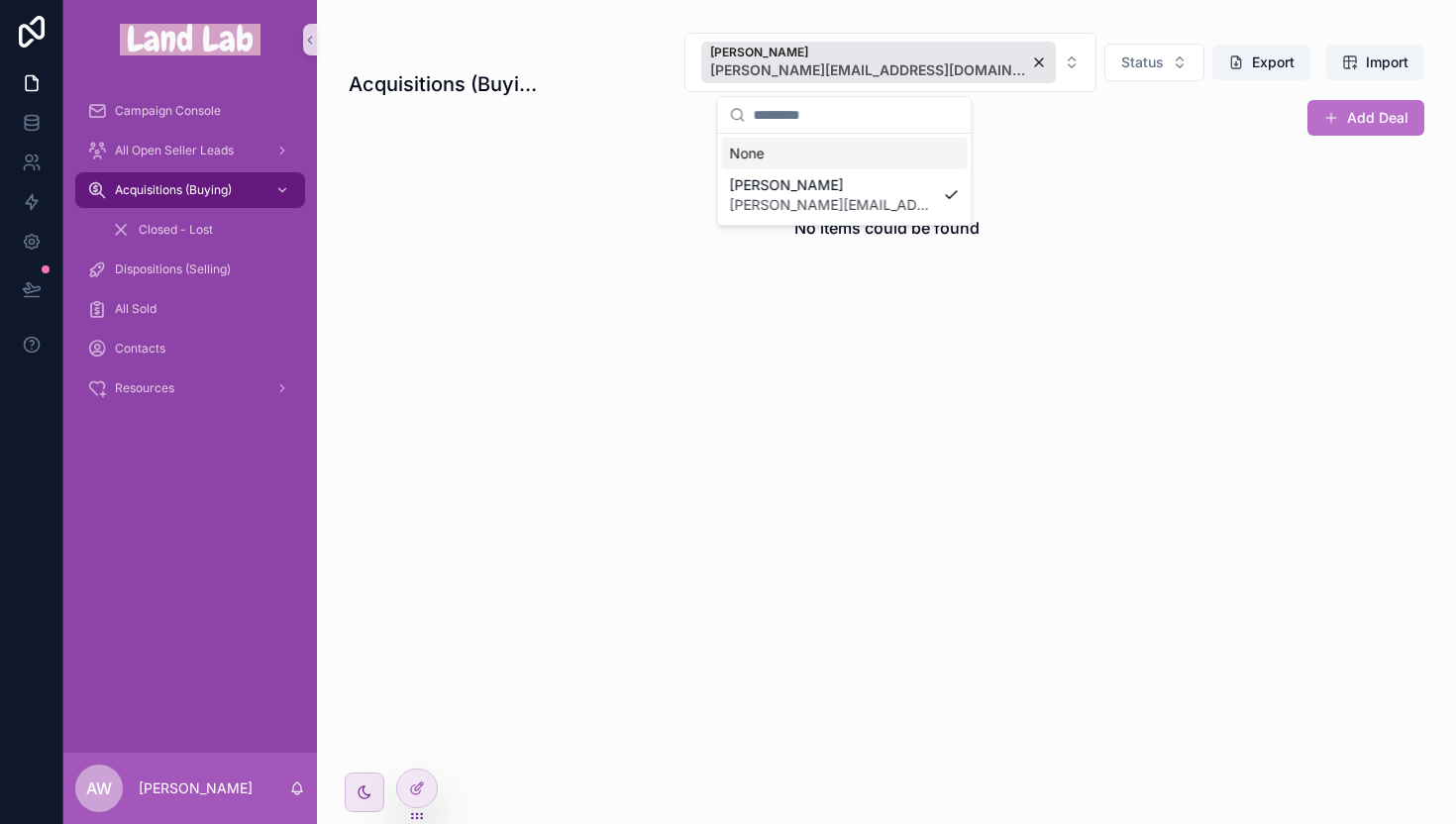 click on "No items could be found" at bounding box center (886, 228) 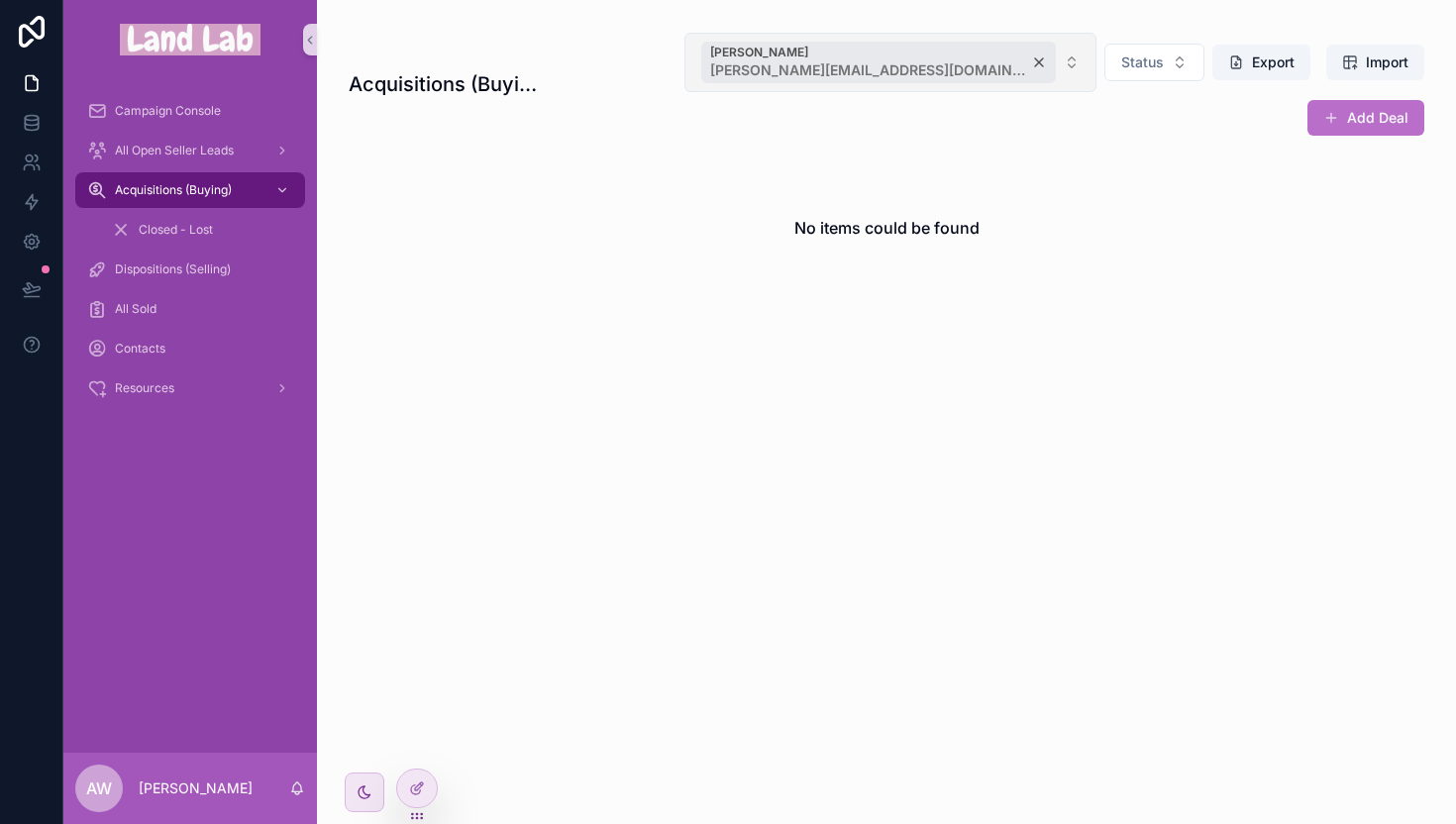click on "[PERSON_NAME] [PERSON_NAME][EMAIL_ADDRESS][DOMAIN_NAME]" at bounding box center (879, 62) 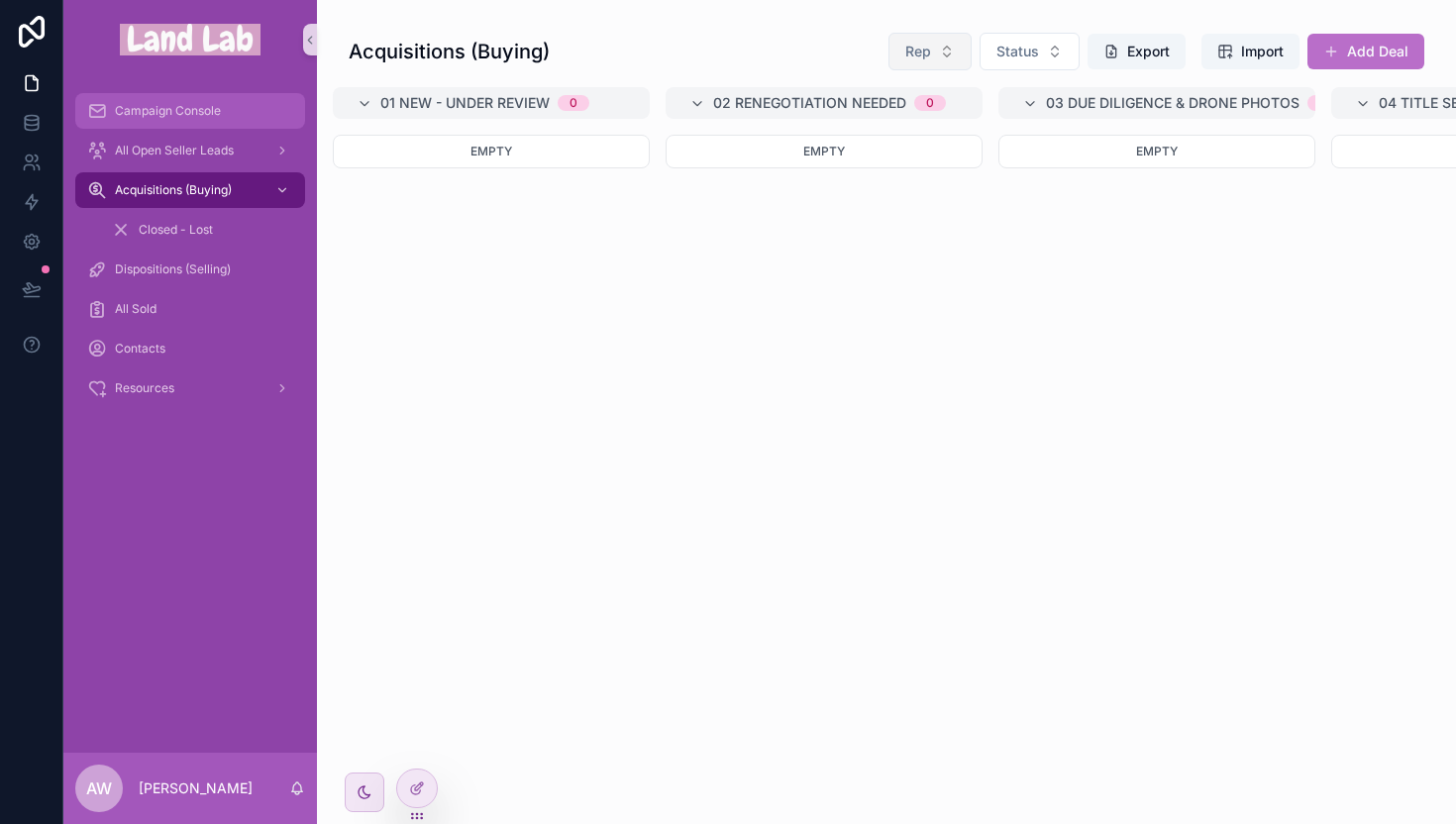 click on "Campaign Console" at bounding box center [190, 111] 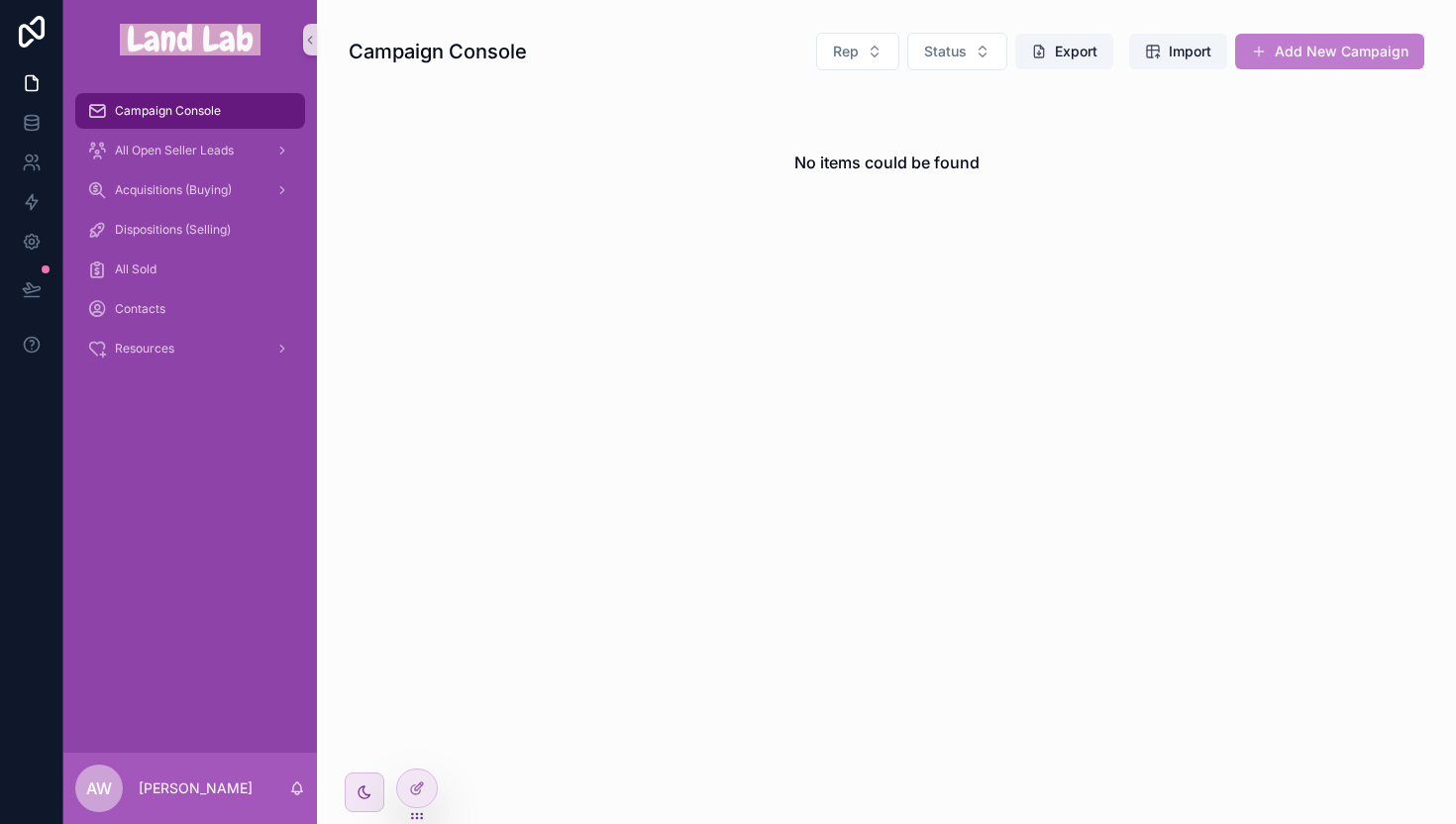 click on "Add New Campaign" at bounding box center (1329, 52) 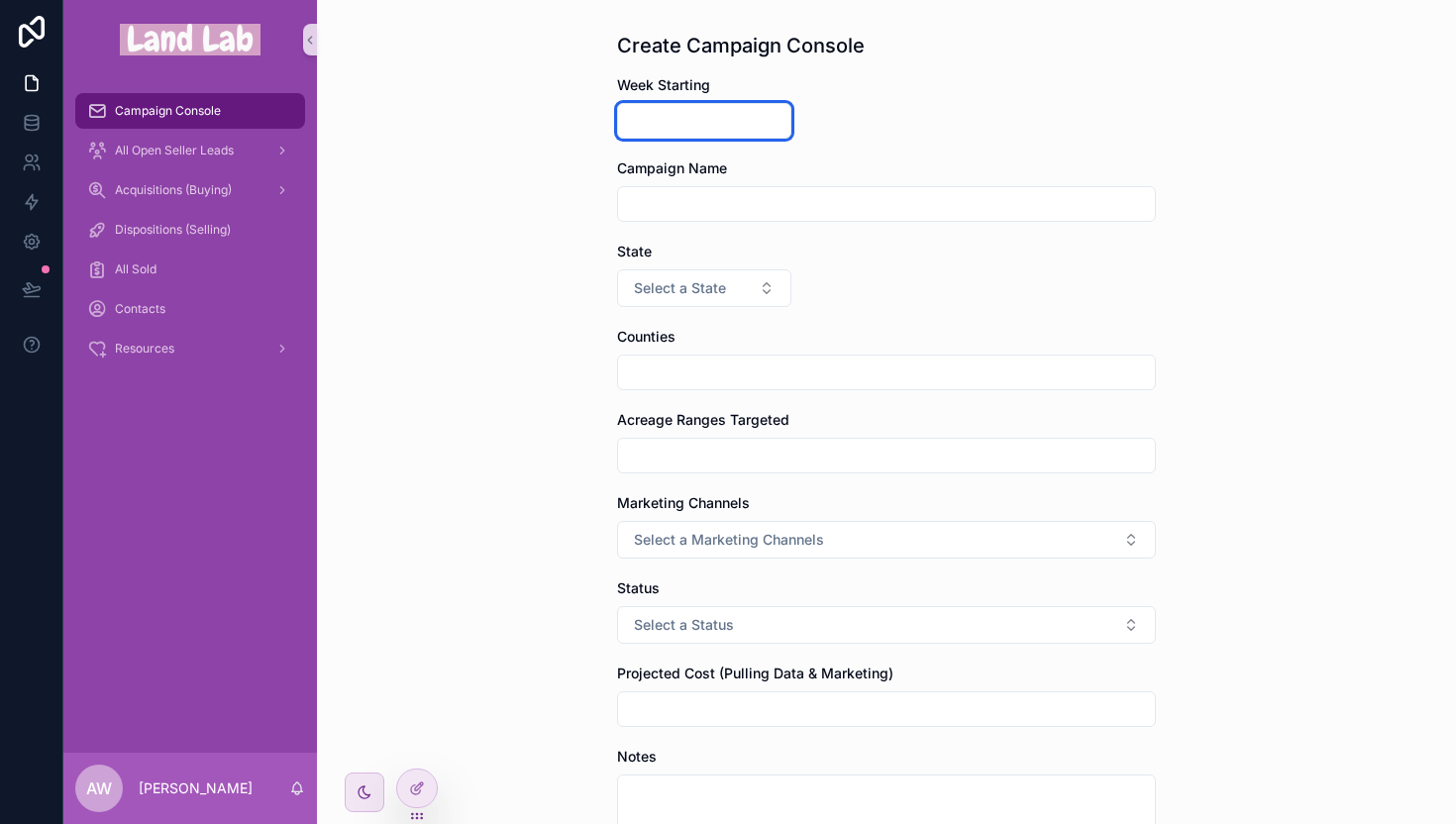 click at bounding box center [704, 121] 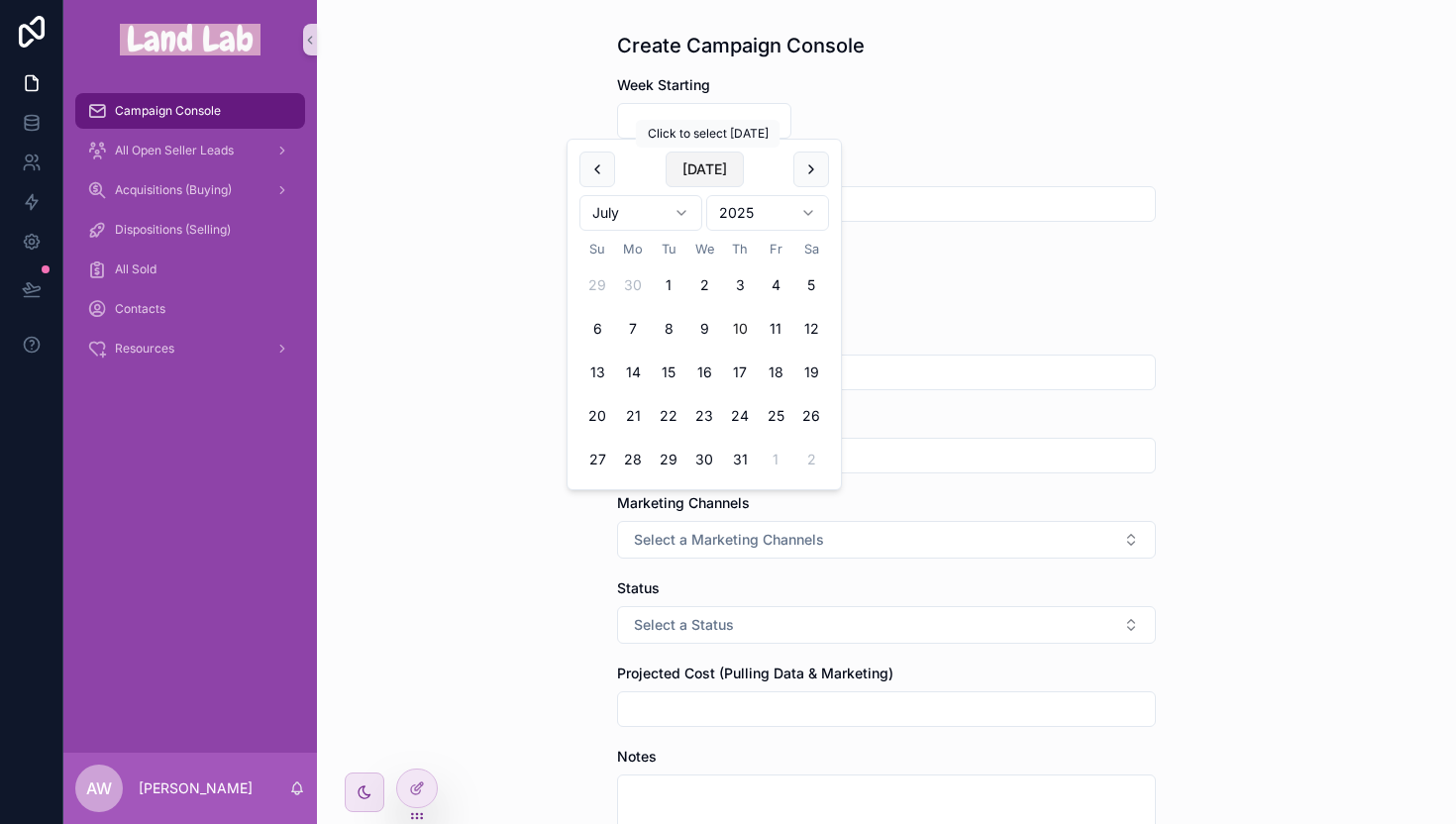 click on "[DATE]" at bounding box center (704, 169) 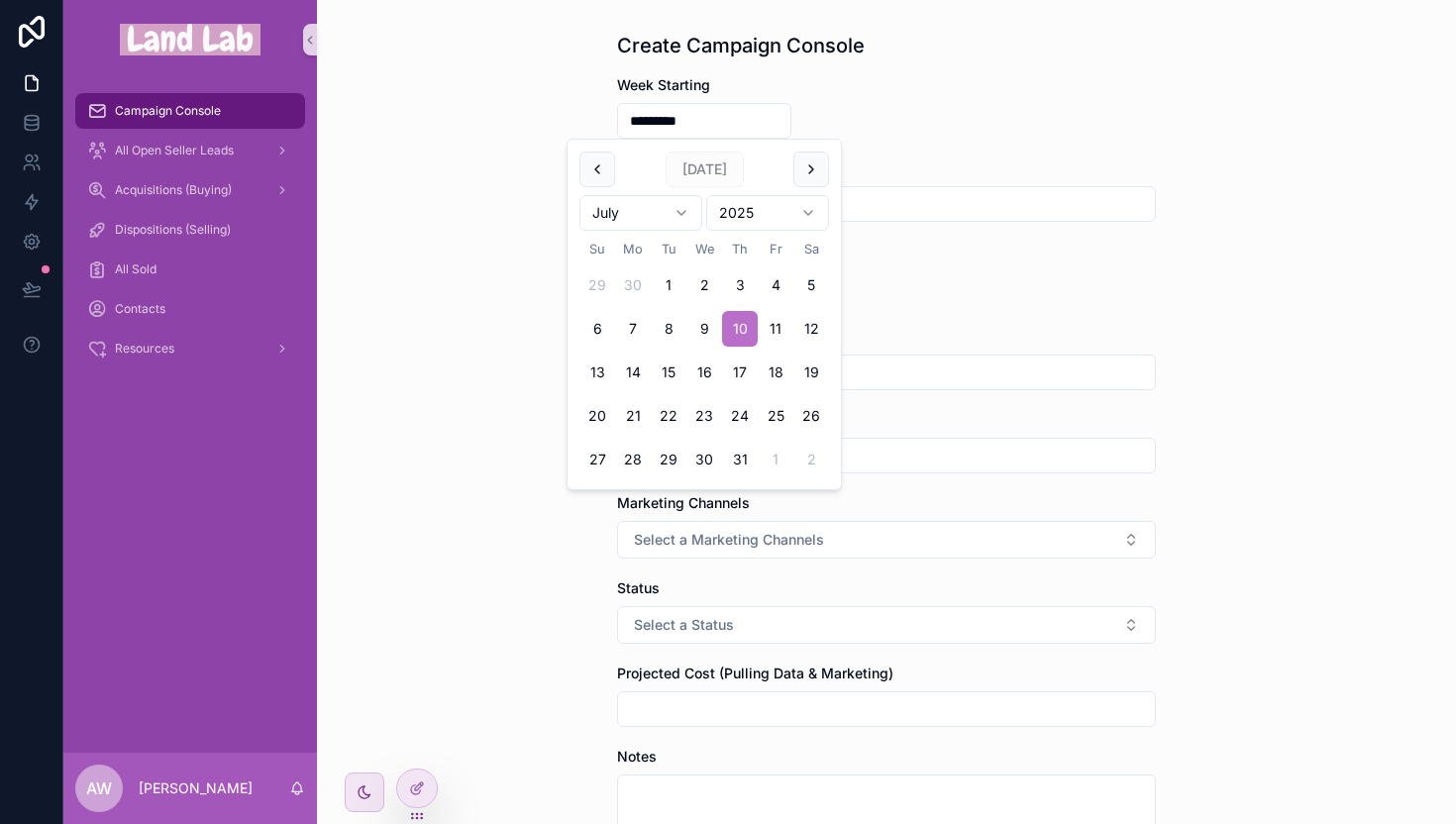 click on "Campaign Name" at bounding box center (886, 168) 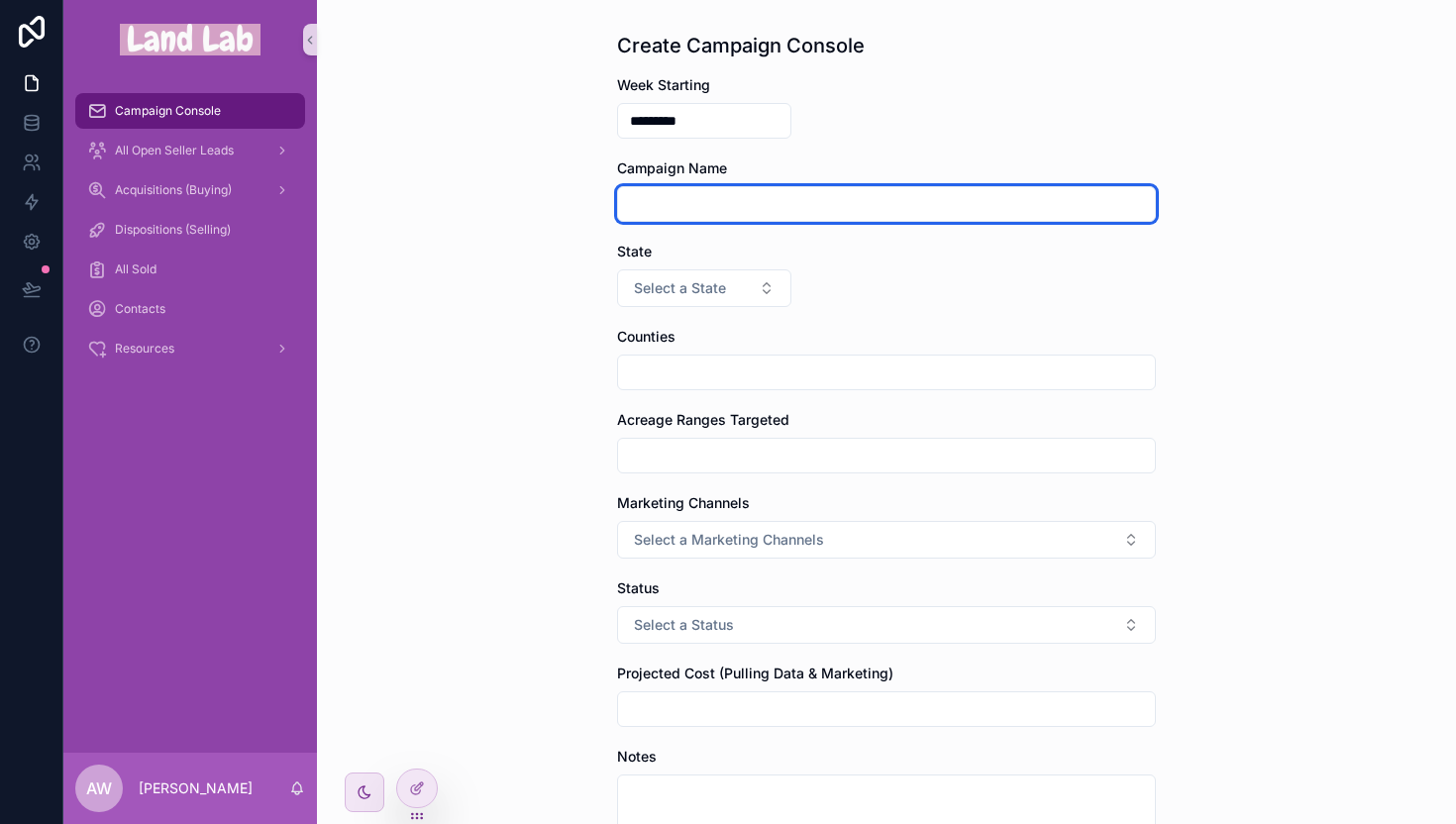 click at bounding box center [886, 204] 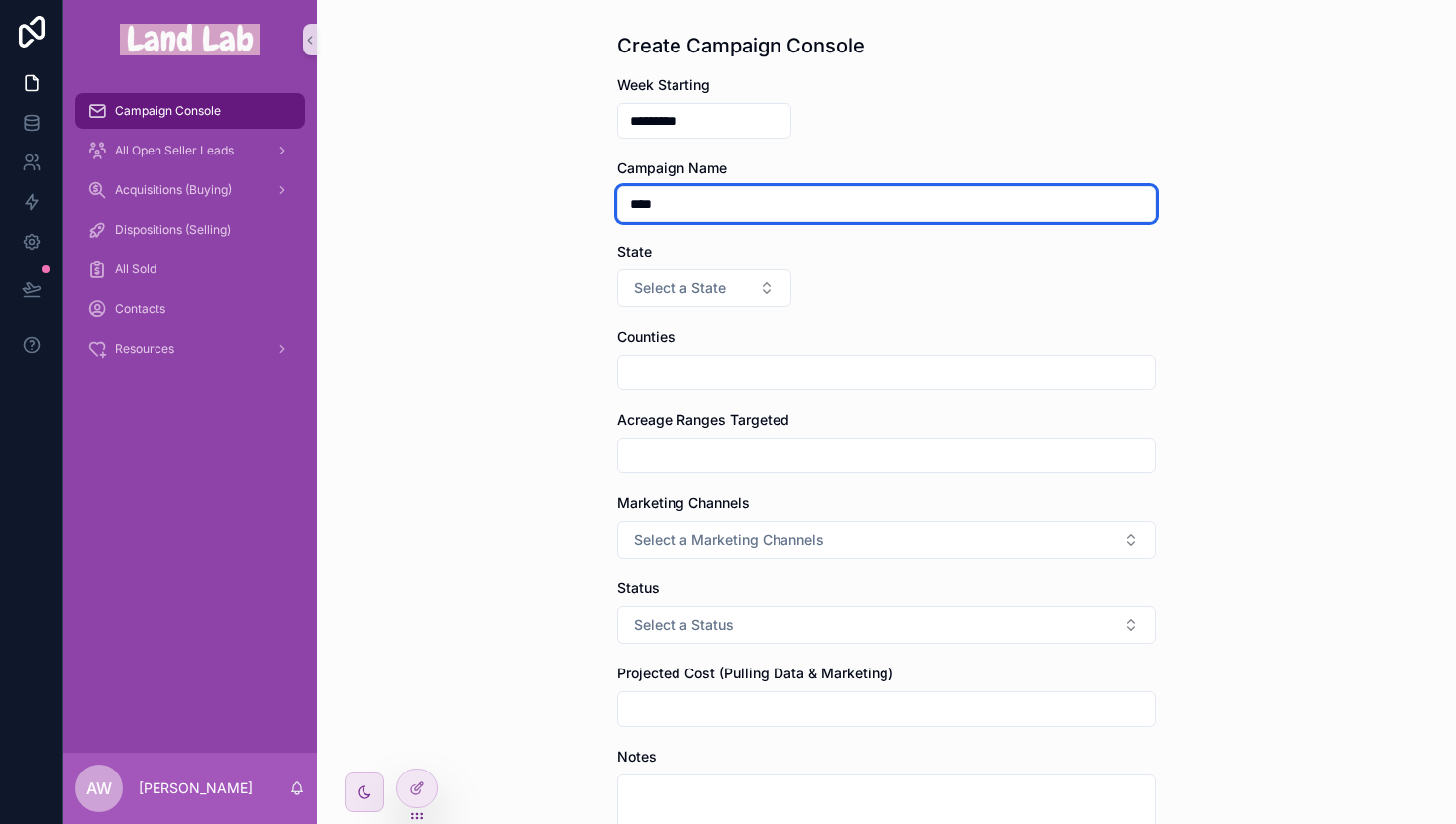 type on "****" 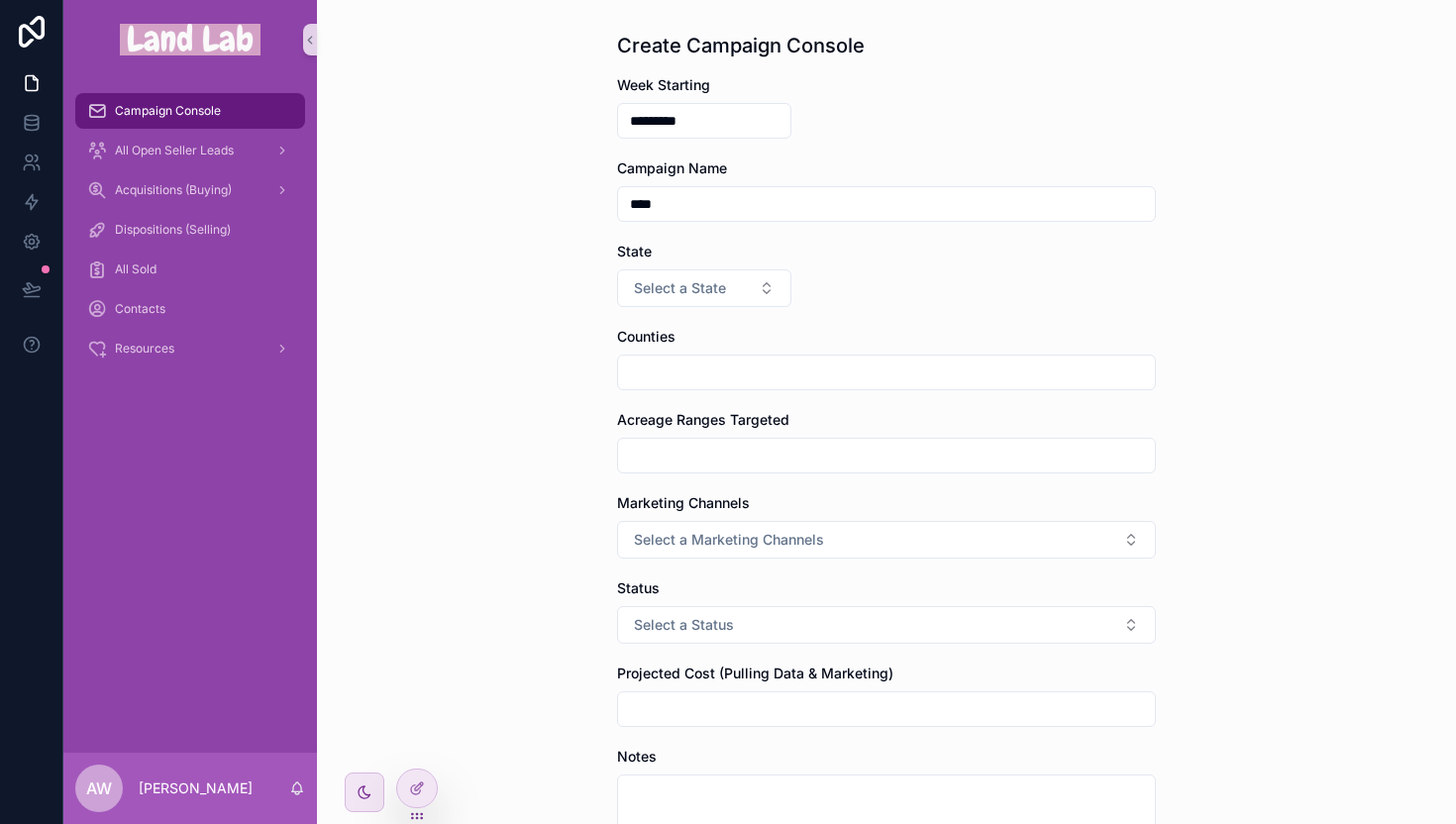 click on "Week Starting ********* Campaign Name **** State Select a State Counties Acreage Ranges Targeted Marketing Channels Select a Marketing Channels Status Select a Status Projected Cost (Pulling Data & Marketing) Notes Save" at bounding box center (886, 552) 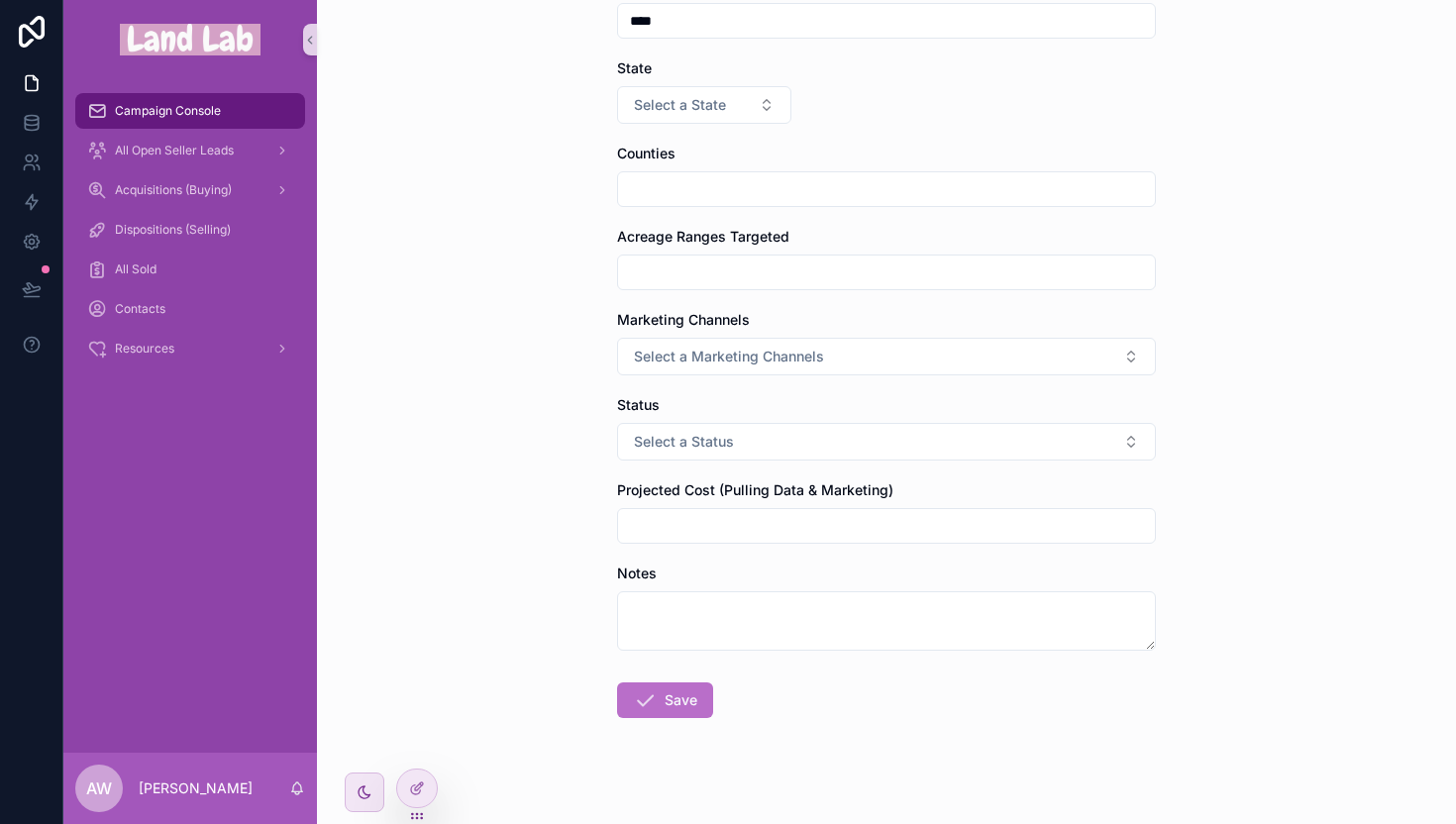 scroll, scrollTop: 204, scrollLeft: 0, axis: vertical 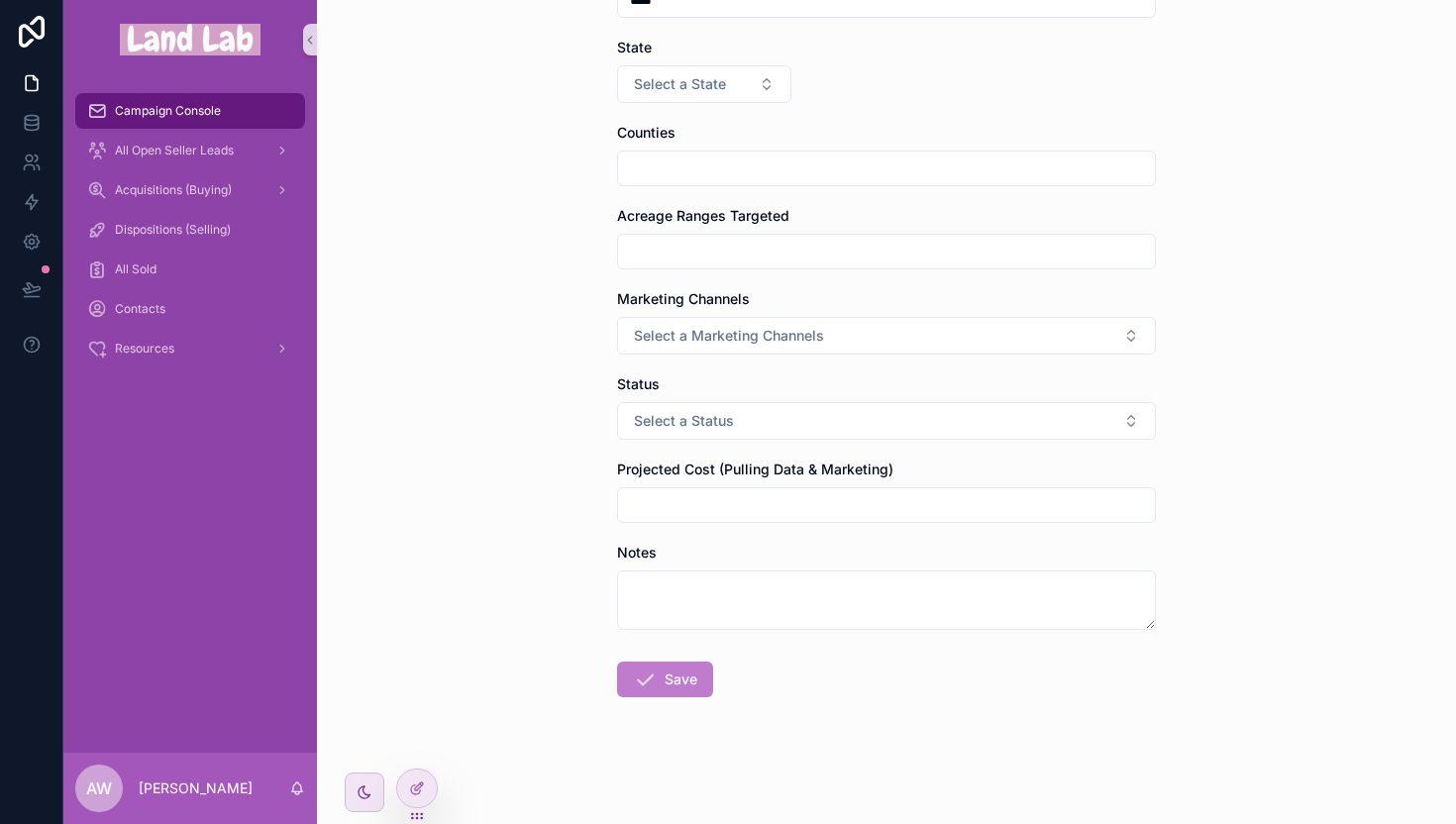 click on "Save" at bounding box center [665, 679] 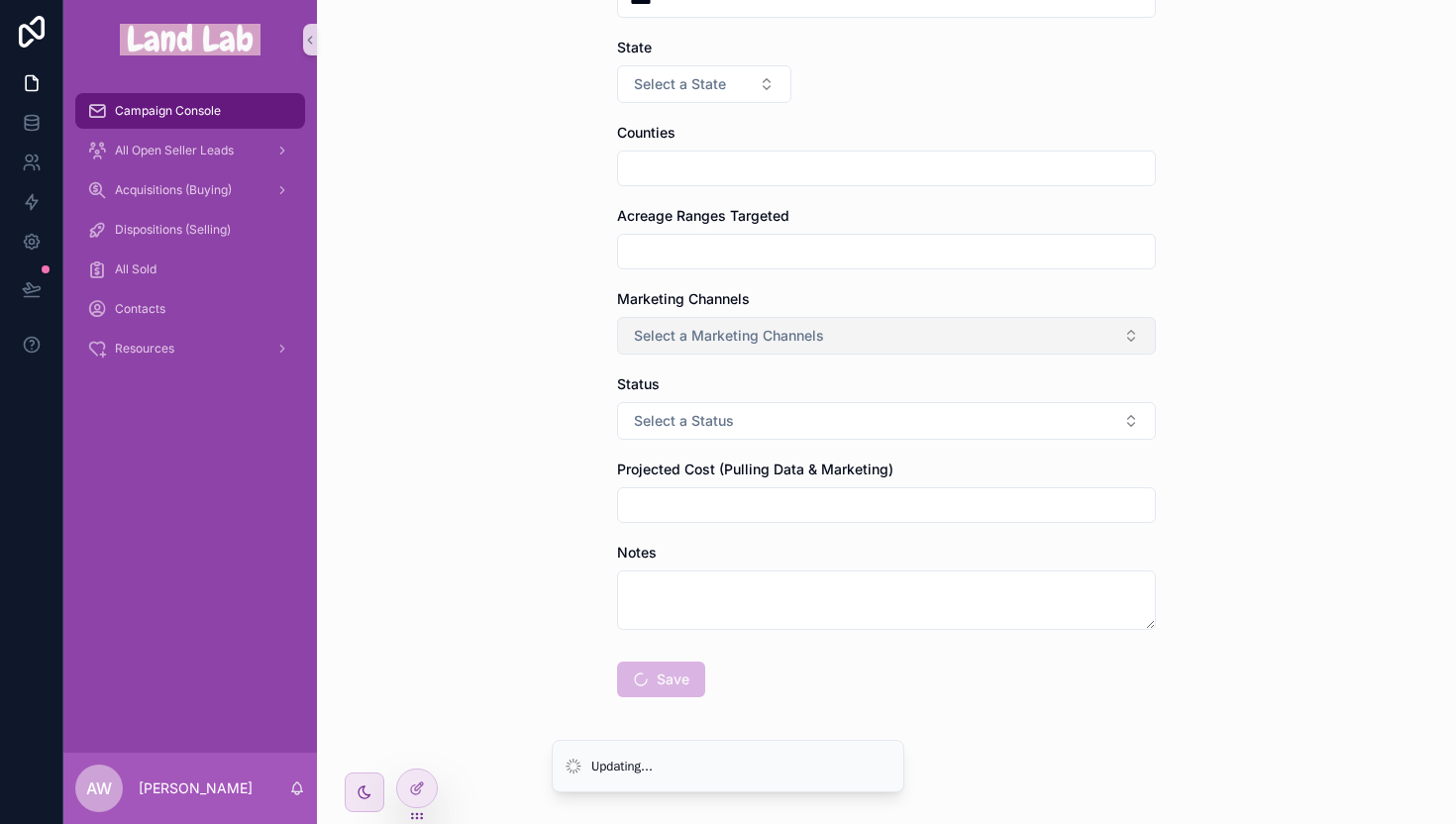 scroll, scrollTop: 0, scrollLeft: 0, axis: both 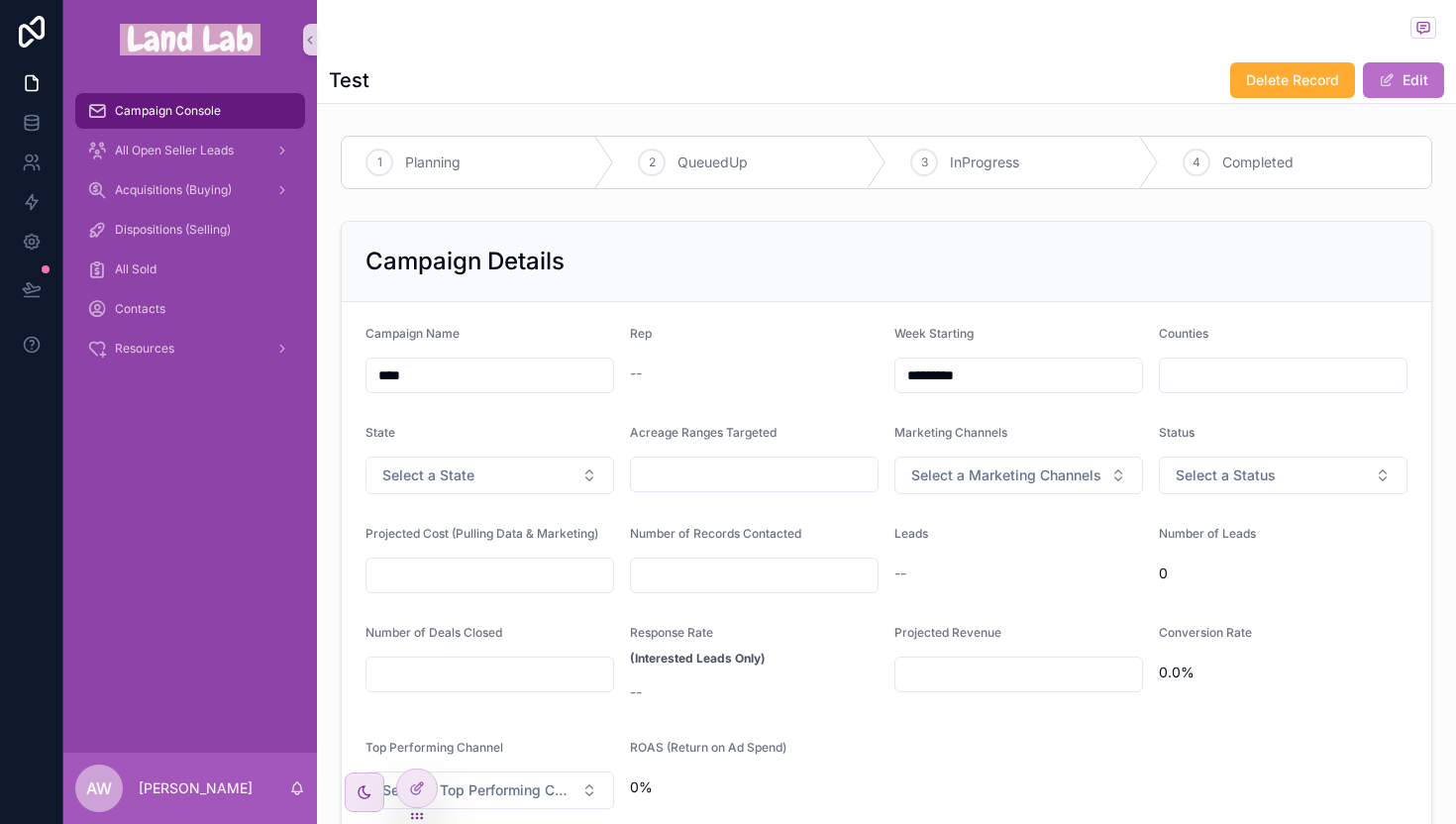 click on "--" at bounding box center (754, 373) 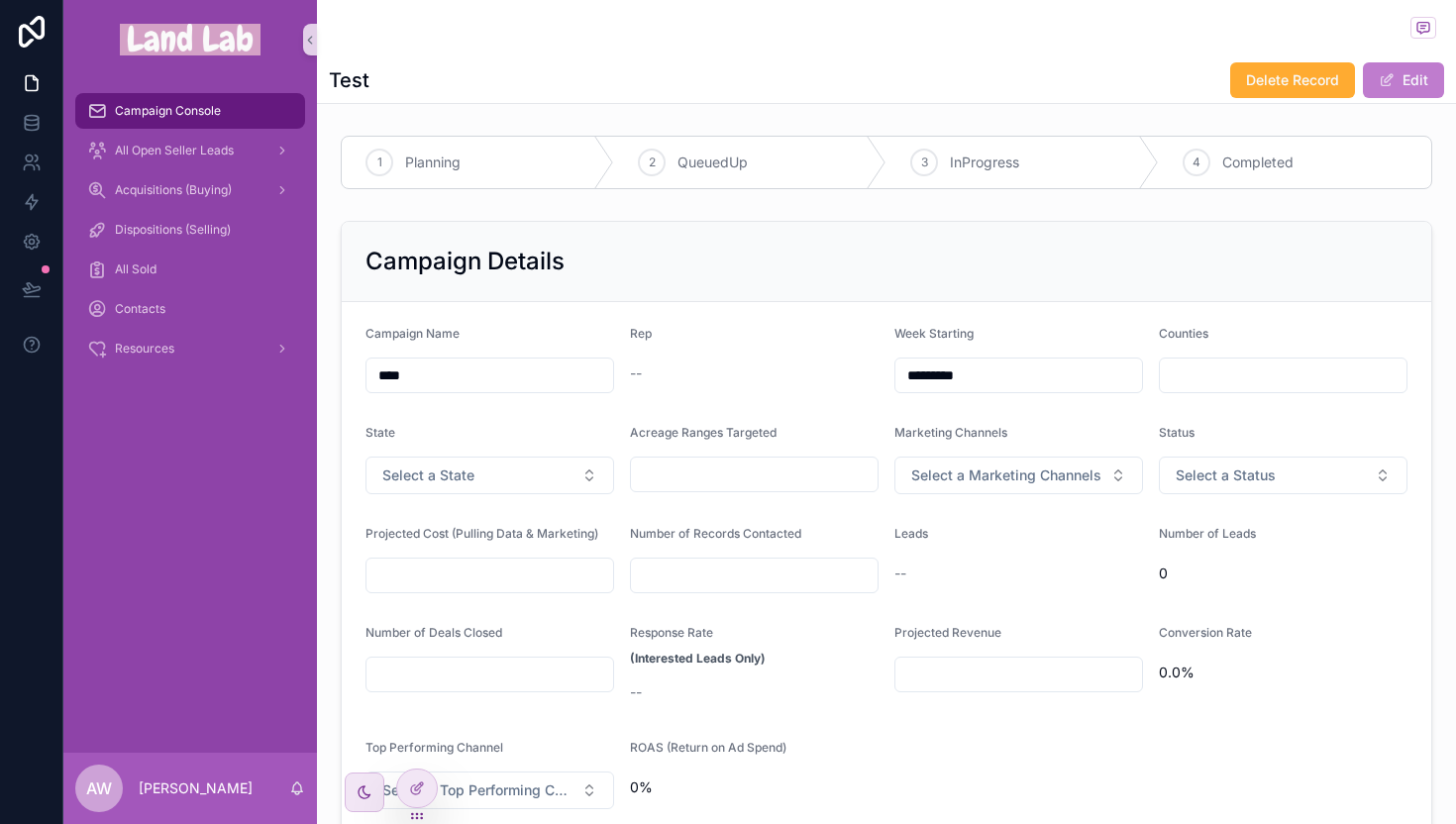 click on "Edit" at bounding box center (1404, 80) 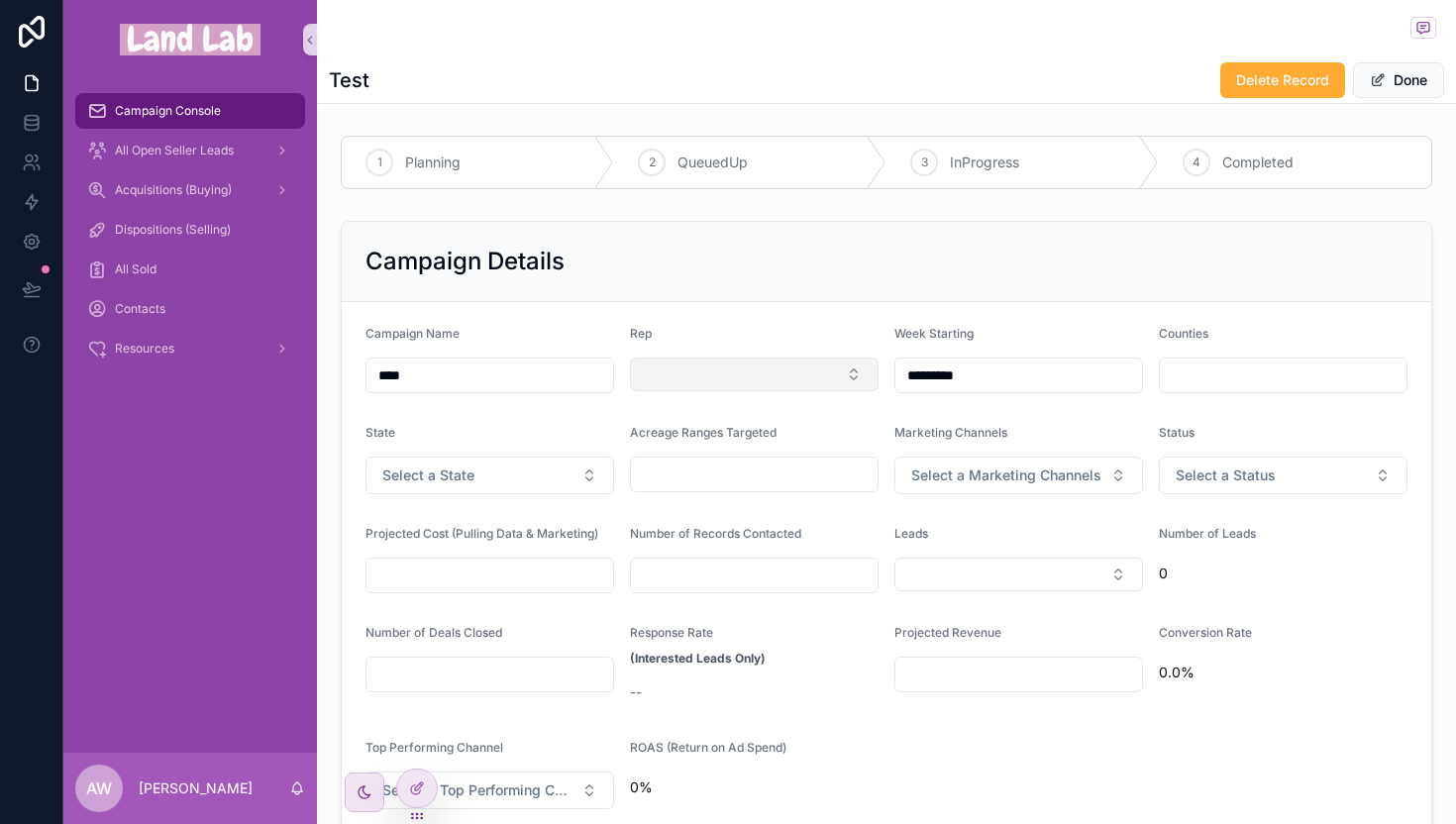 click at bounding box center [754, 374] 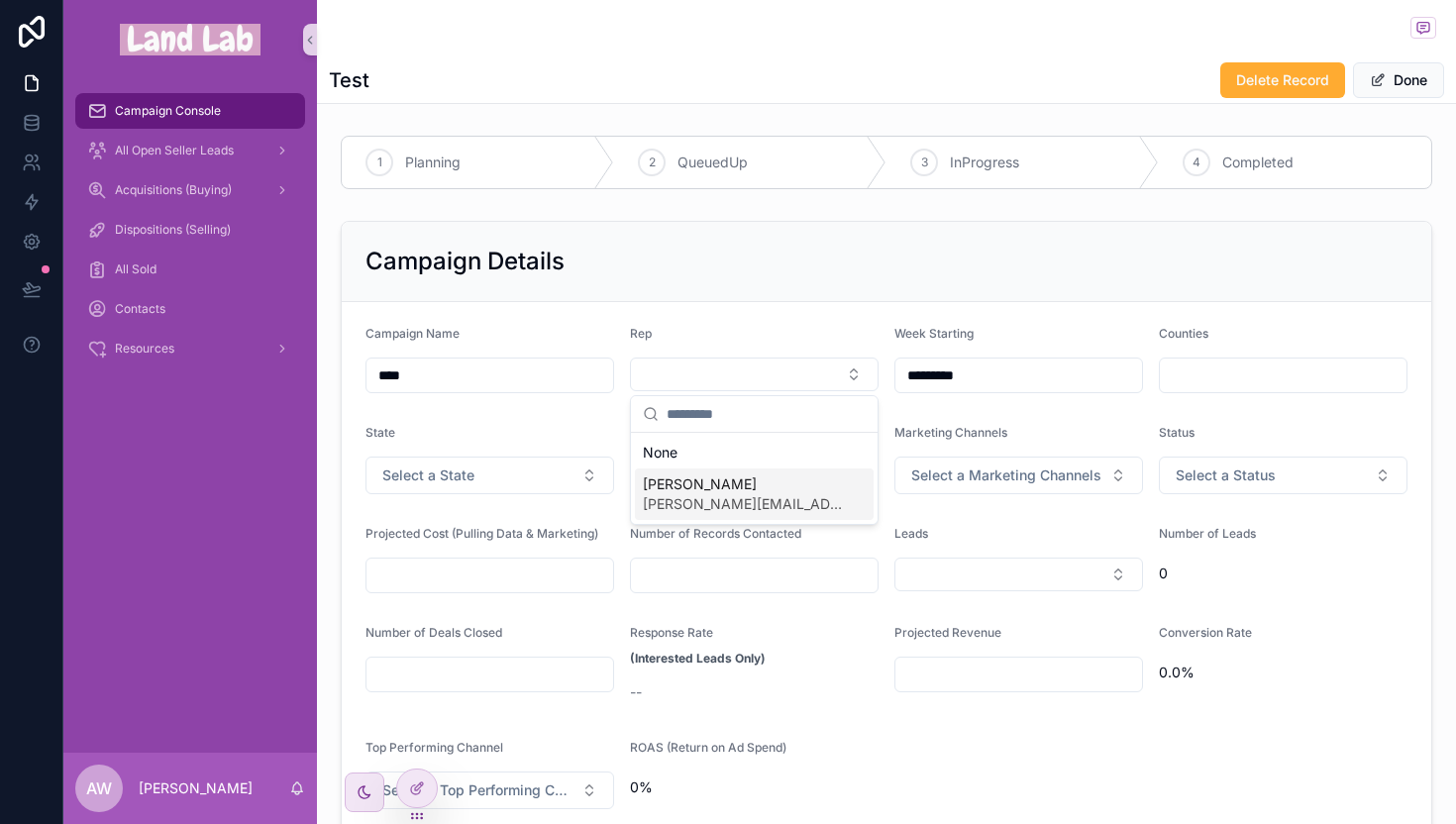 click on "[PERSON_NAME][EMAIL_ADDRESS][DOMAIN_NAME]" at bounding box center (742, 504) 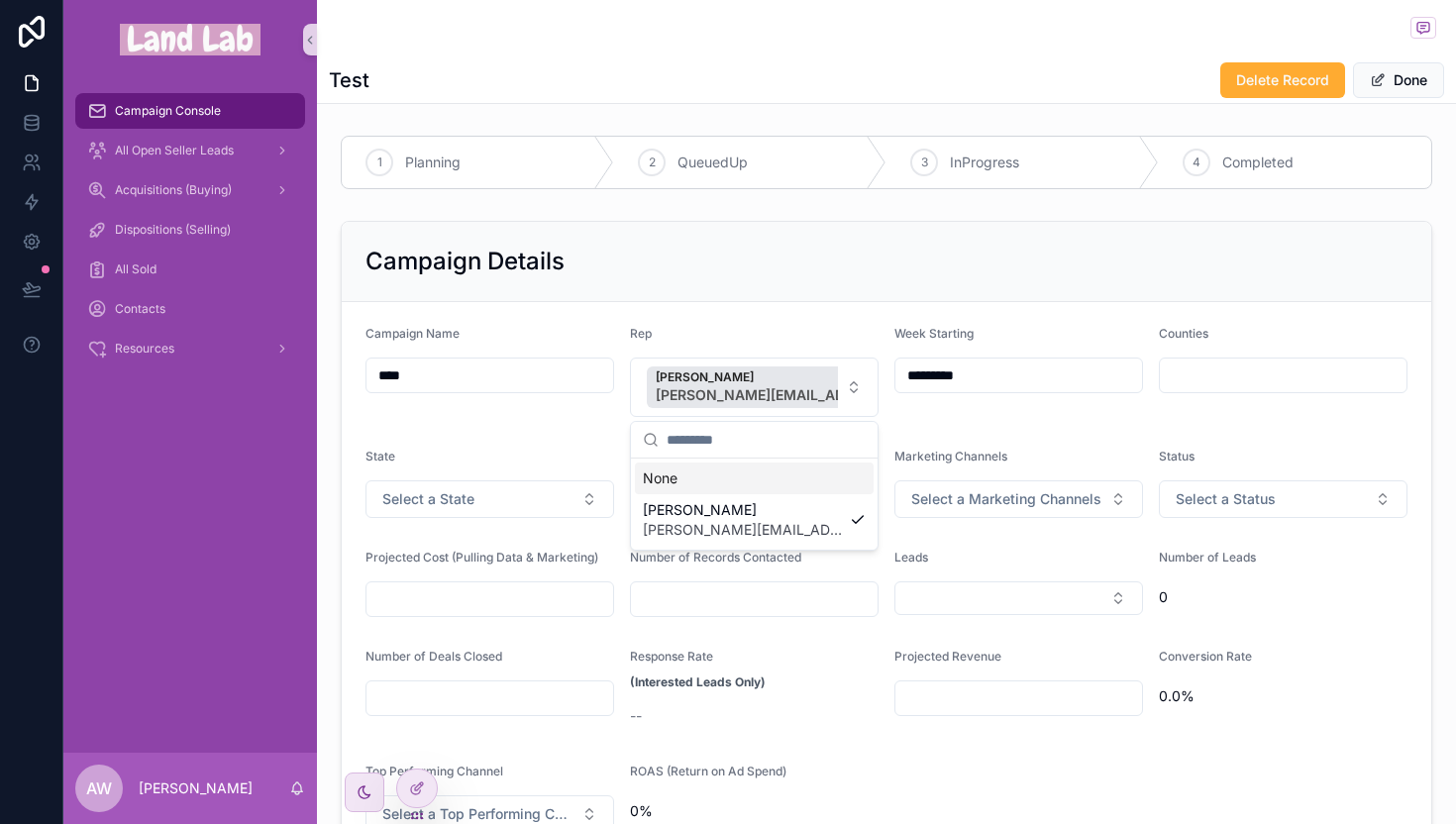 click on "Campaign Details" at bounding box center [886, 261] 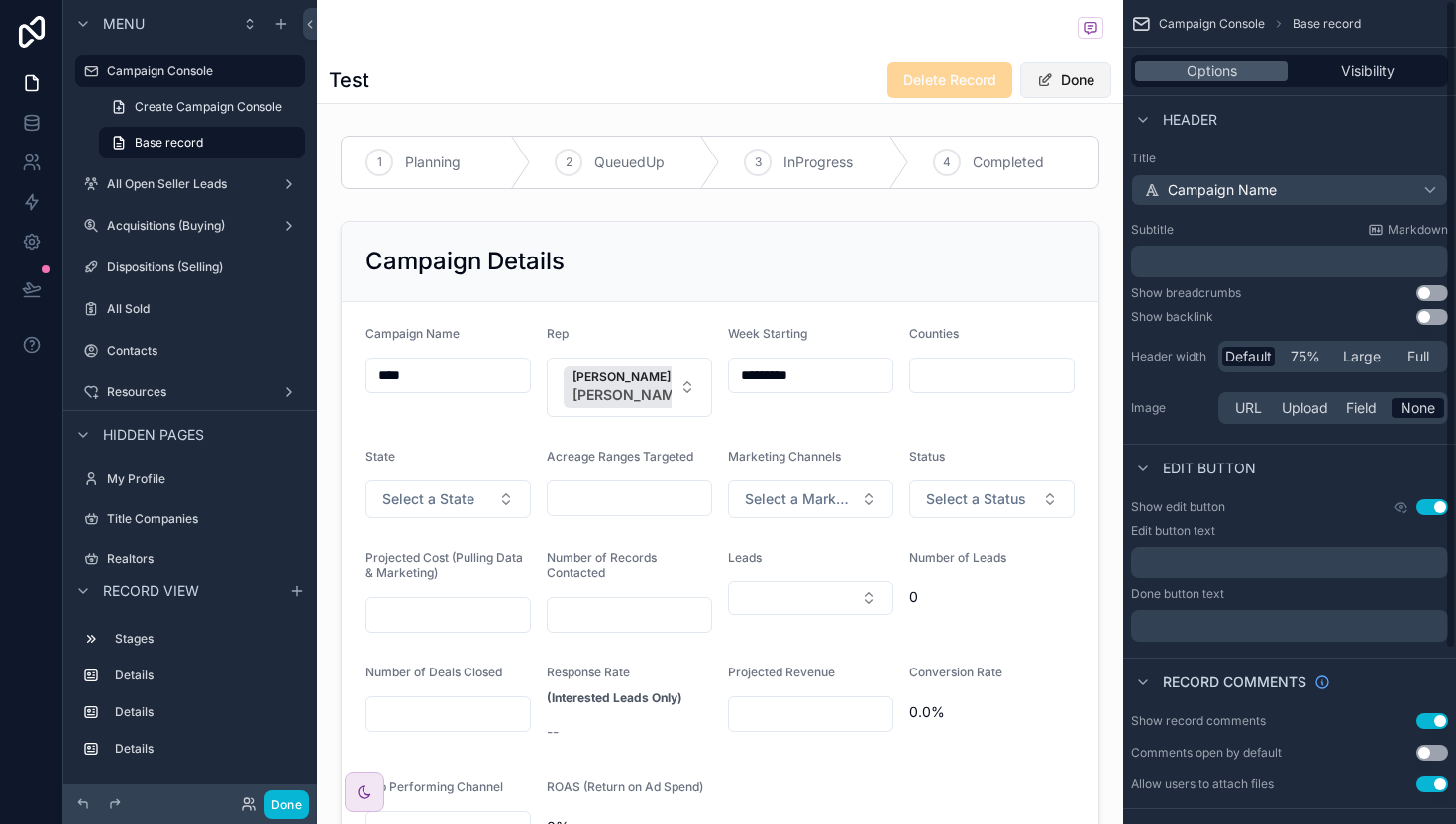 click on "Done" at bounding box center (1066, 80) 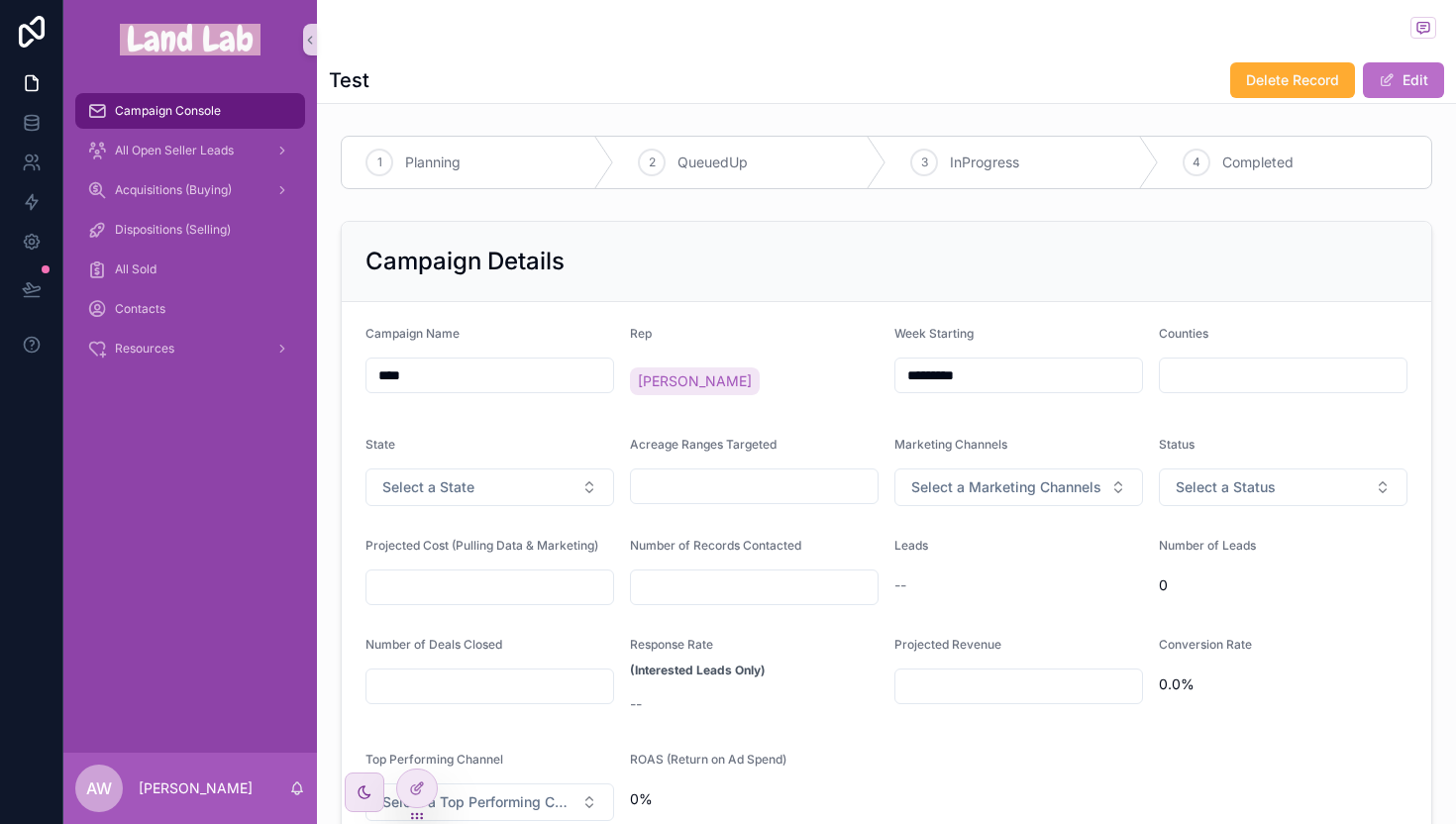 click on "Campaign Console" at bounding box center [190, 111] 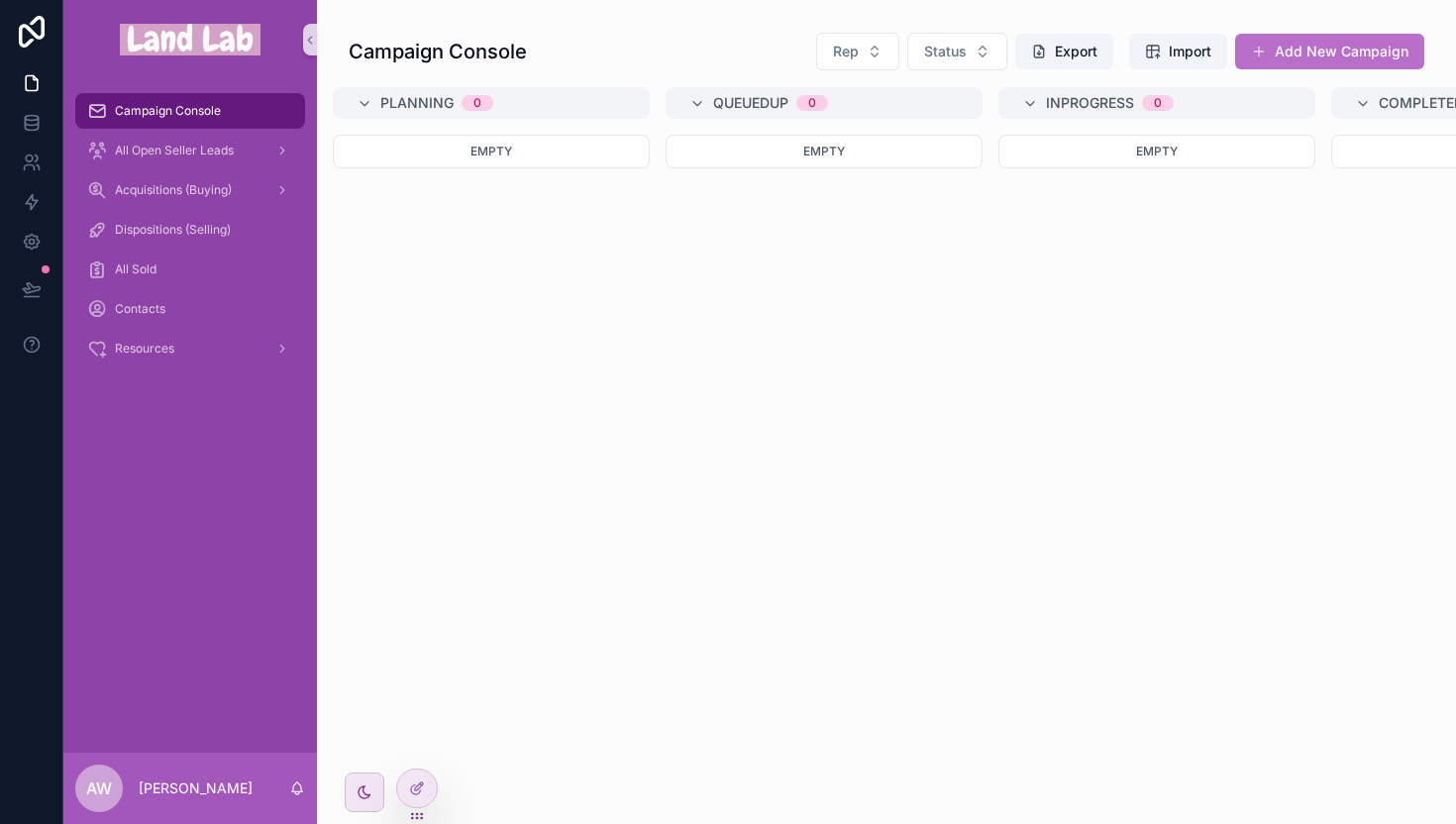 scroll, scrollTop: 0, scrollLeft: 541, axis: horizontal 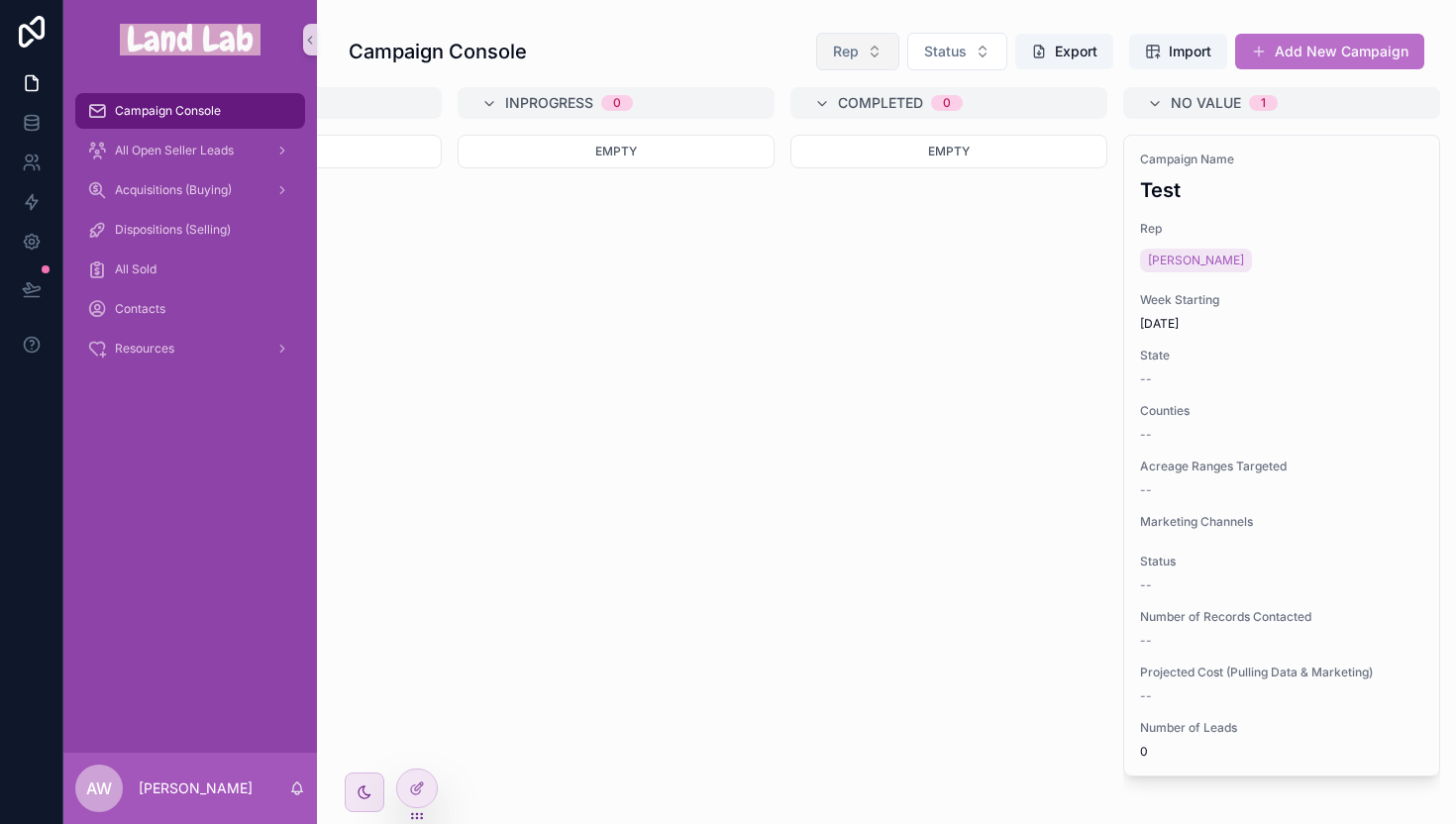click on "Rep" at bounding box center (846, 52) 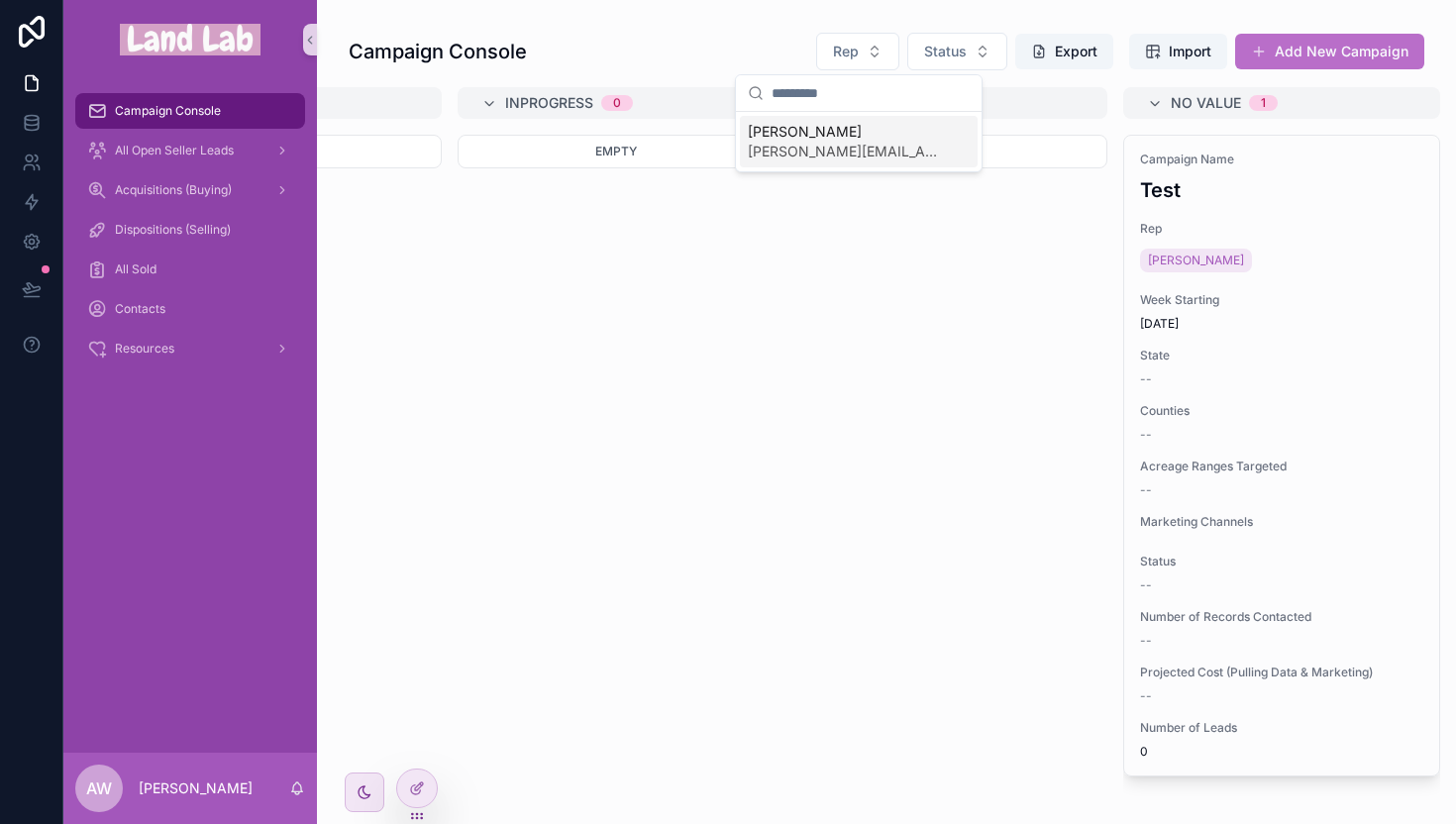 click on "[PERSON_NAME]" at bounding box center [847, 132] 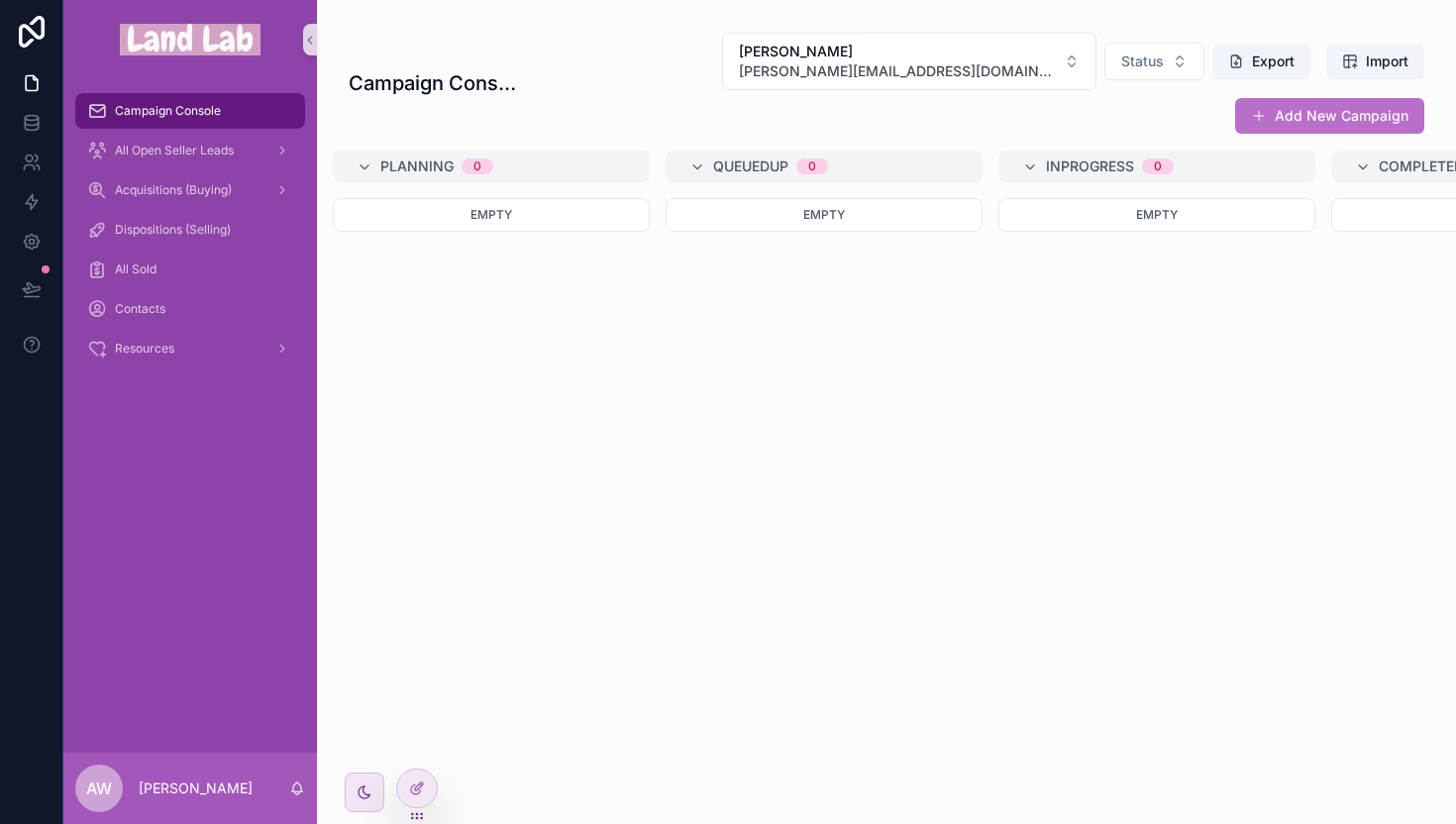 scroll, scrollTop: 0, scrollLeft: 541, axis: horizontal 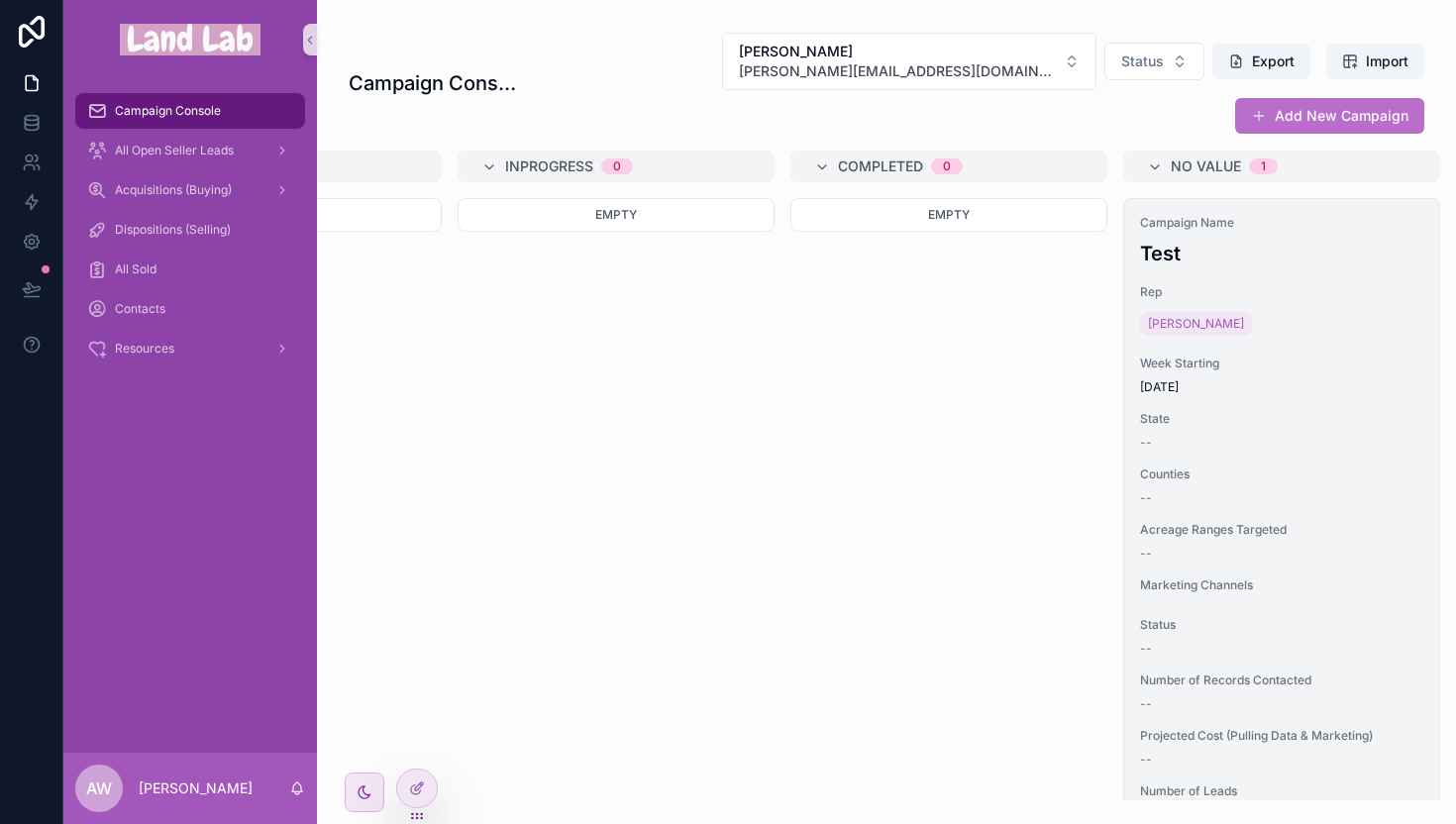 click on "Campaign Name Test Rep [PERSON_NAME] Week Starting [DATE] State -- Counties -- Acreage Ranges Targeted -- Marketing Channels Status -- Number of Records Contacted -- Projected Cost (Pulling Data & Marketing) -- Number of Leads 0" at bounding box center (1282, 519) 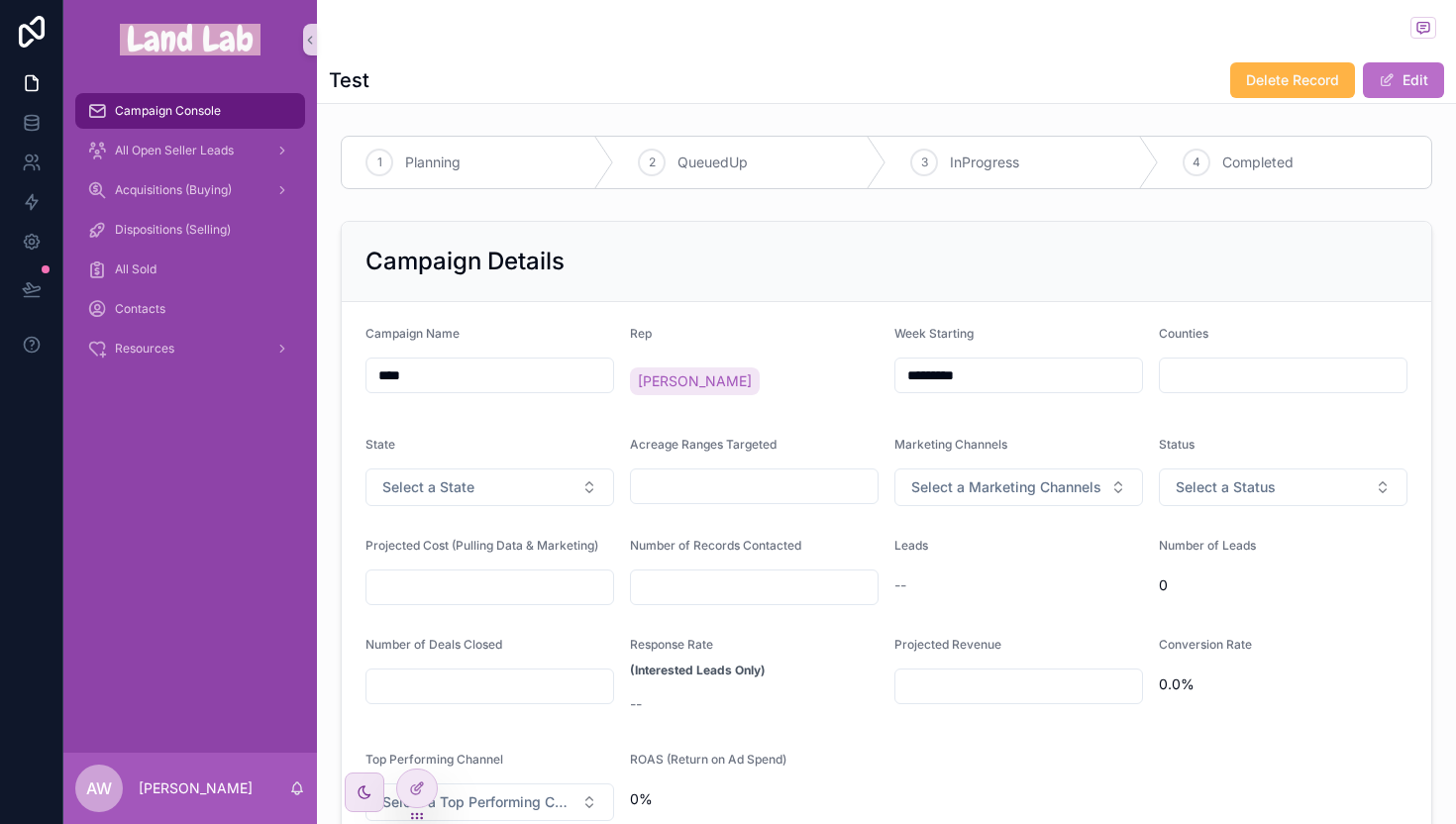 click on "Delete Record" at bounding box center (1293, 80) 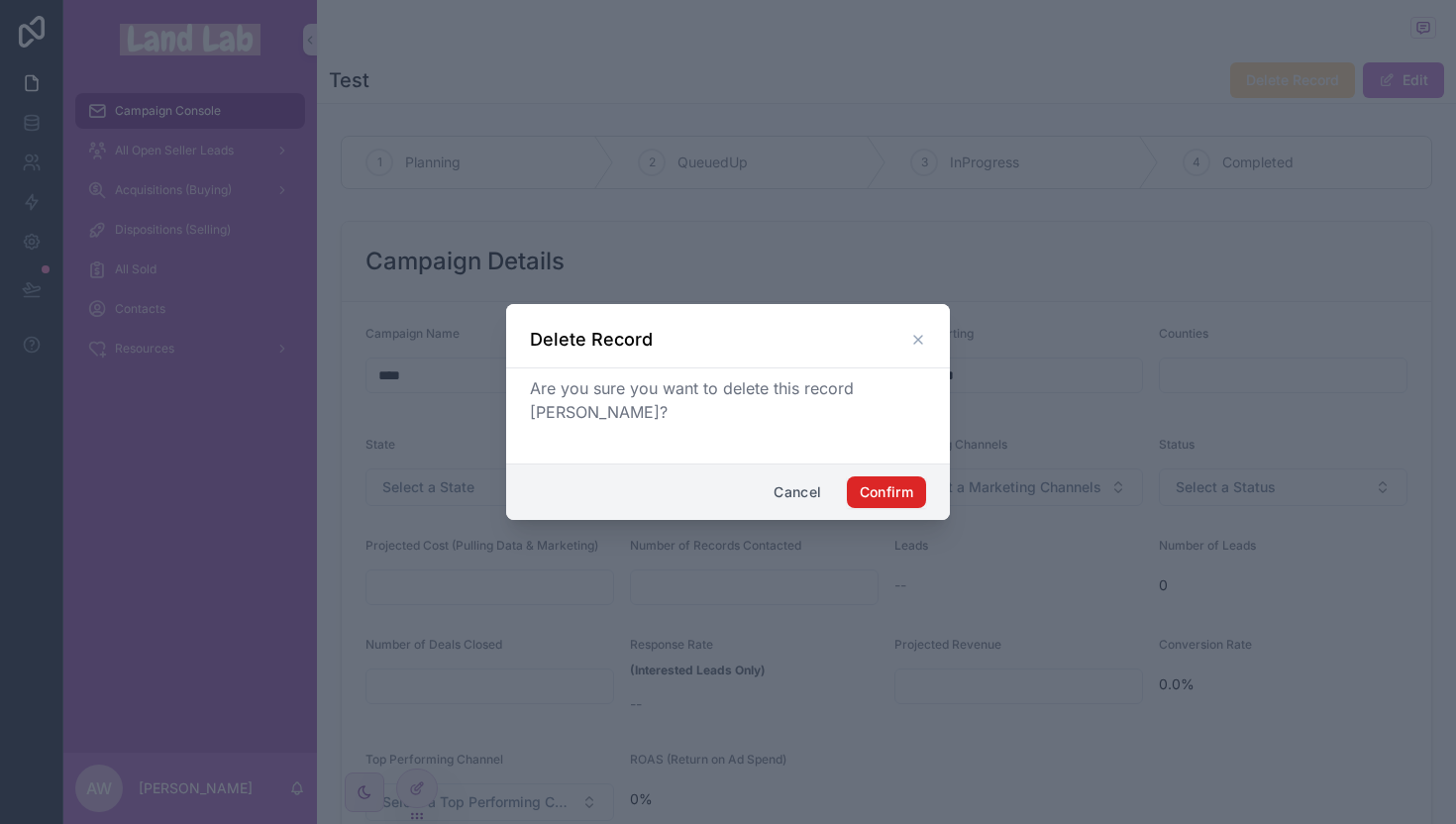 click on "Confirm" at bounding box center (886, 492) 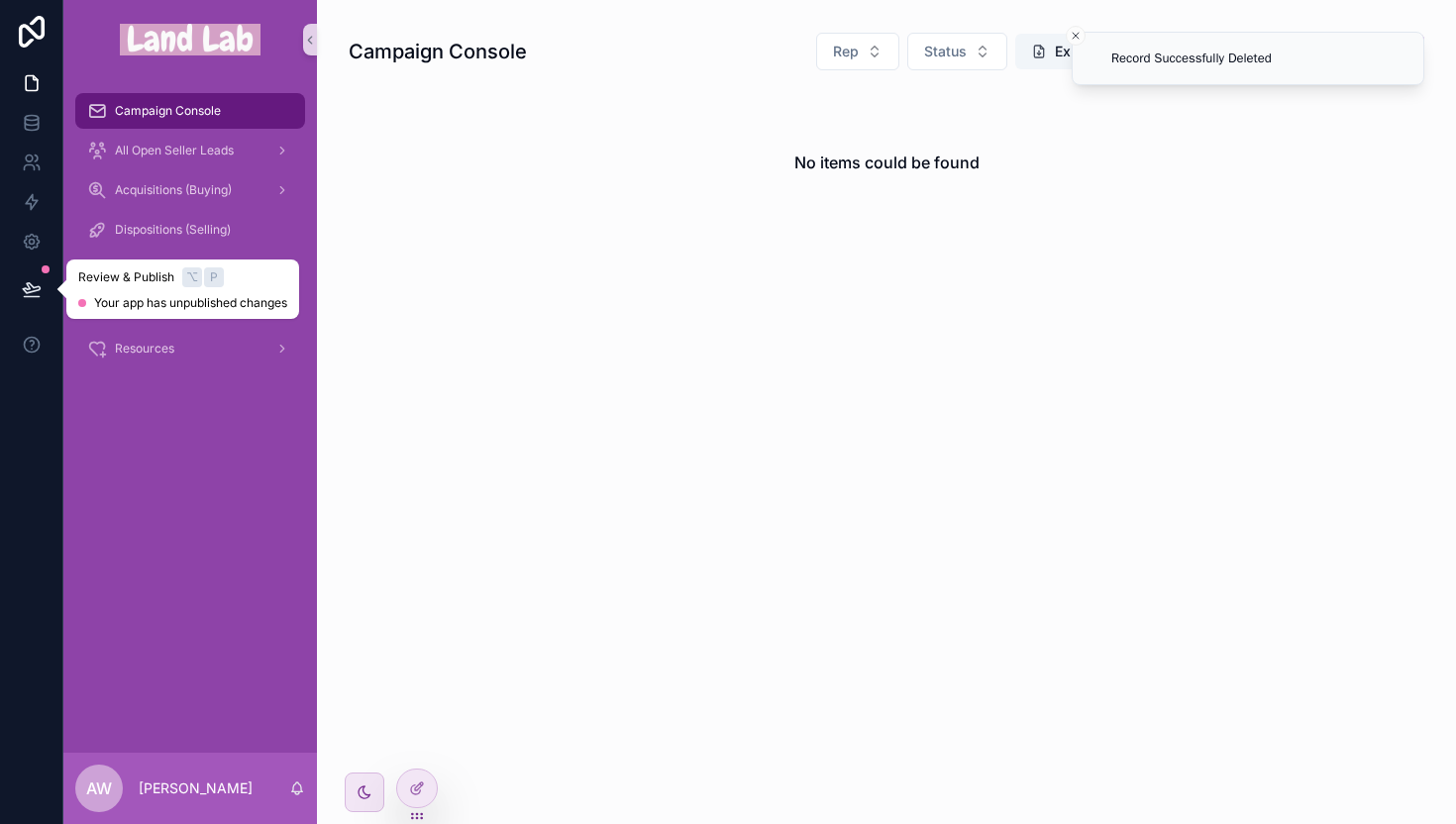 click 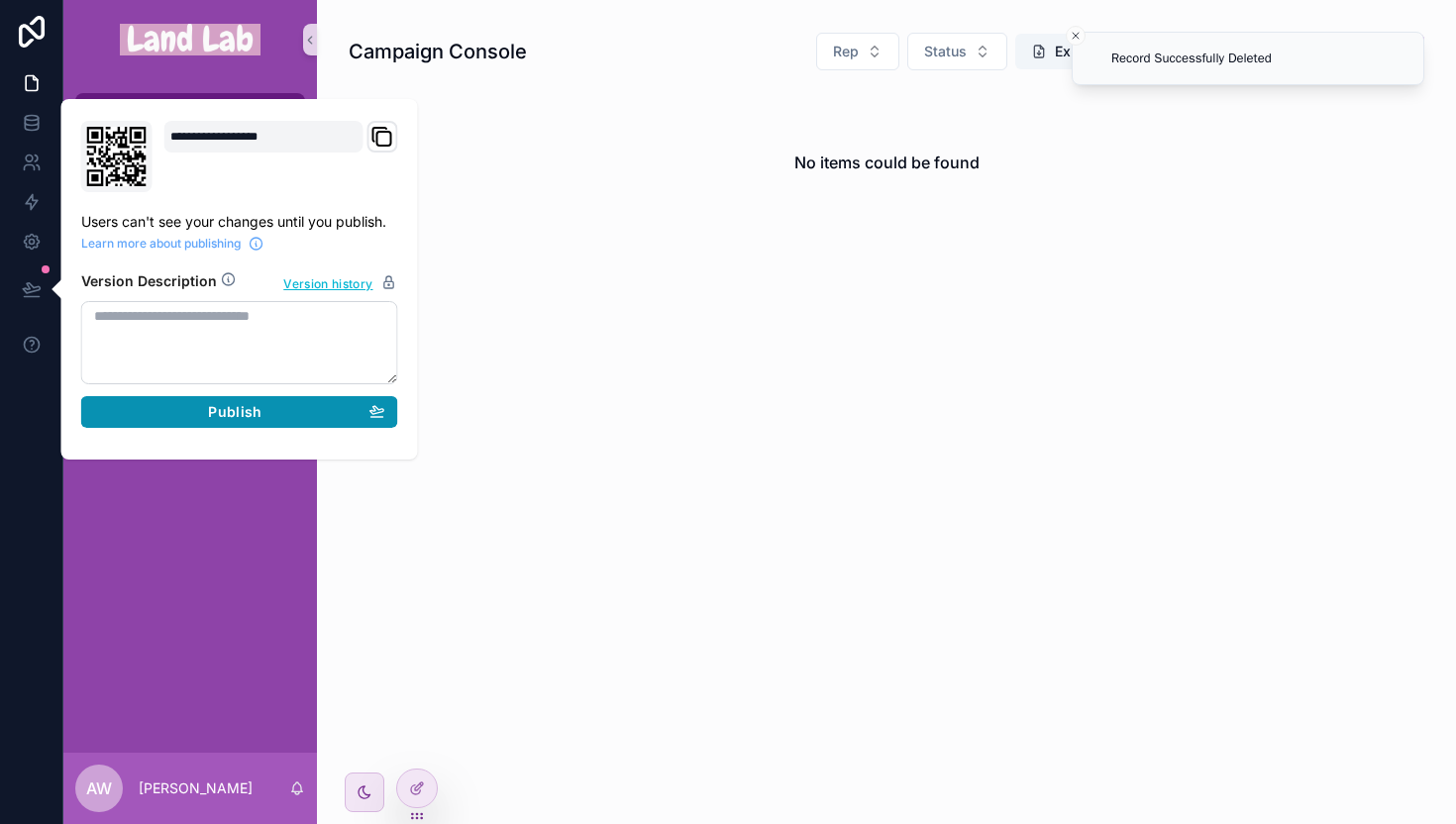 click on "Publish" at bounding box center [240, 412] 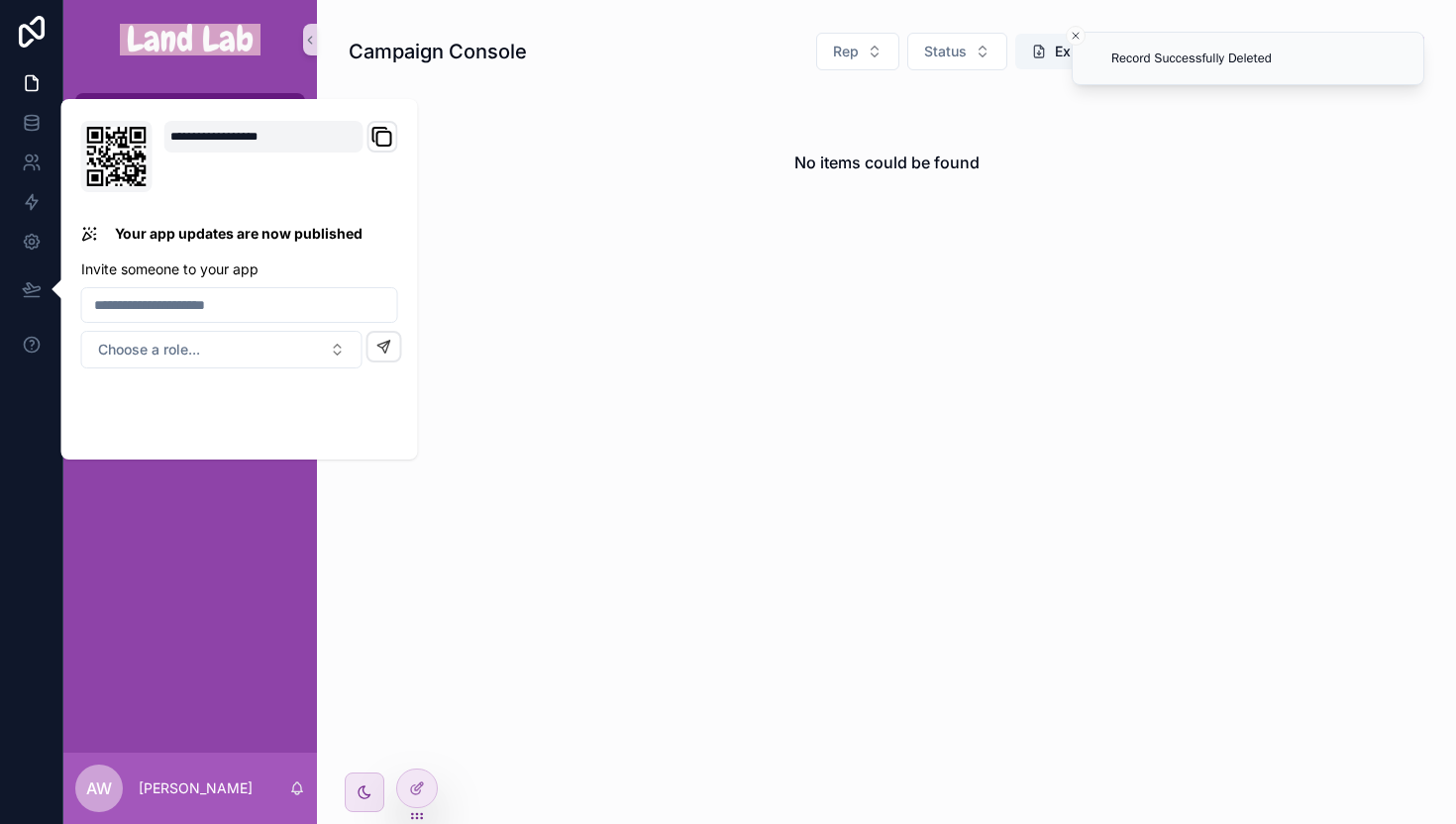 click on "No items could be found" at bounding box center (886, 444) 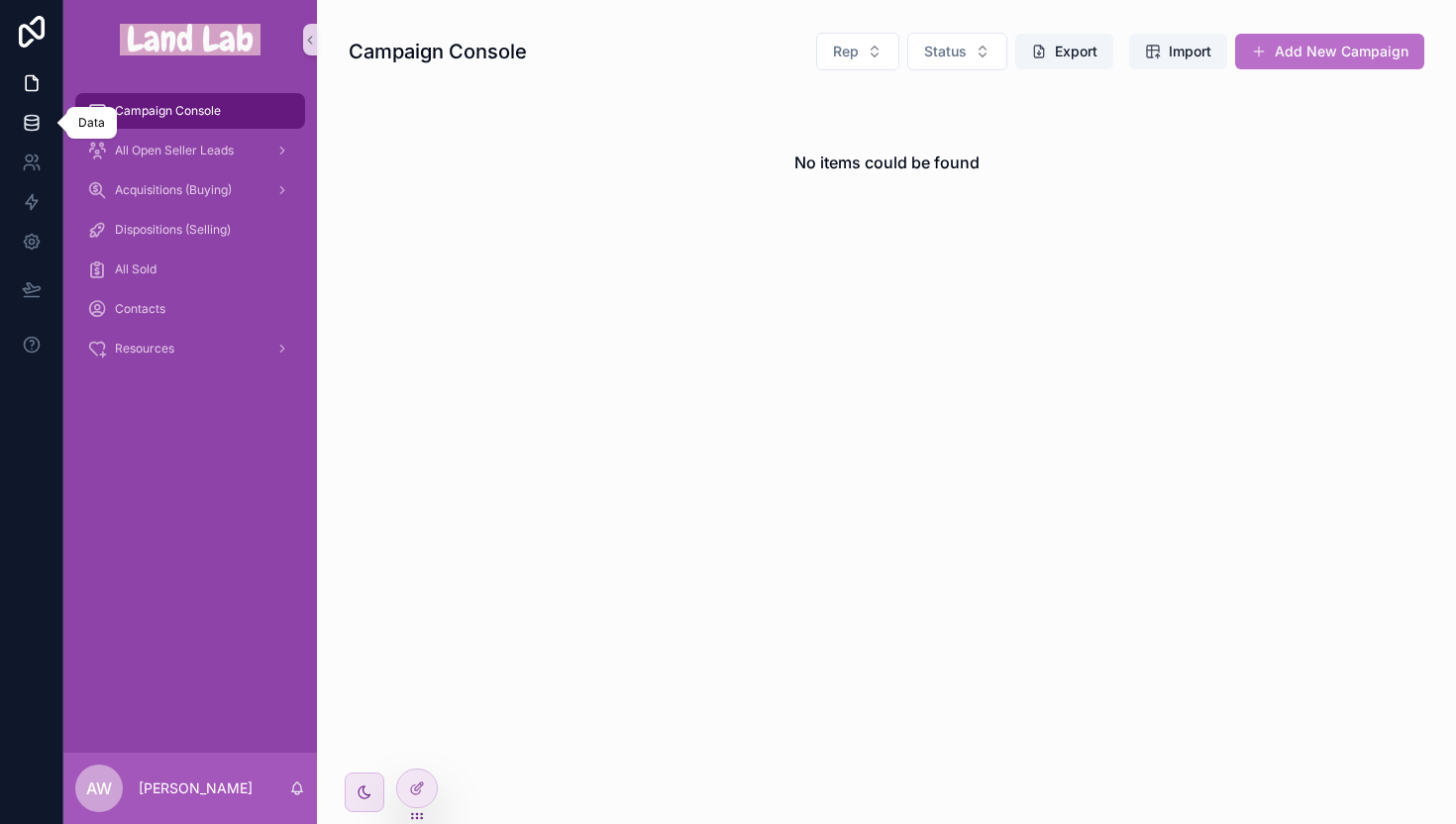 click 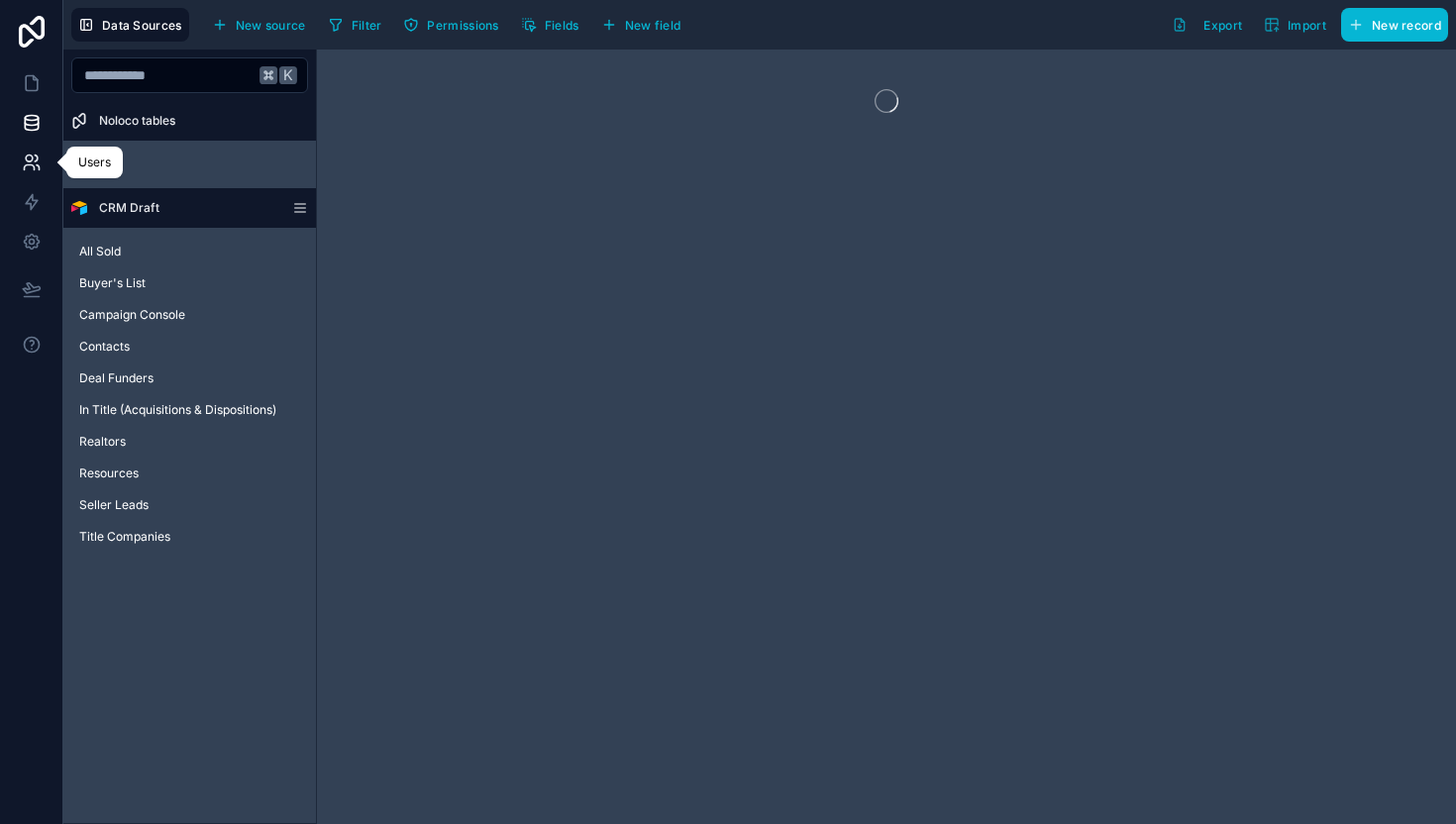 click 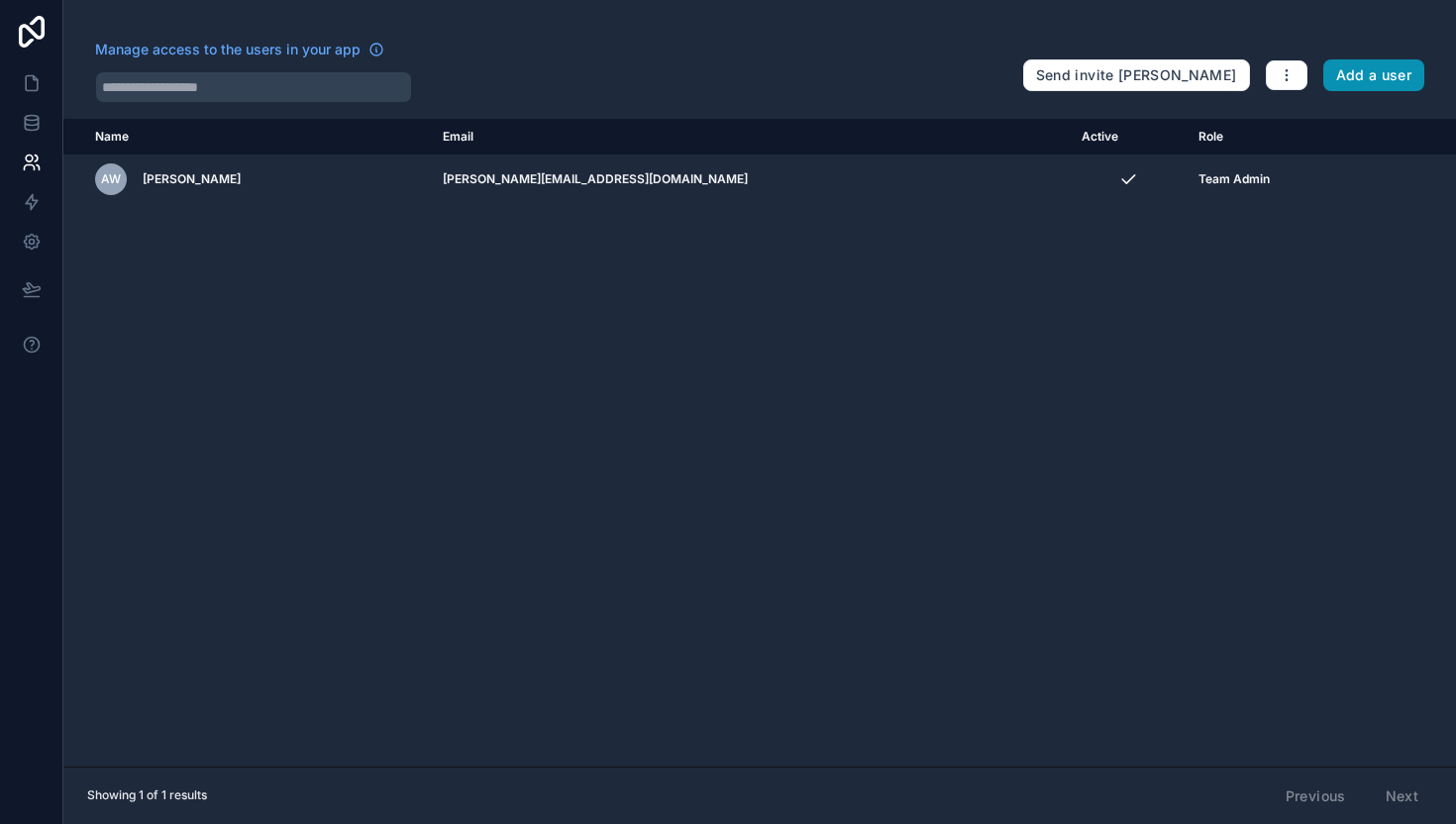click on "Add a user" at bounding box center [1374, 75] 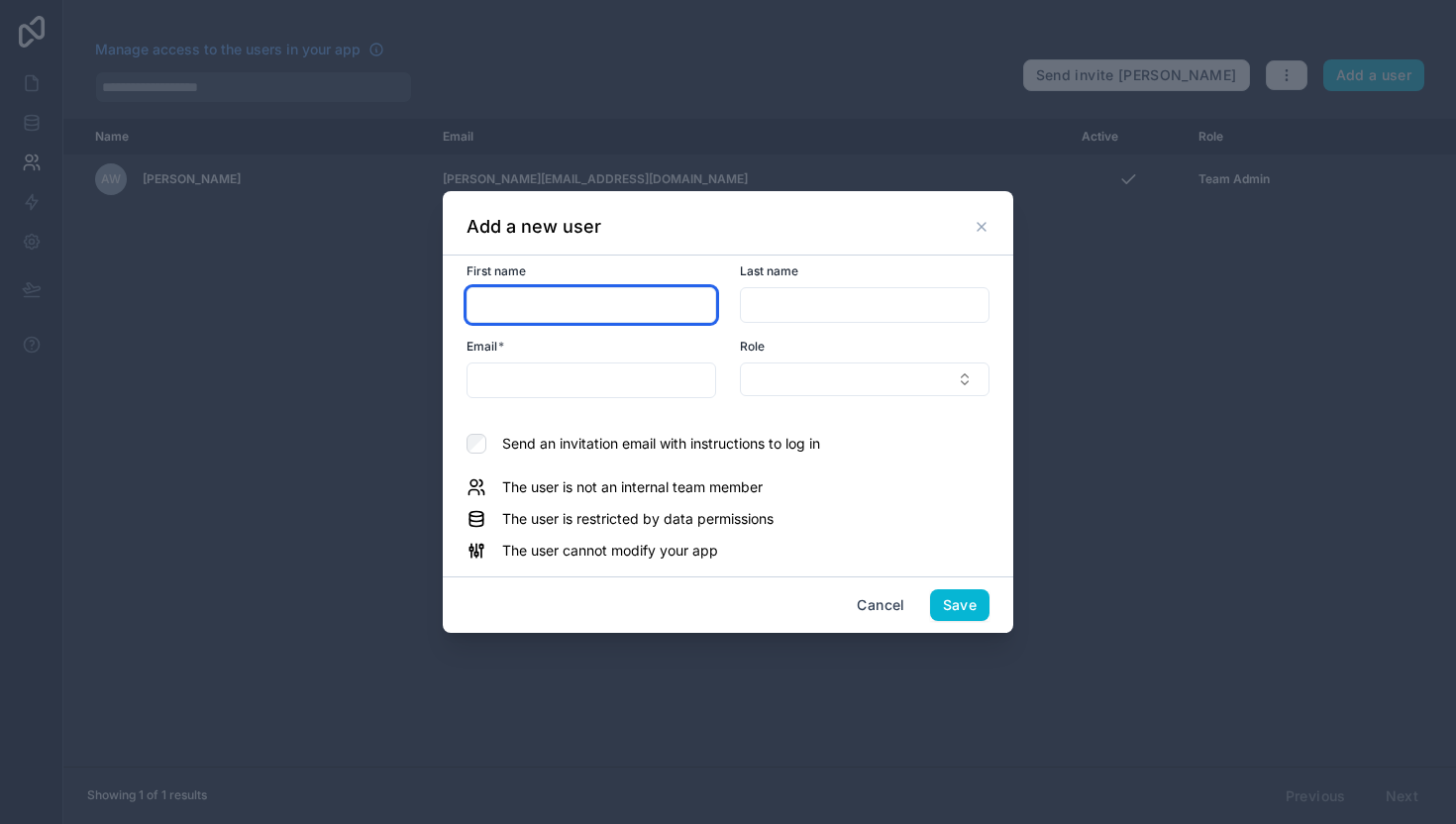 click at bounding box center [591, 305] 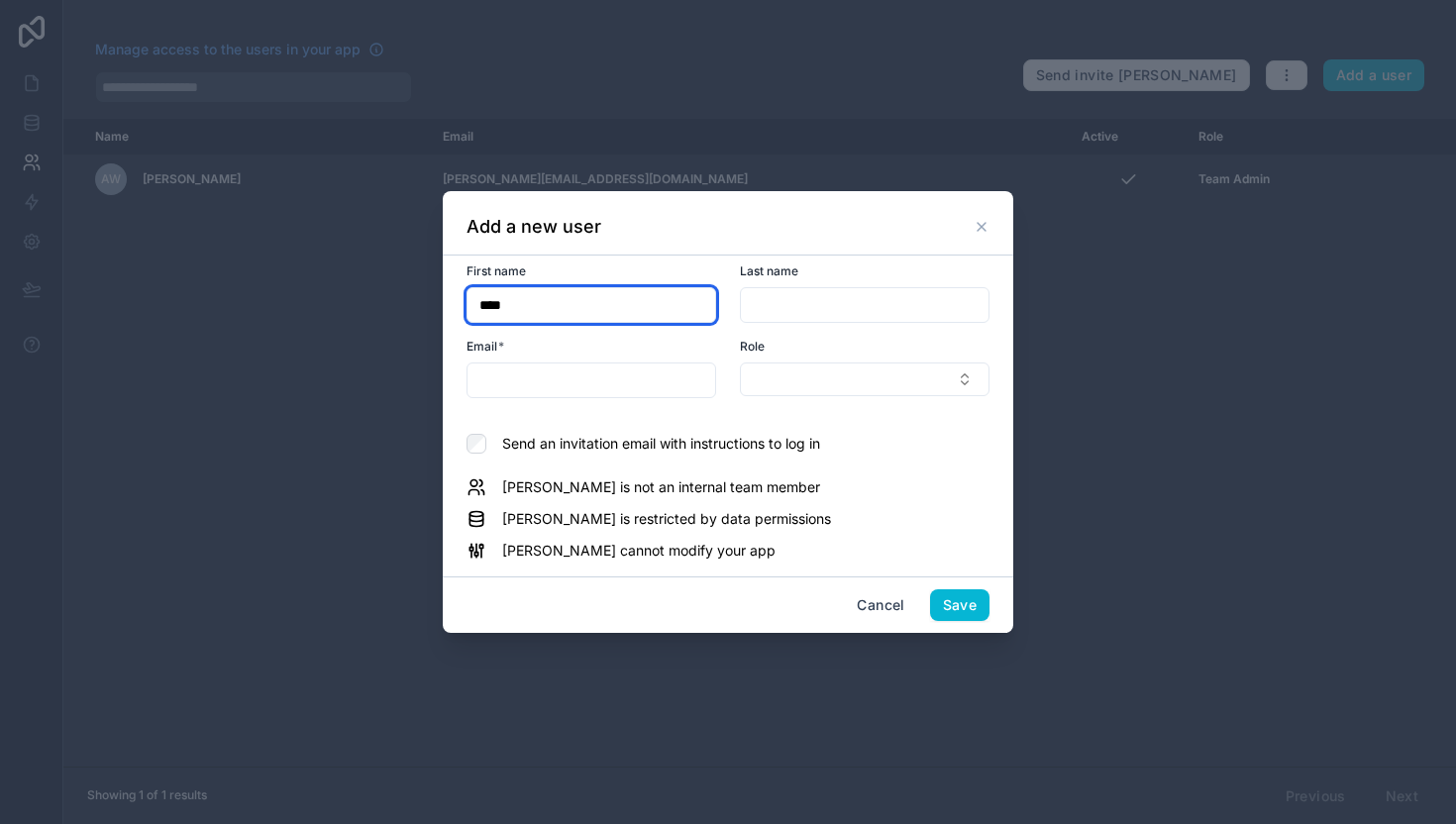 type on "****" 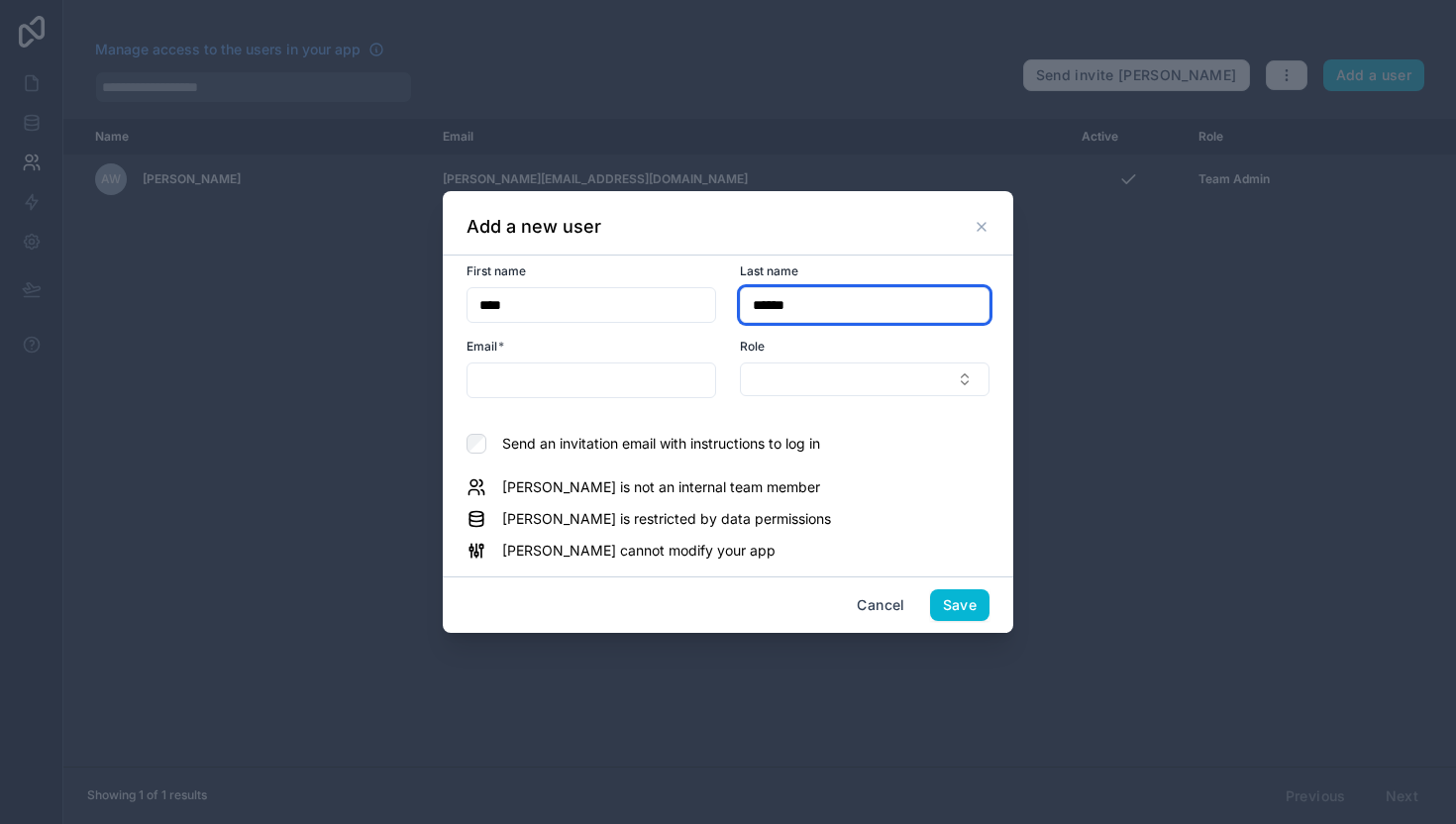 type on "******" 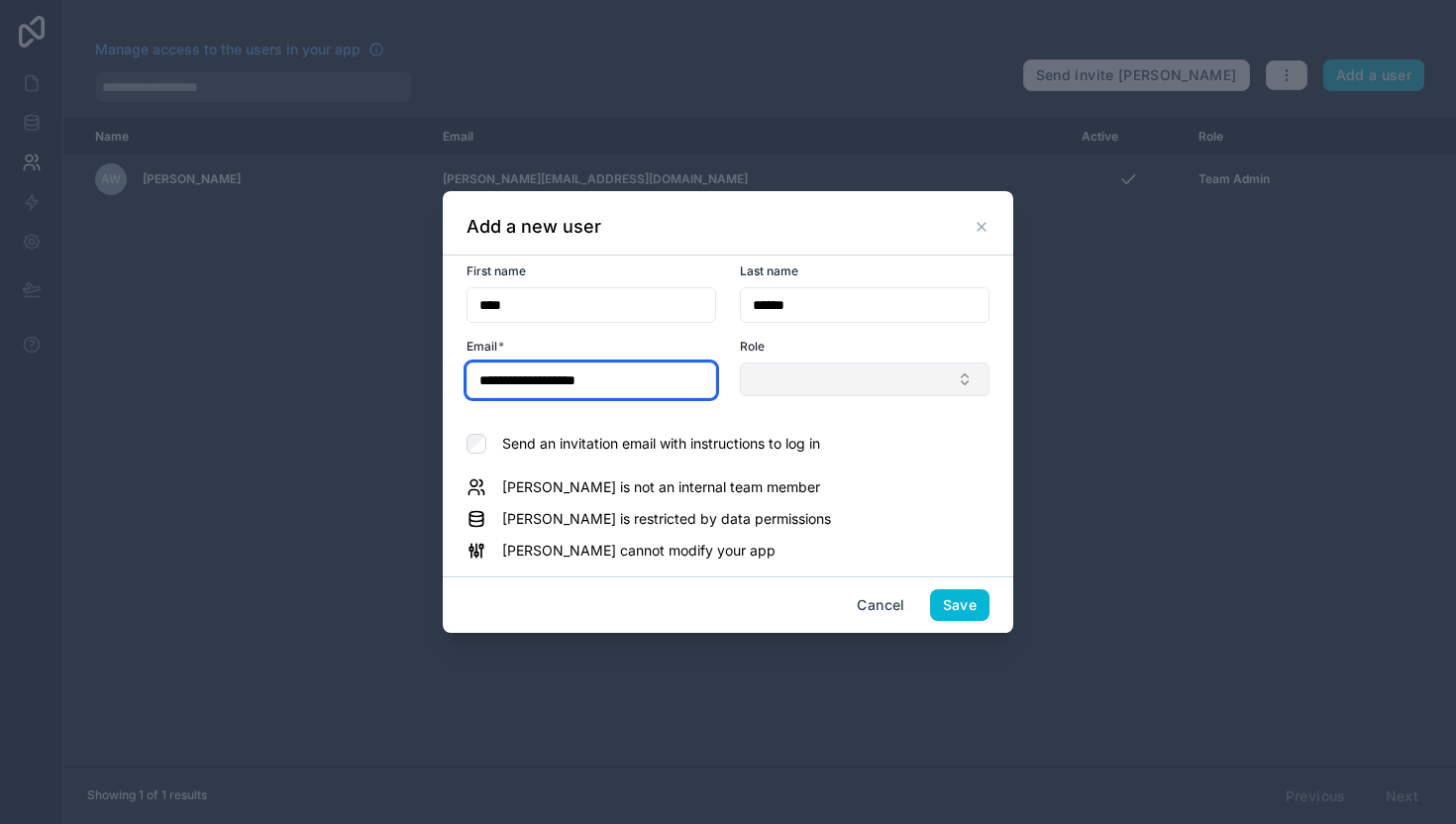 type on "**********" 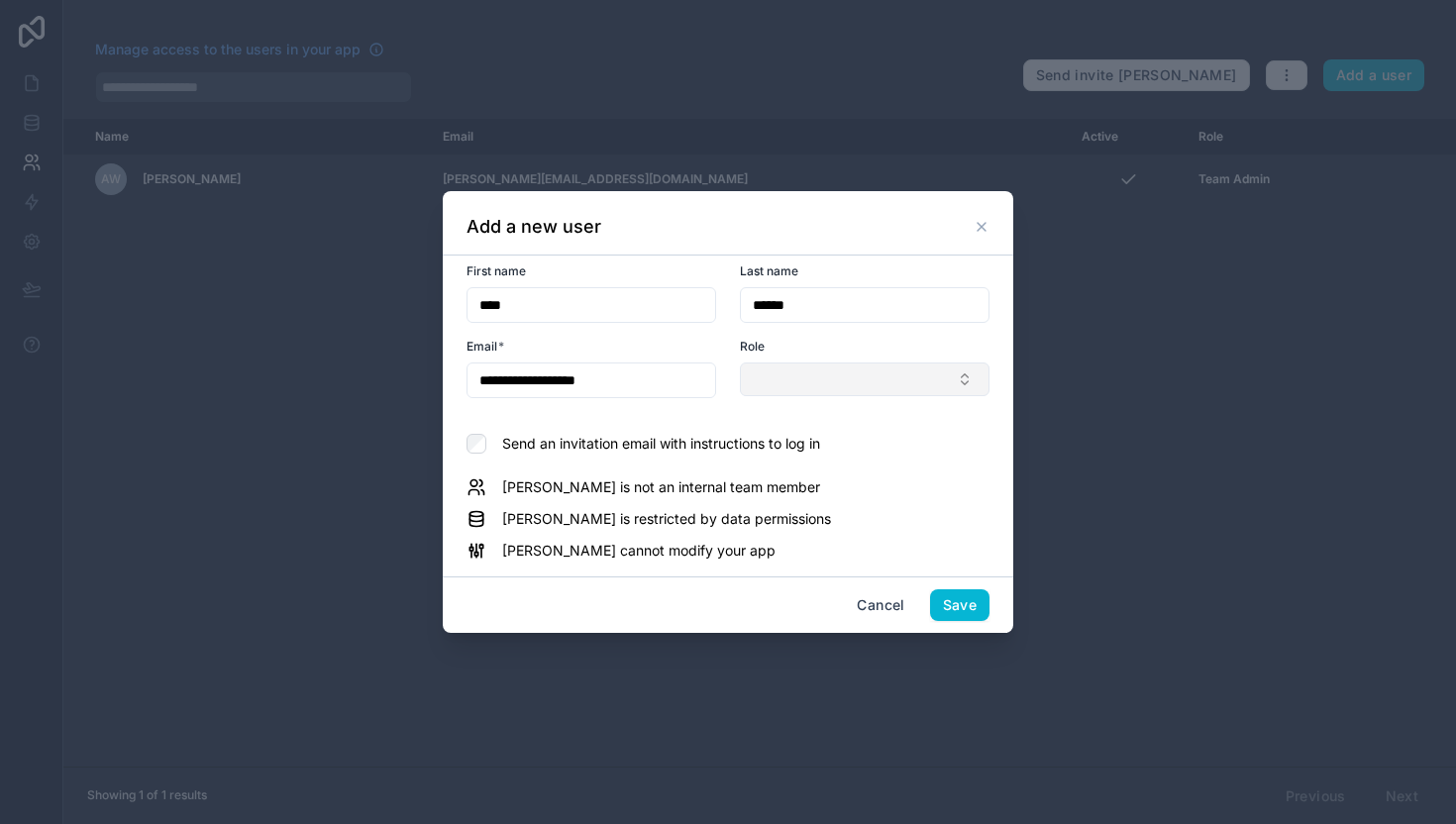 click at bounding box center [865, 379] 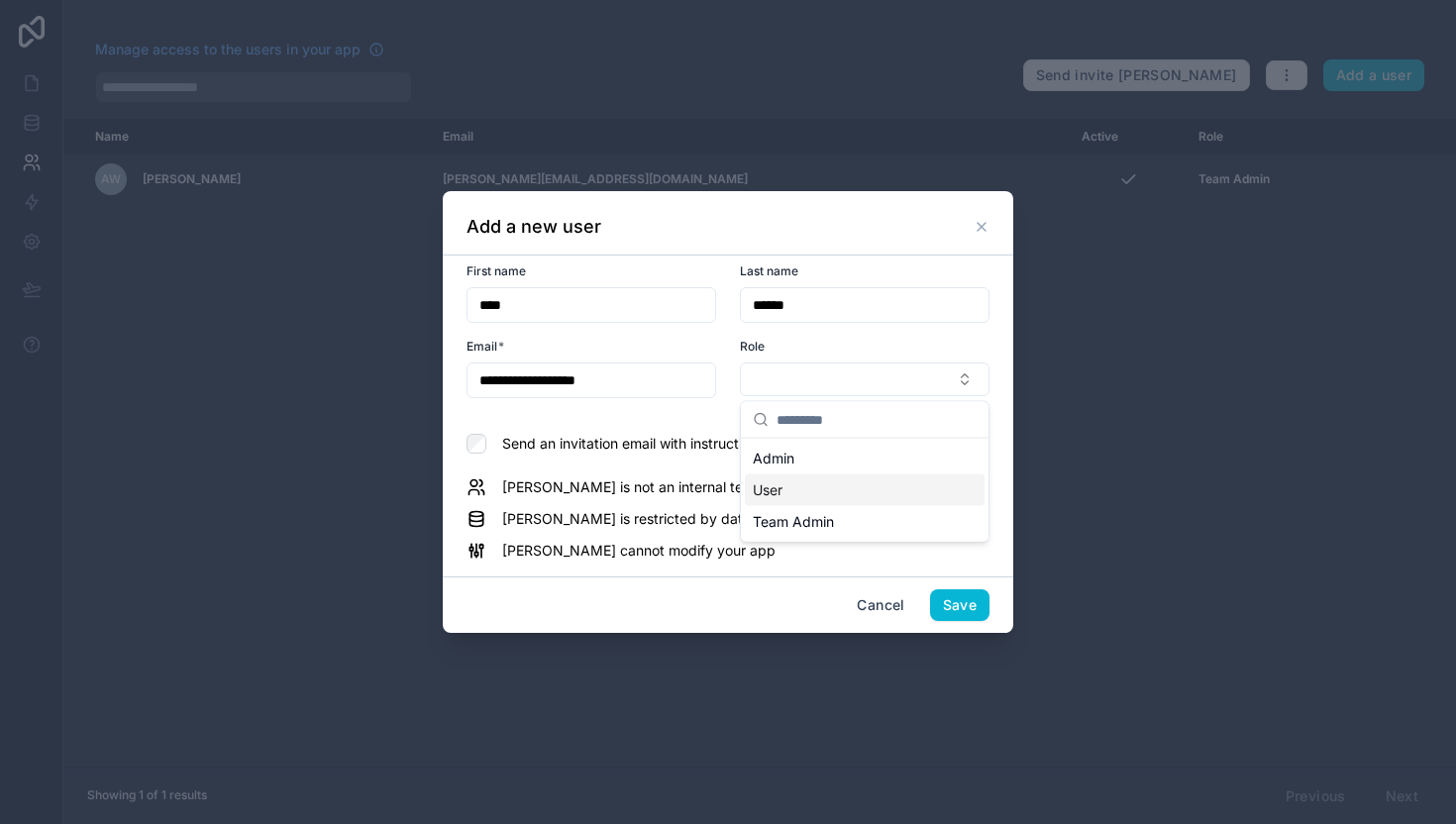 click on "User" at bounding box center [865, 490] 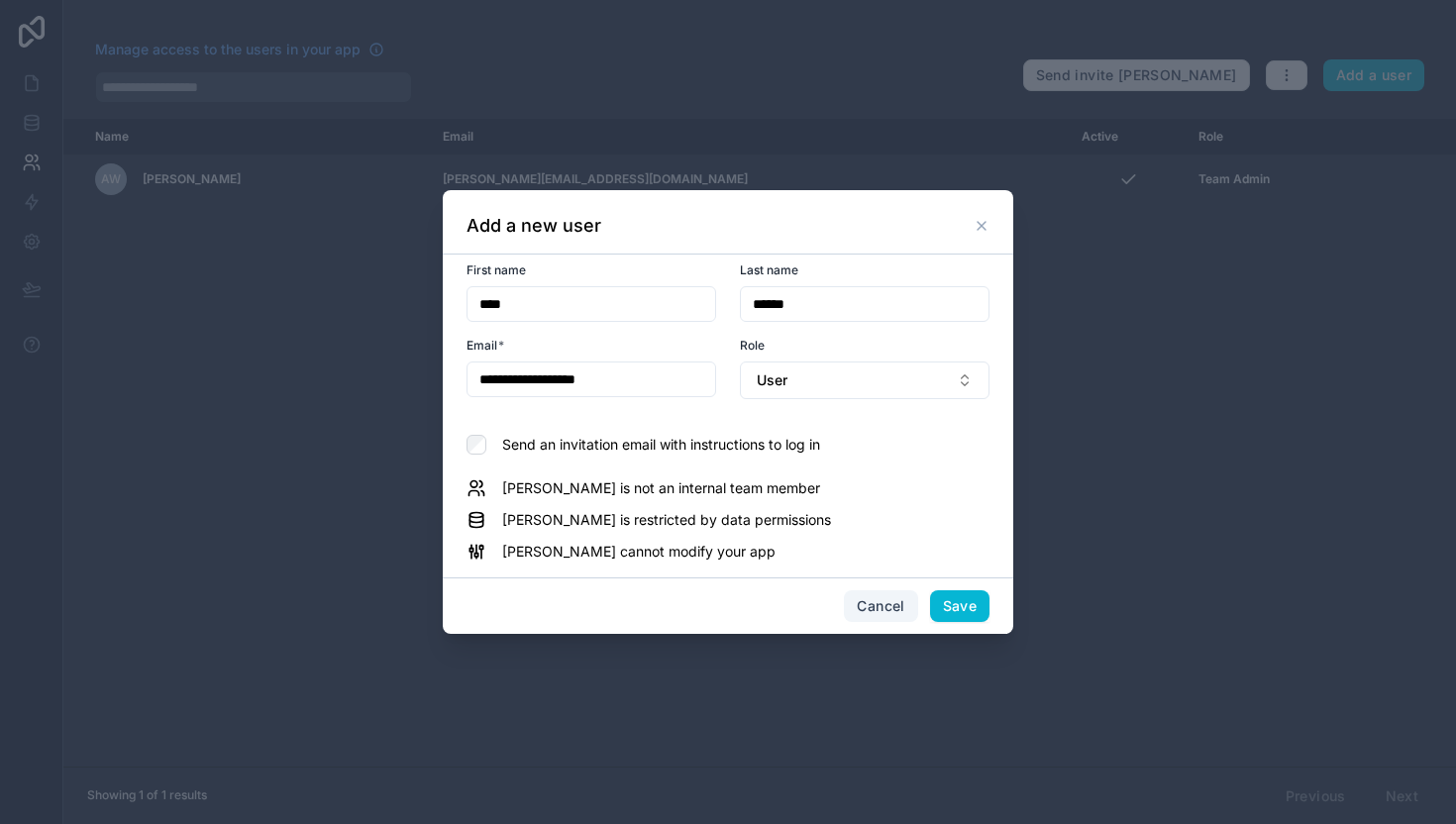 click on "Cancel" at bounding box center [881, 606] 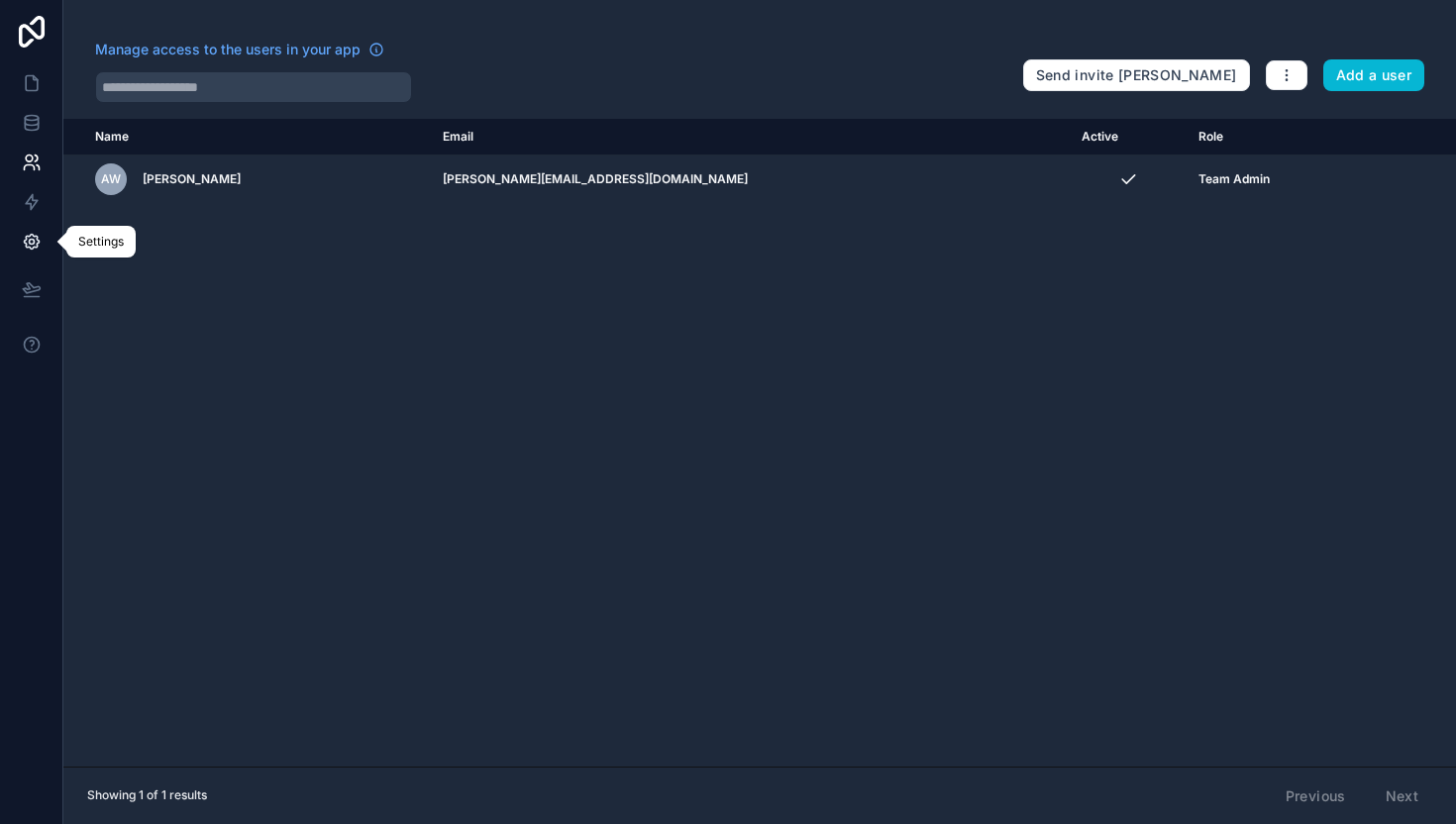 click 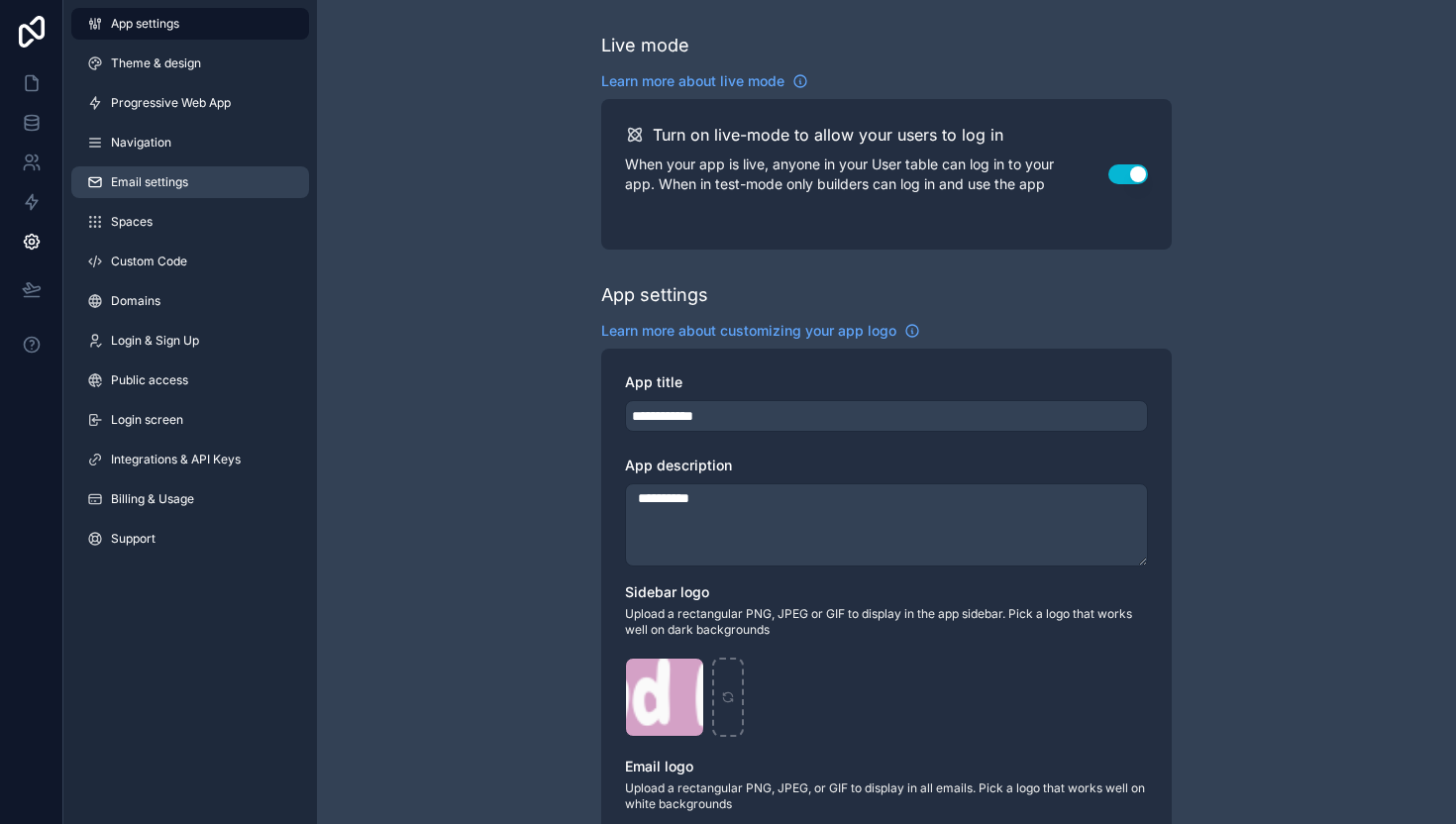 click on "Email settings" at bounding box center [150, 182] 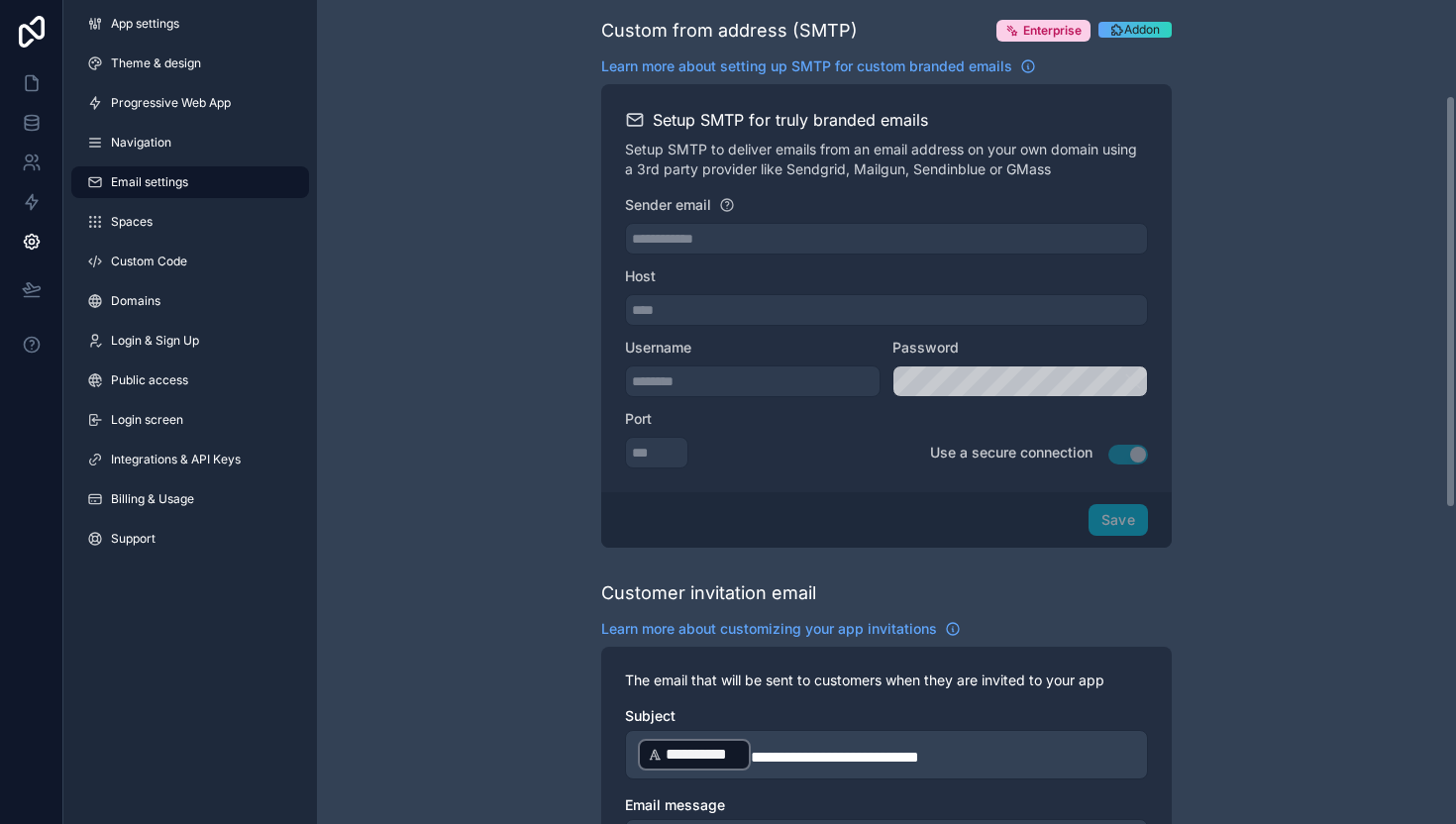 scroll, scrollTop: 197, scrollLeft: 0, axis: vertical 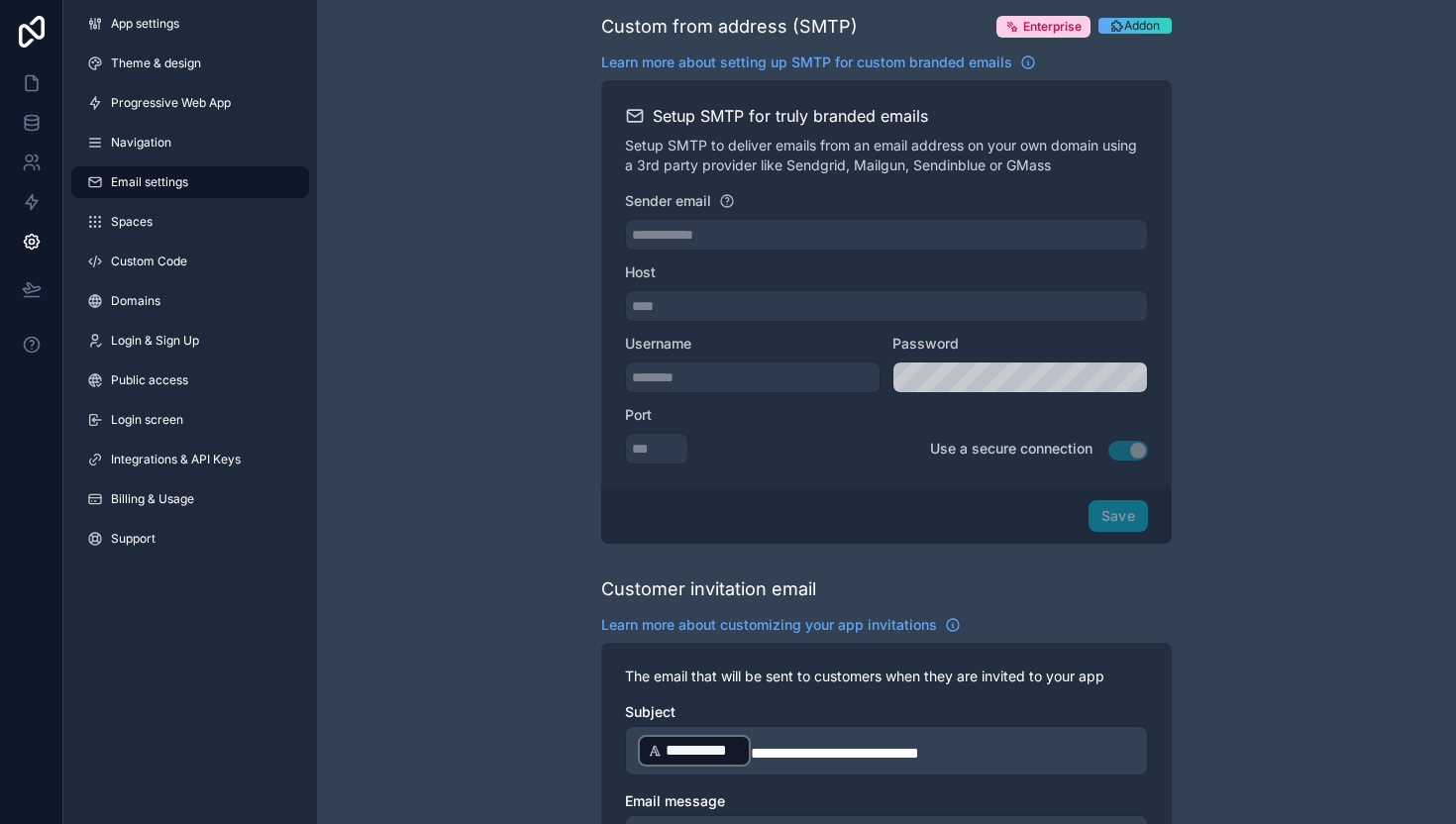 click on "Addon" at bounding box center [1142, 26] 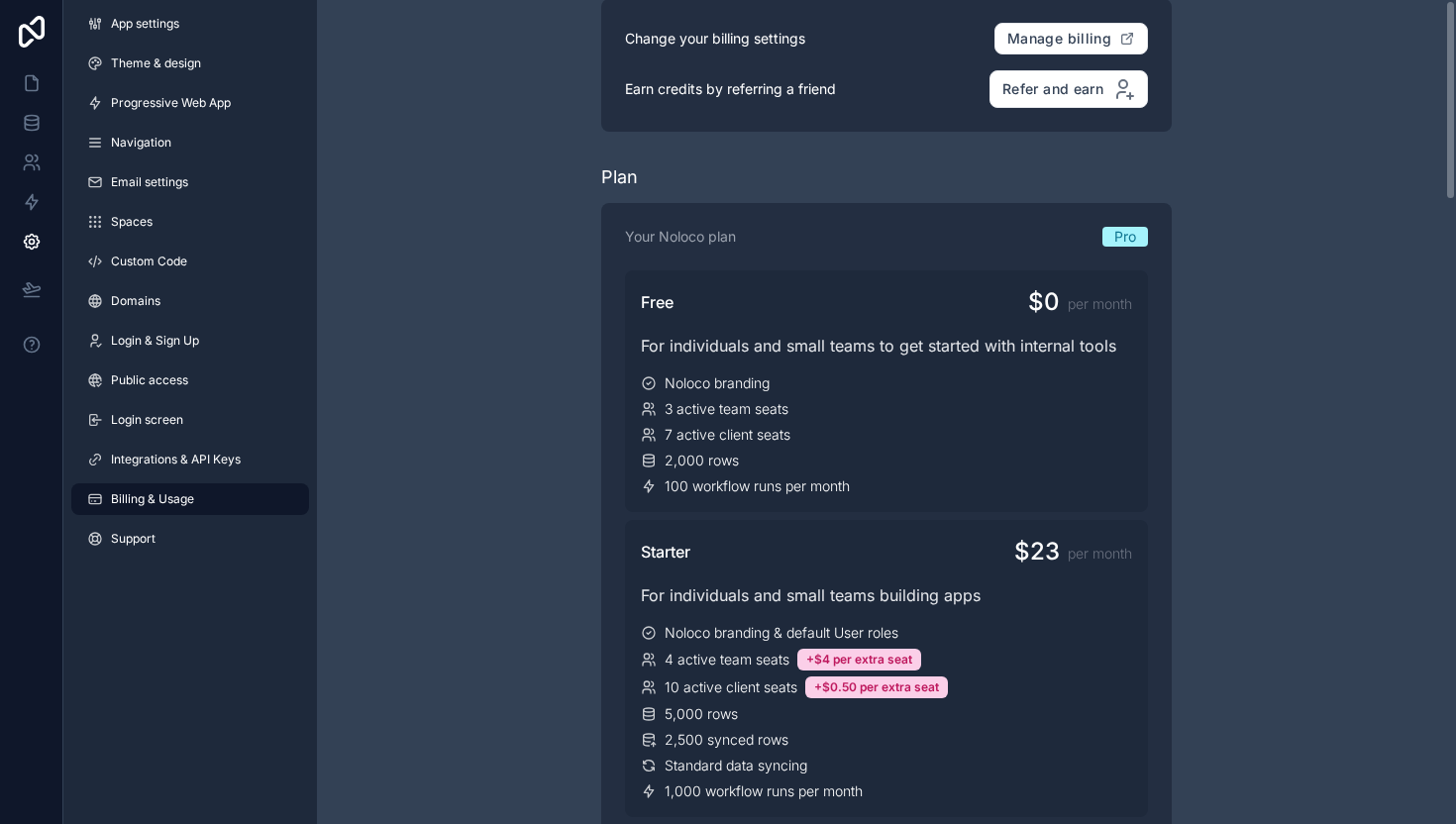 scroll, scrollTop: 0, scrollLeft: 0, axis: both 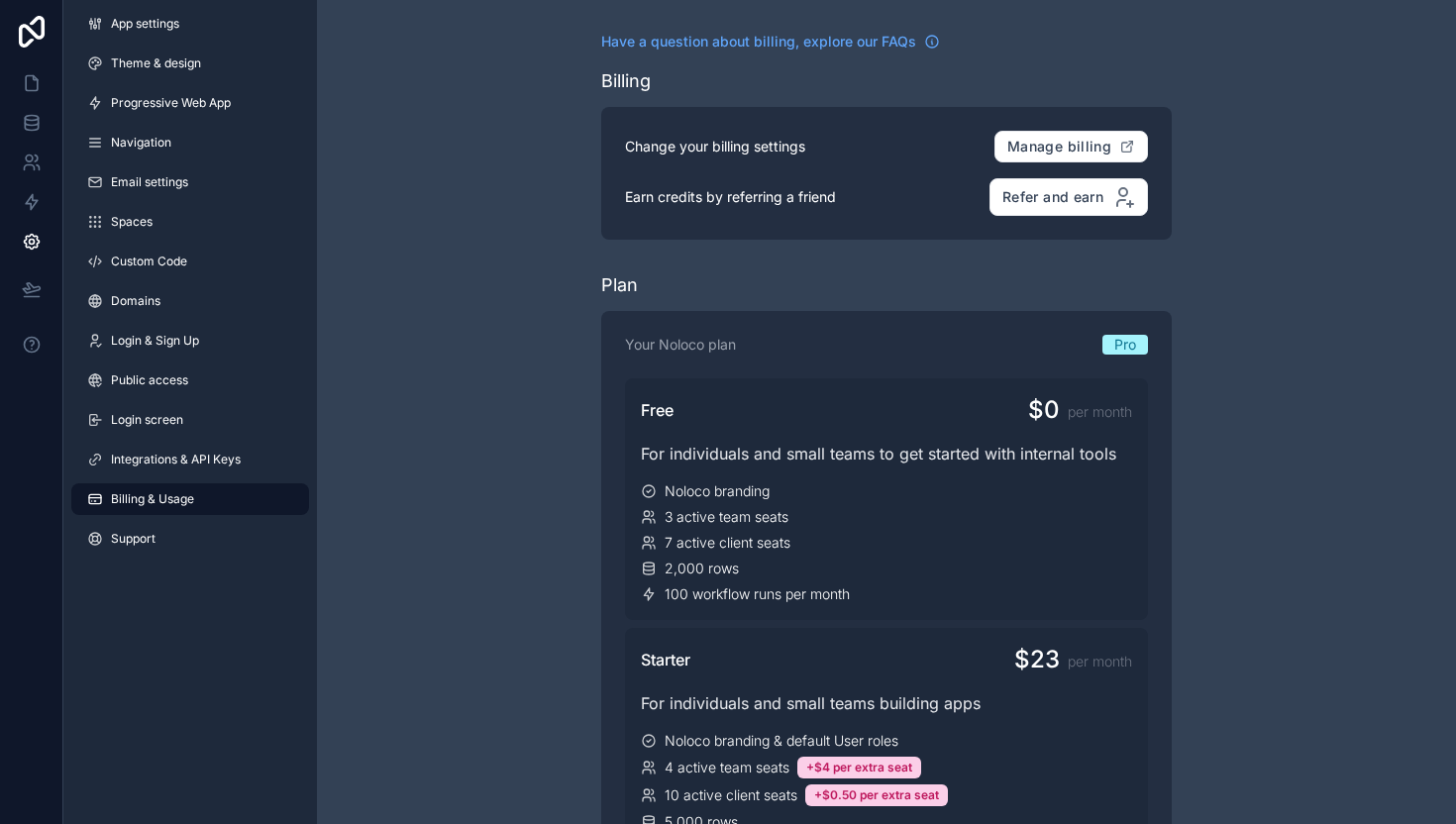 click on "Billing & Usage" at bounding box center (153, 499) 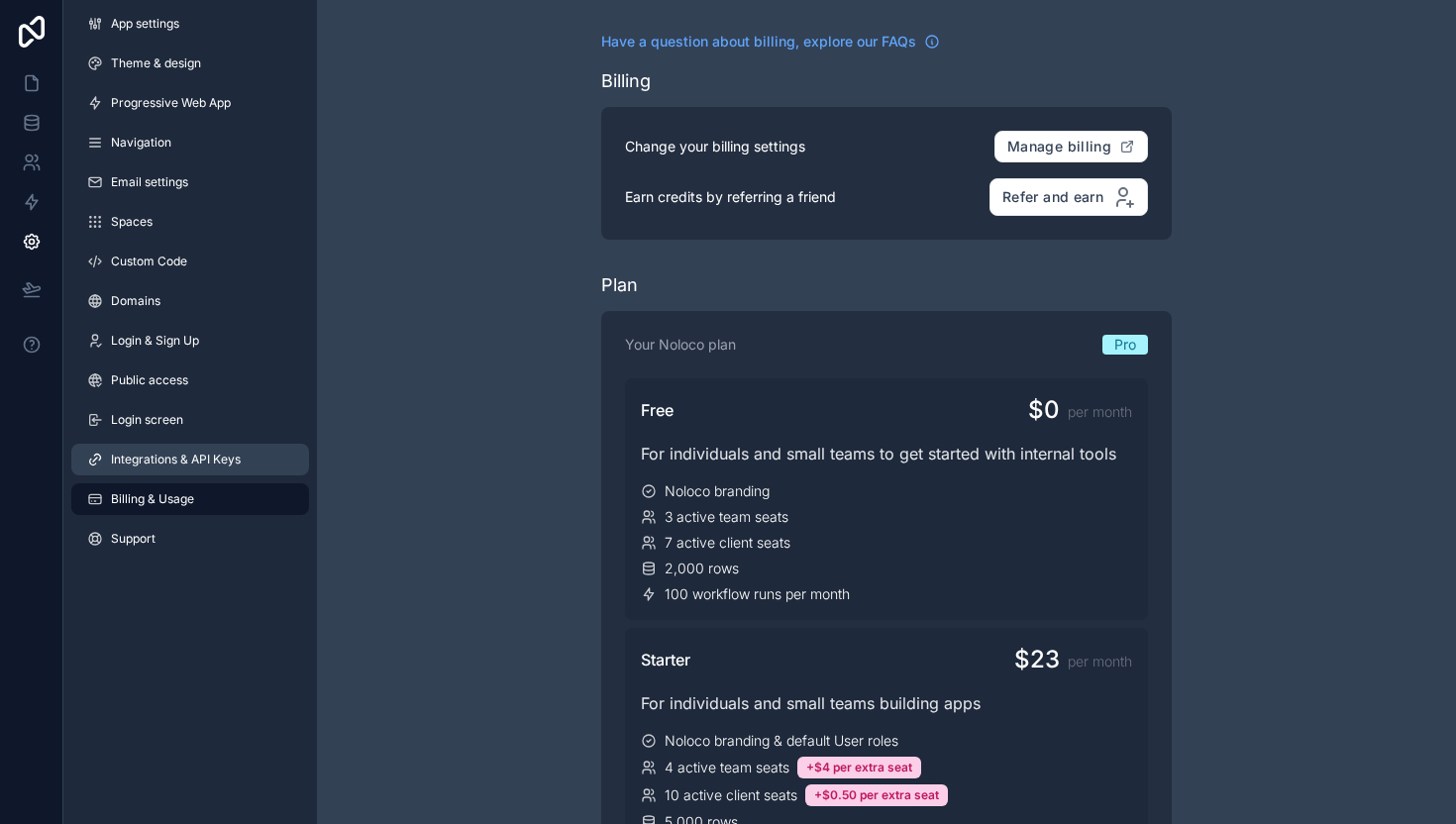 click on "Integrations & API Keys" at bounding box center [175, 460] 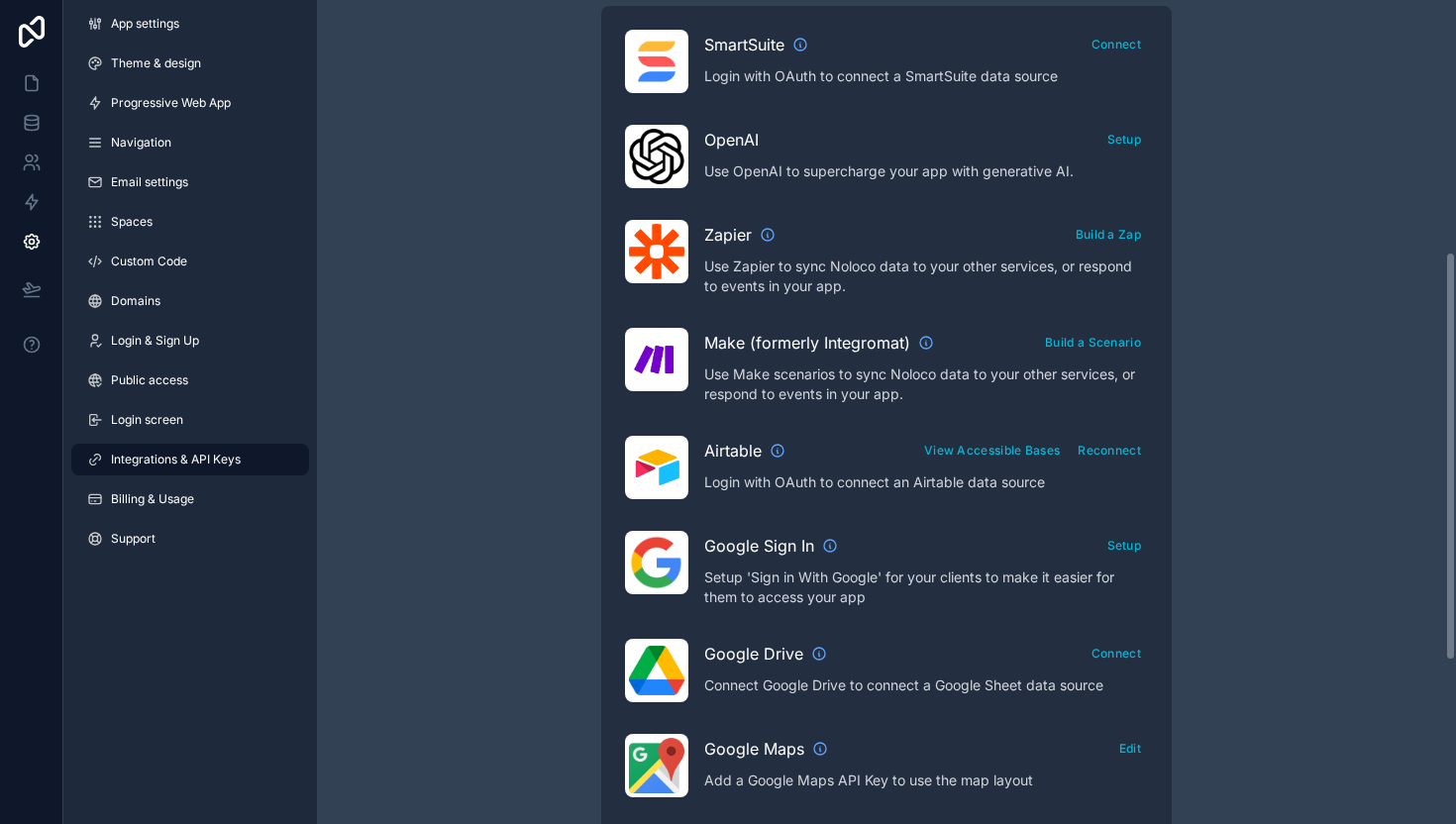 scroll, scrollTop: 506, scrollLeft: 0, axis: vertical 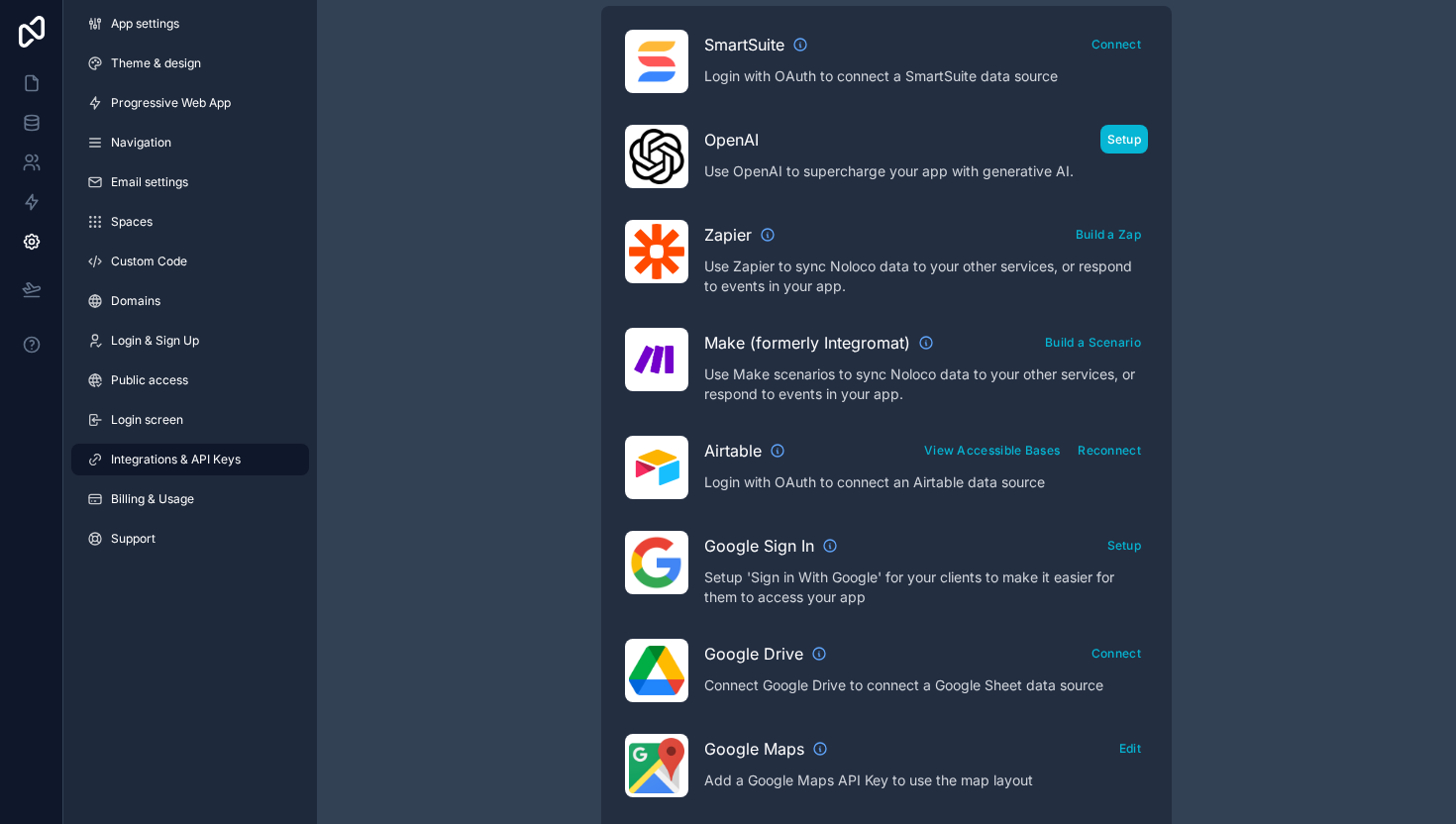 click on "Setup" at bounding box center [1124, 139] 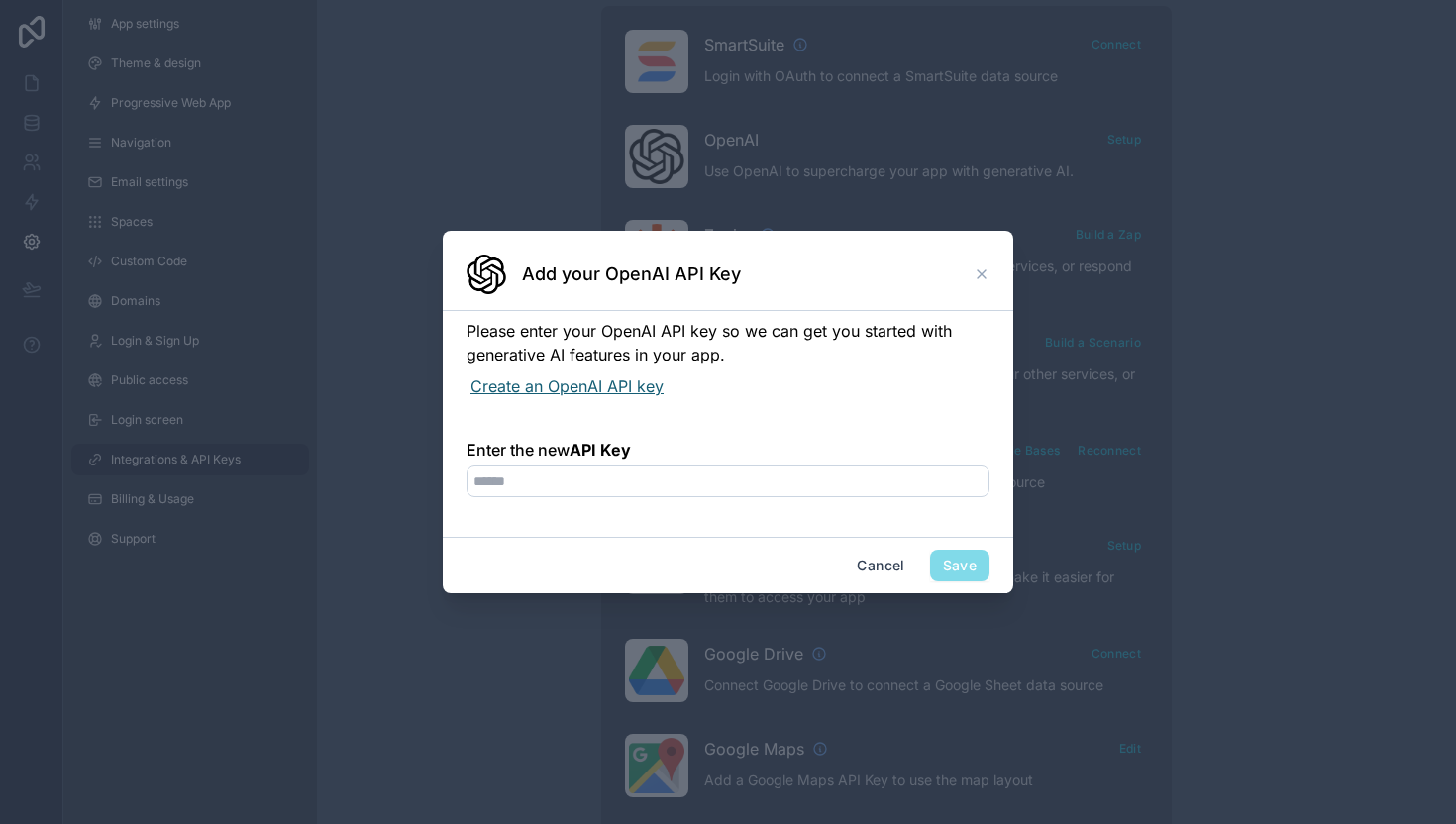 click on "Create an OpenAI API key" at bounding box center (730, 386) 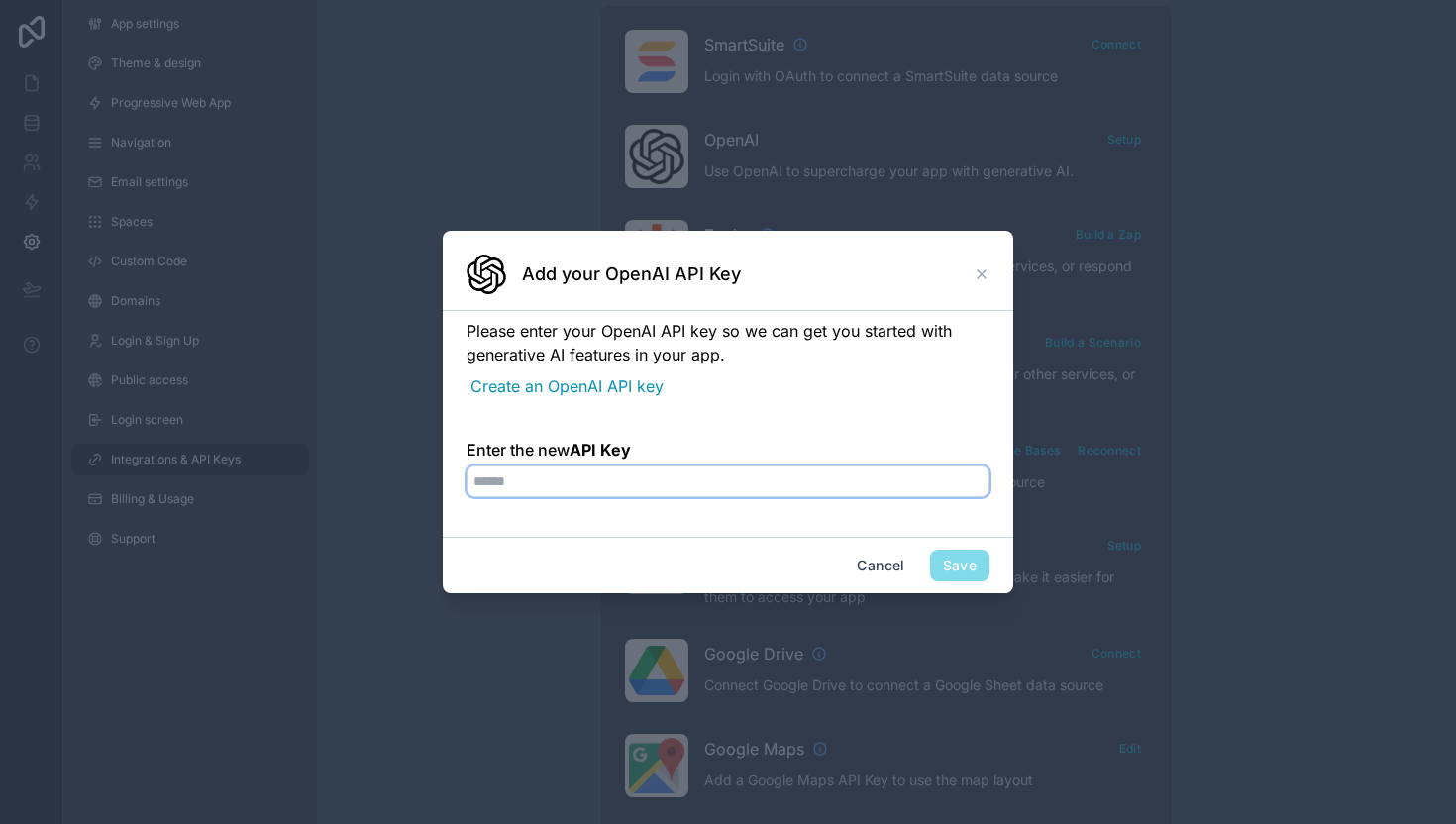 click on "Enter the new  API Key" at bounding box center [728, 481] 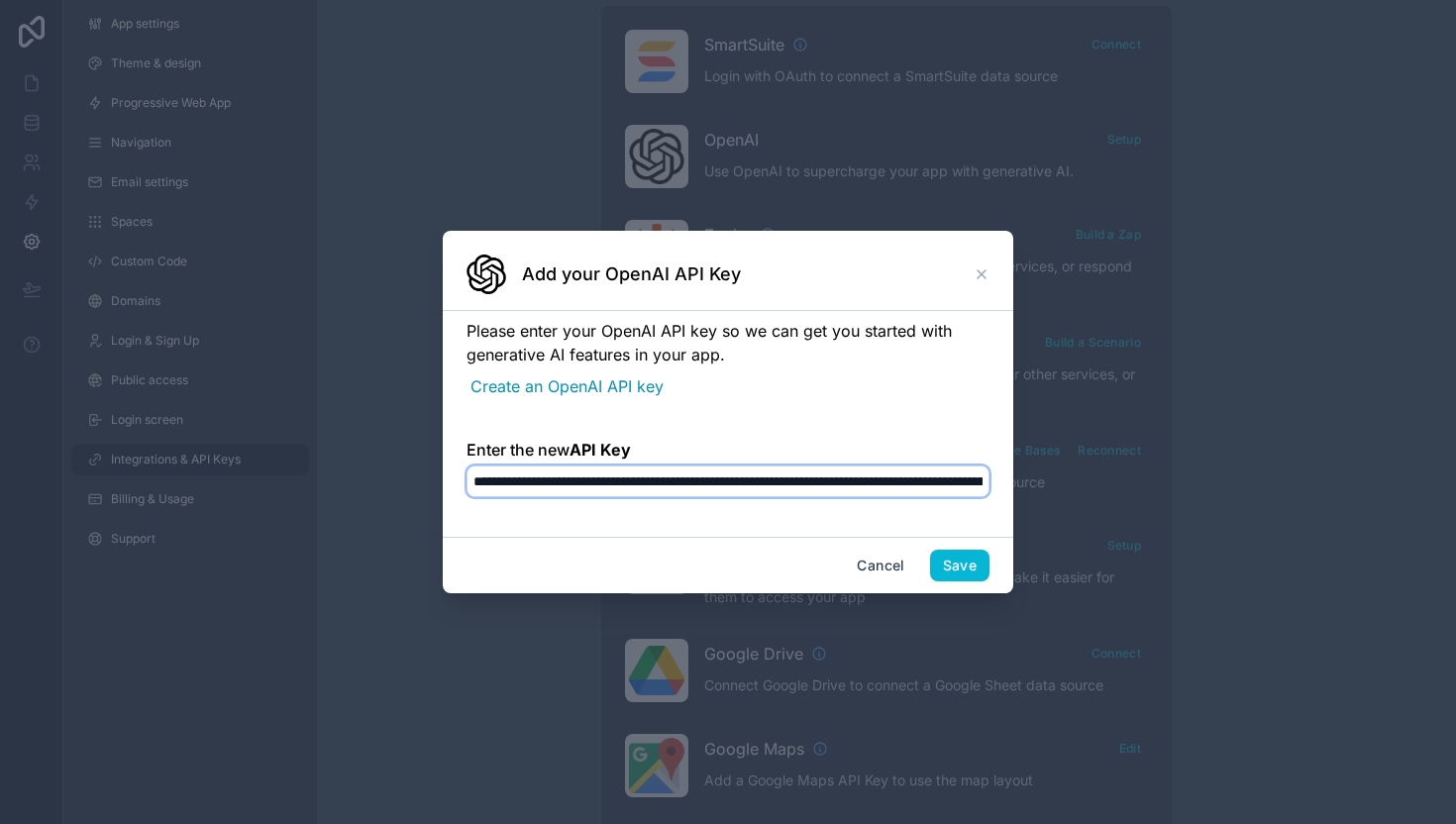 scroll, scrollTop: 0, scrollLeft: 862, axis: horizontal 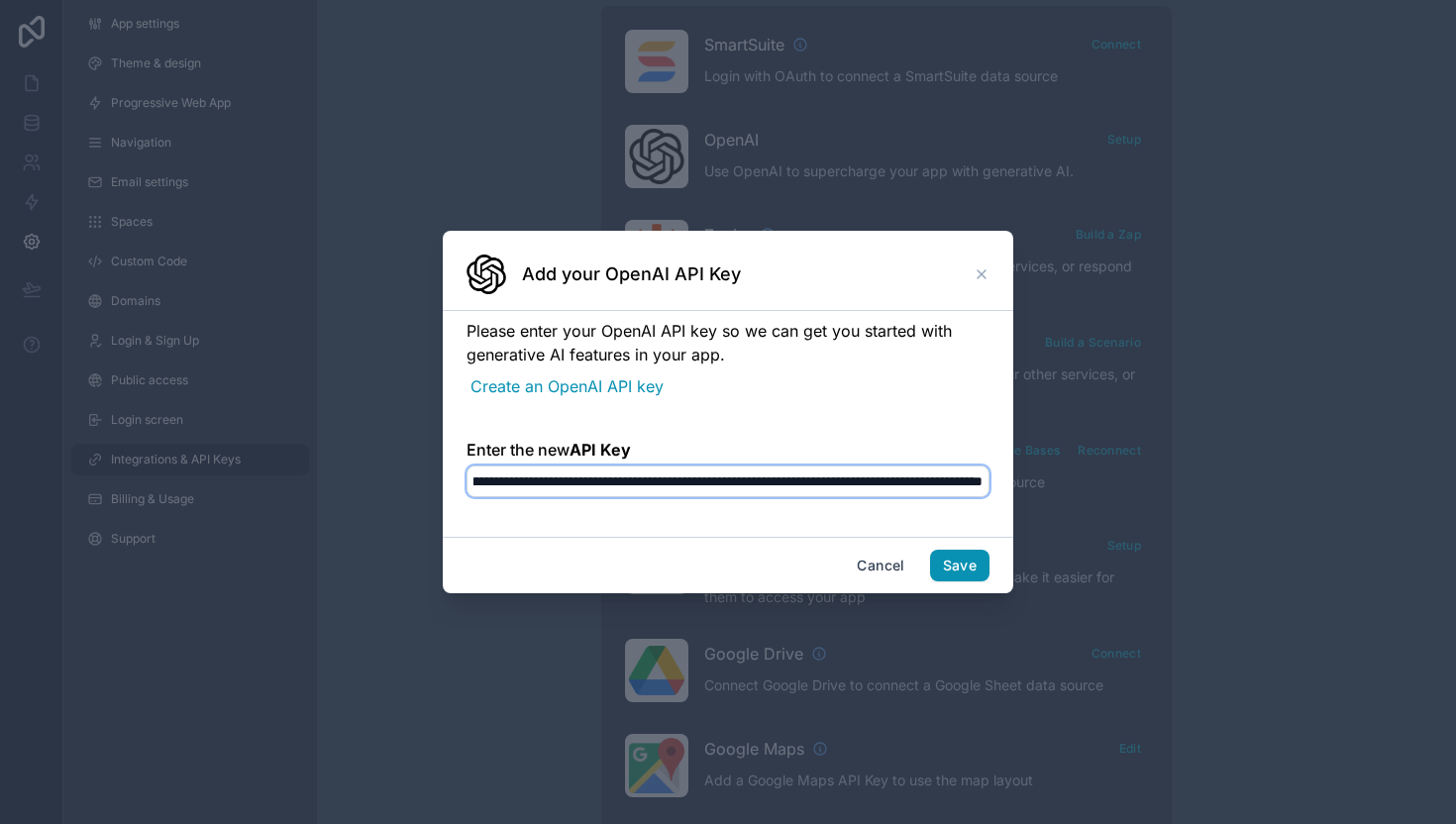 type on "**********" 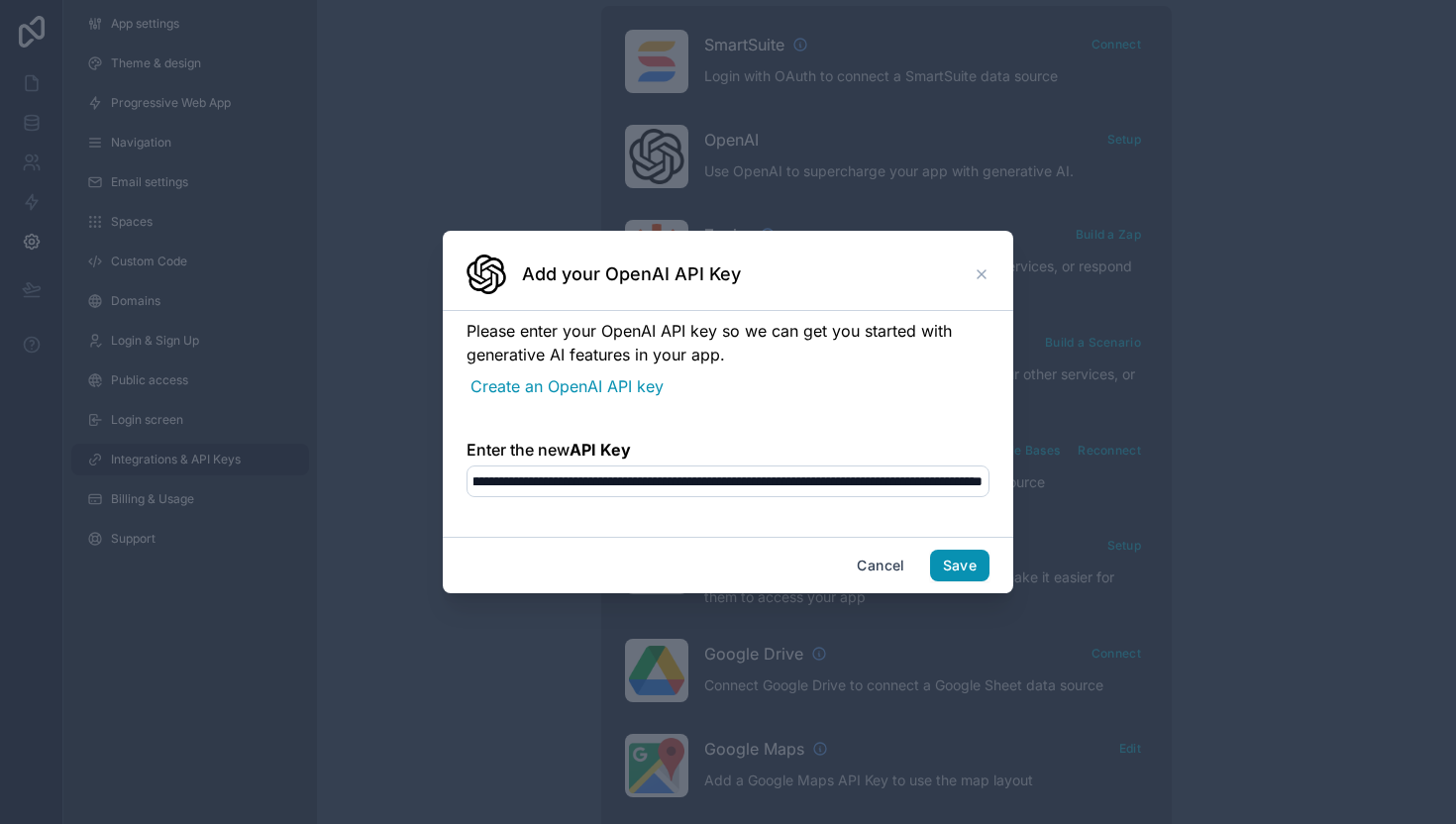 click on "Save" at bounding box center (960, 566) 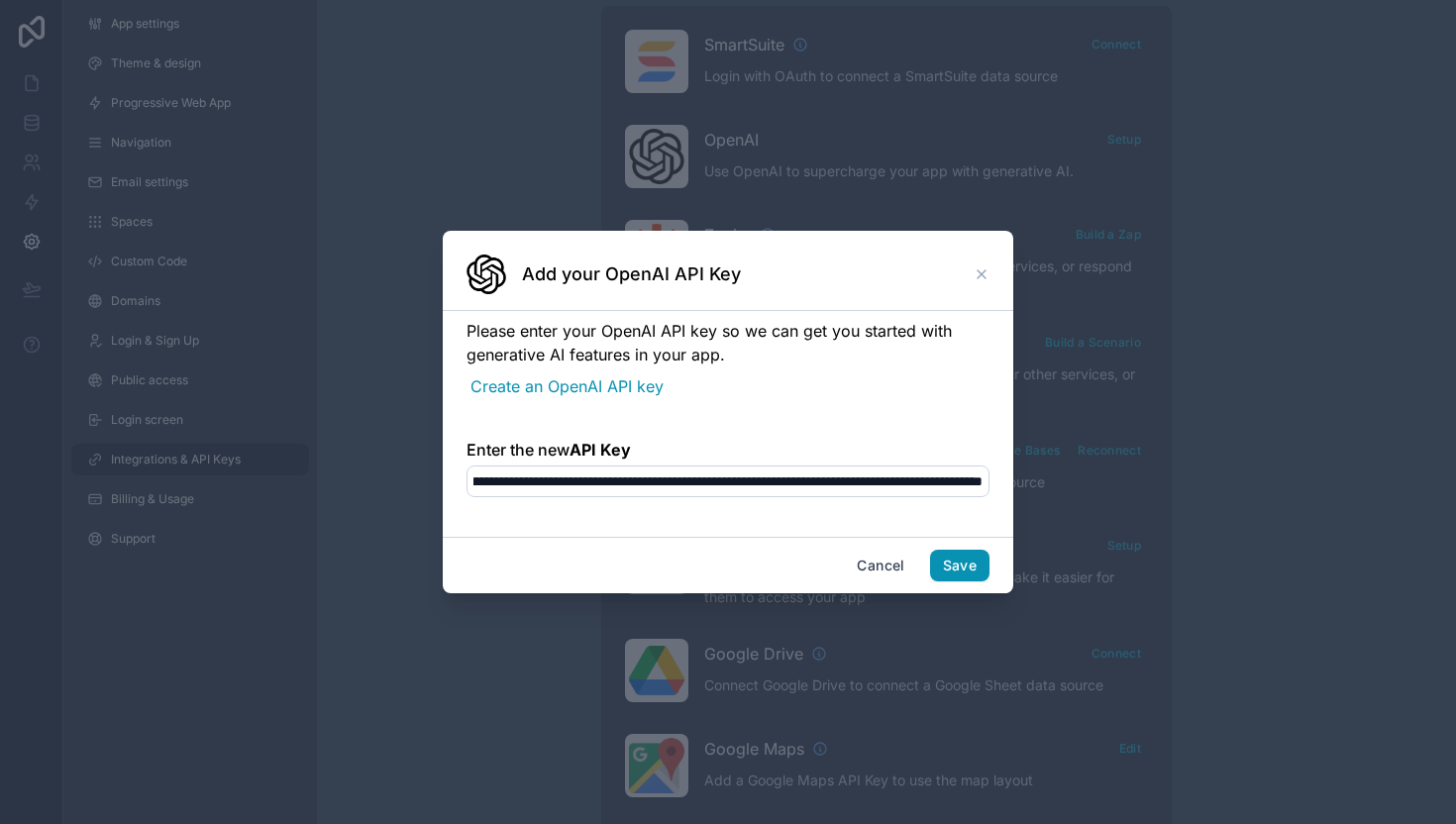 scroll, scrollTop: 0, scrollLeft: 0, axis: both 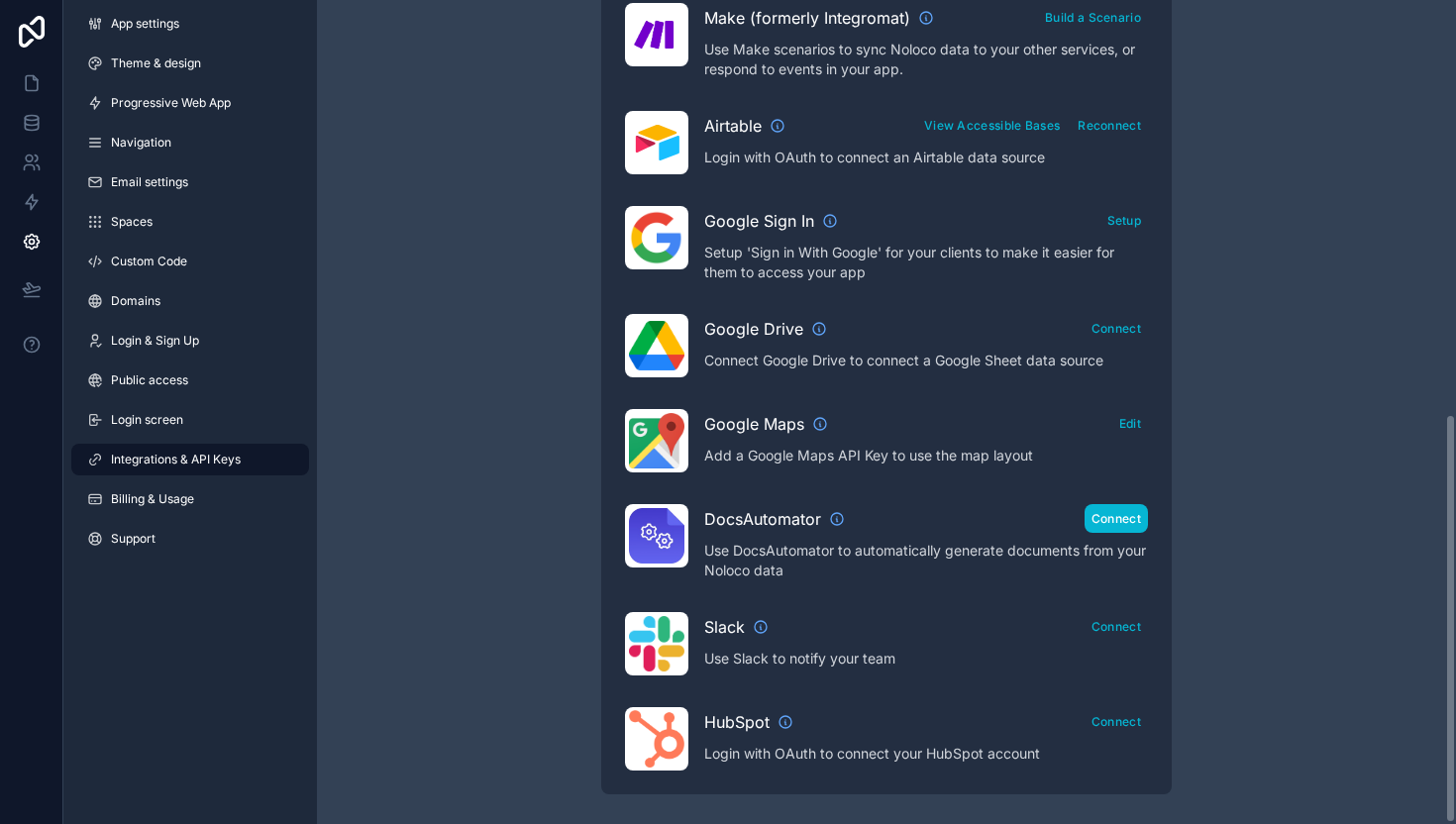 click on "Connect" at bounding box center [1116, 518] 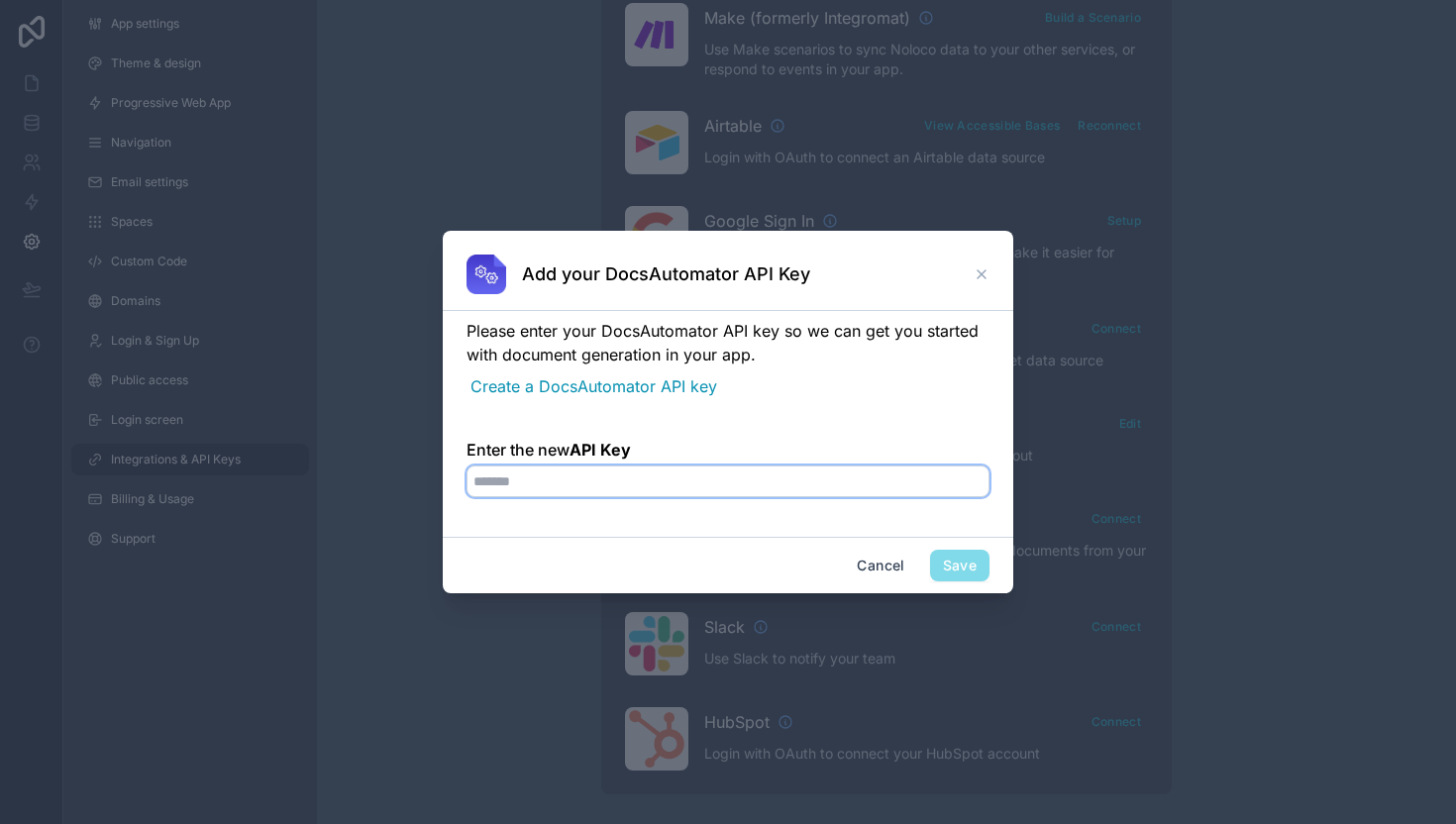 click on "Enter the new  API Key" at bounding box center [728, 481] 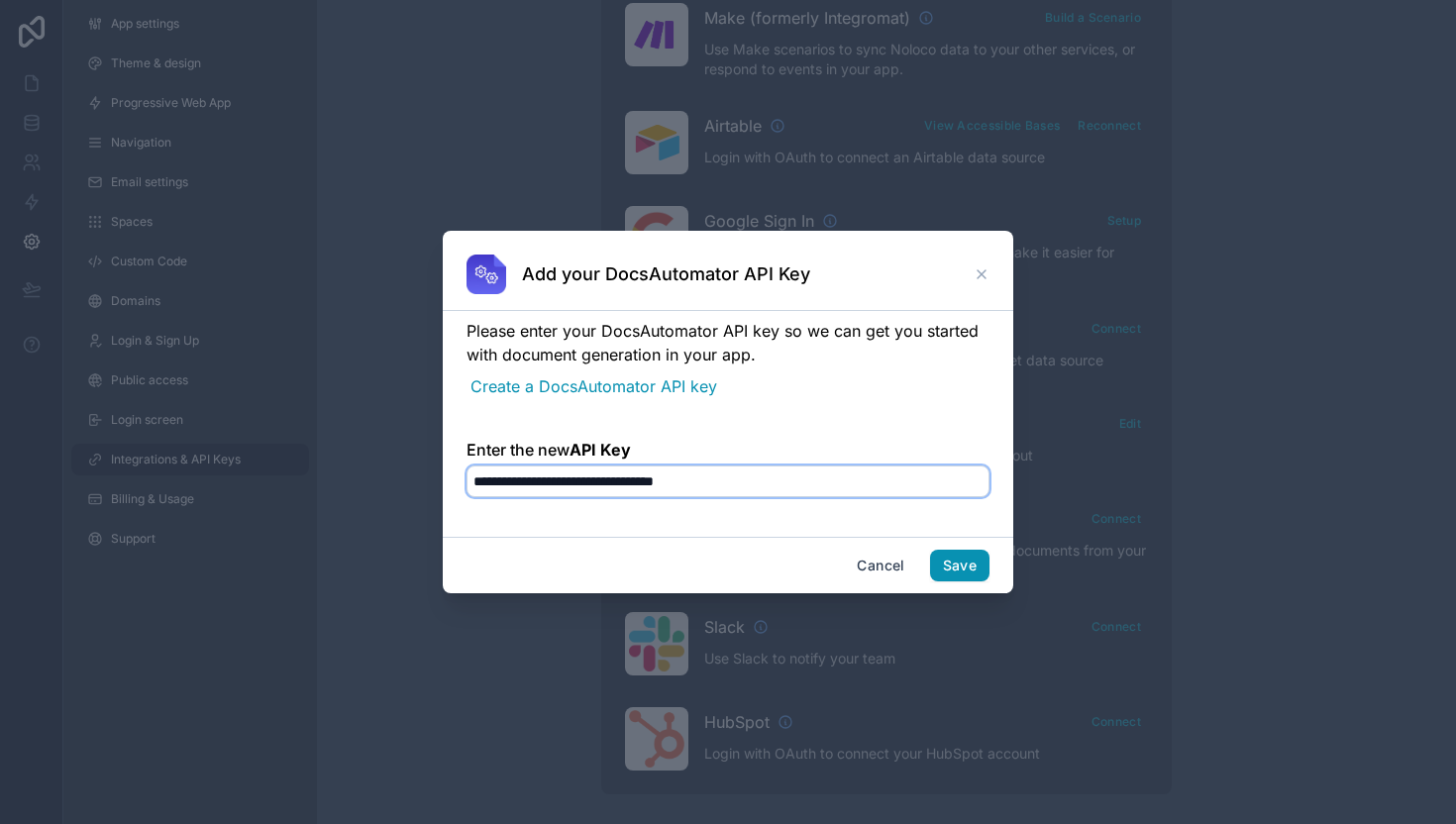 type on "**********" 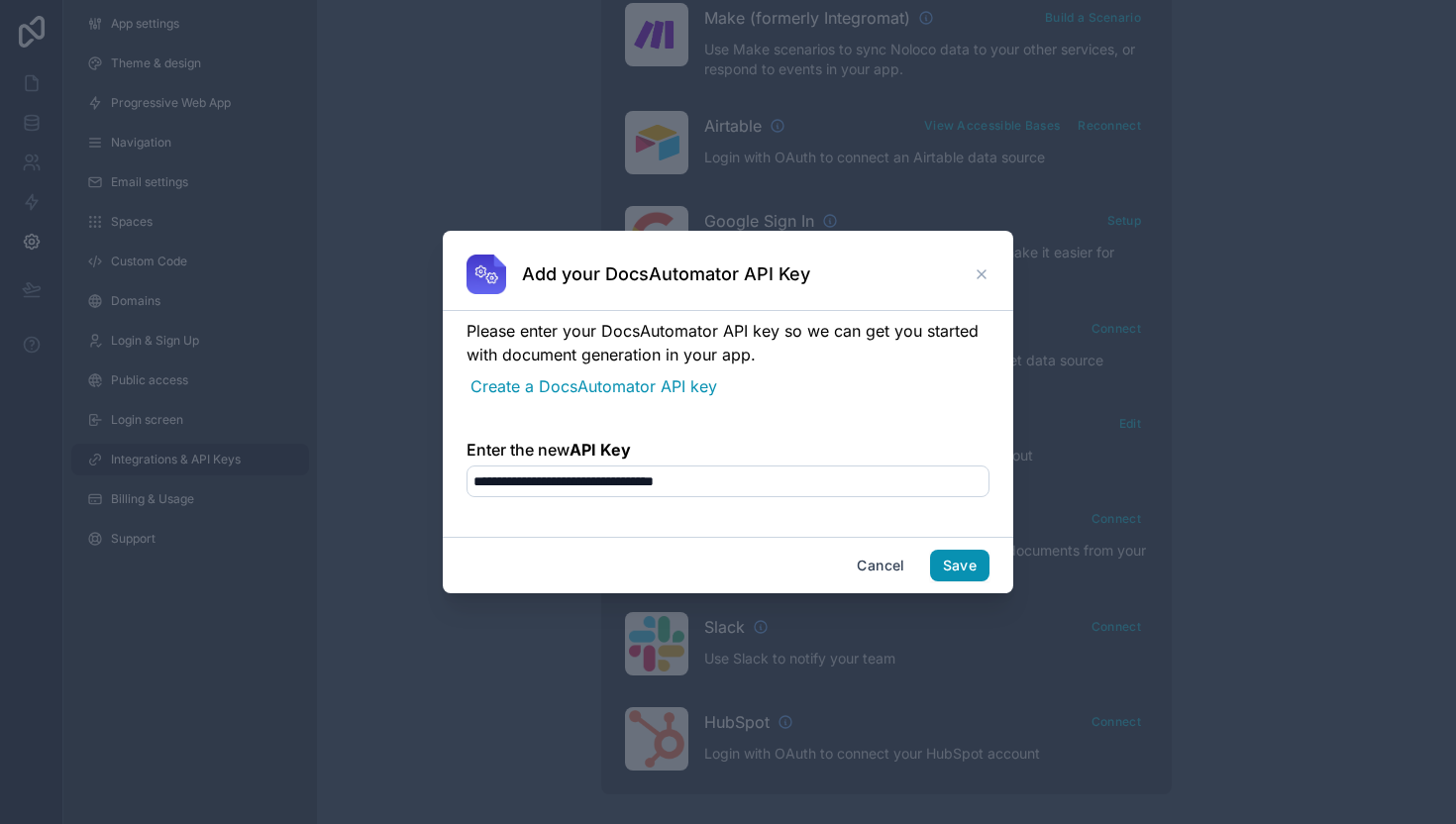 click on "Save" at bounding box center [960, 566] 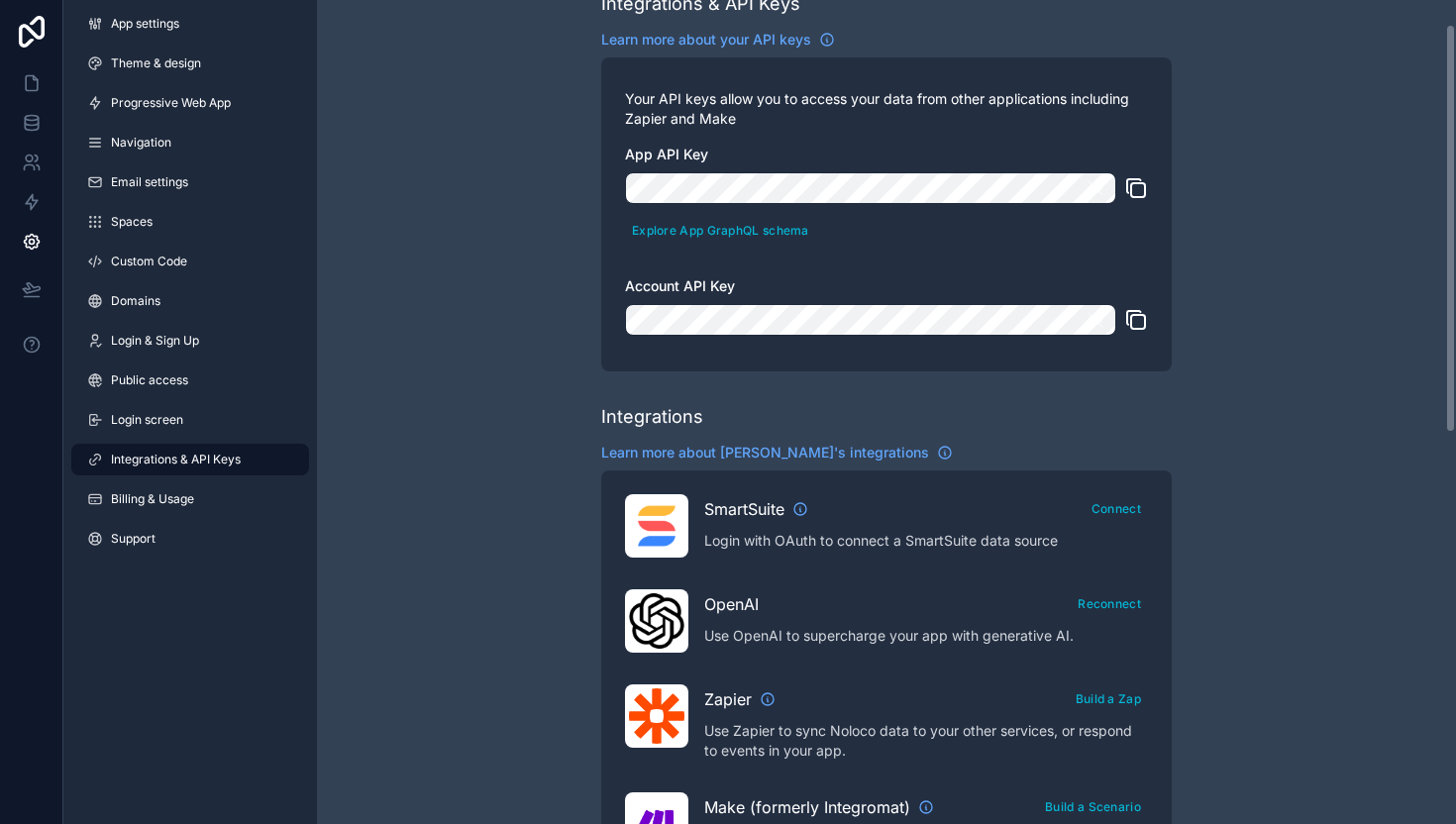 scroll, scrollTop: 0, scrollLeft: 0, axis: both 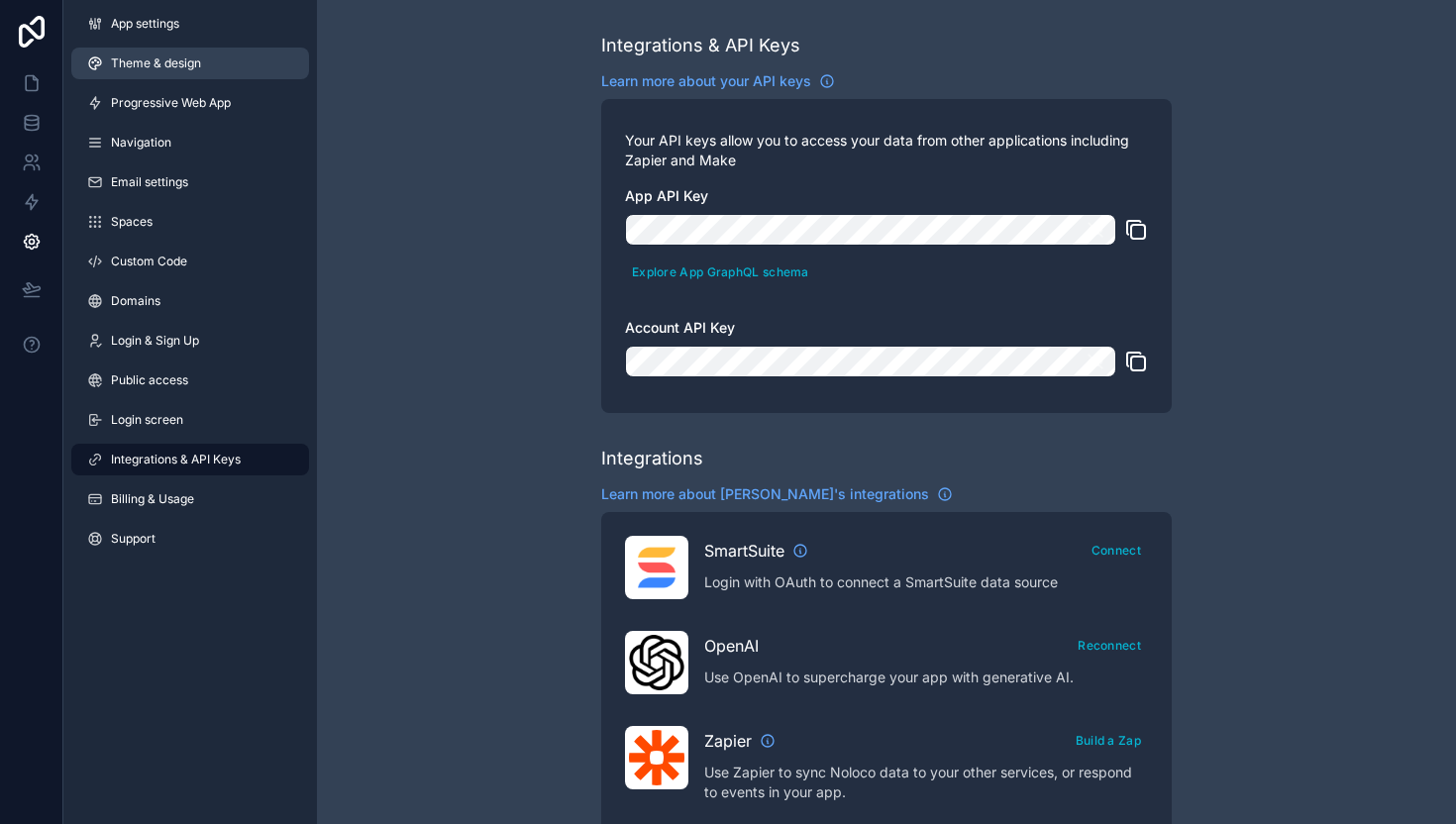 click on "Theme & design" at bounding box center [156, 63] 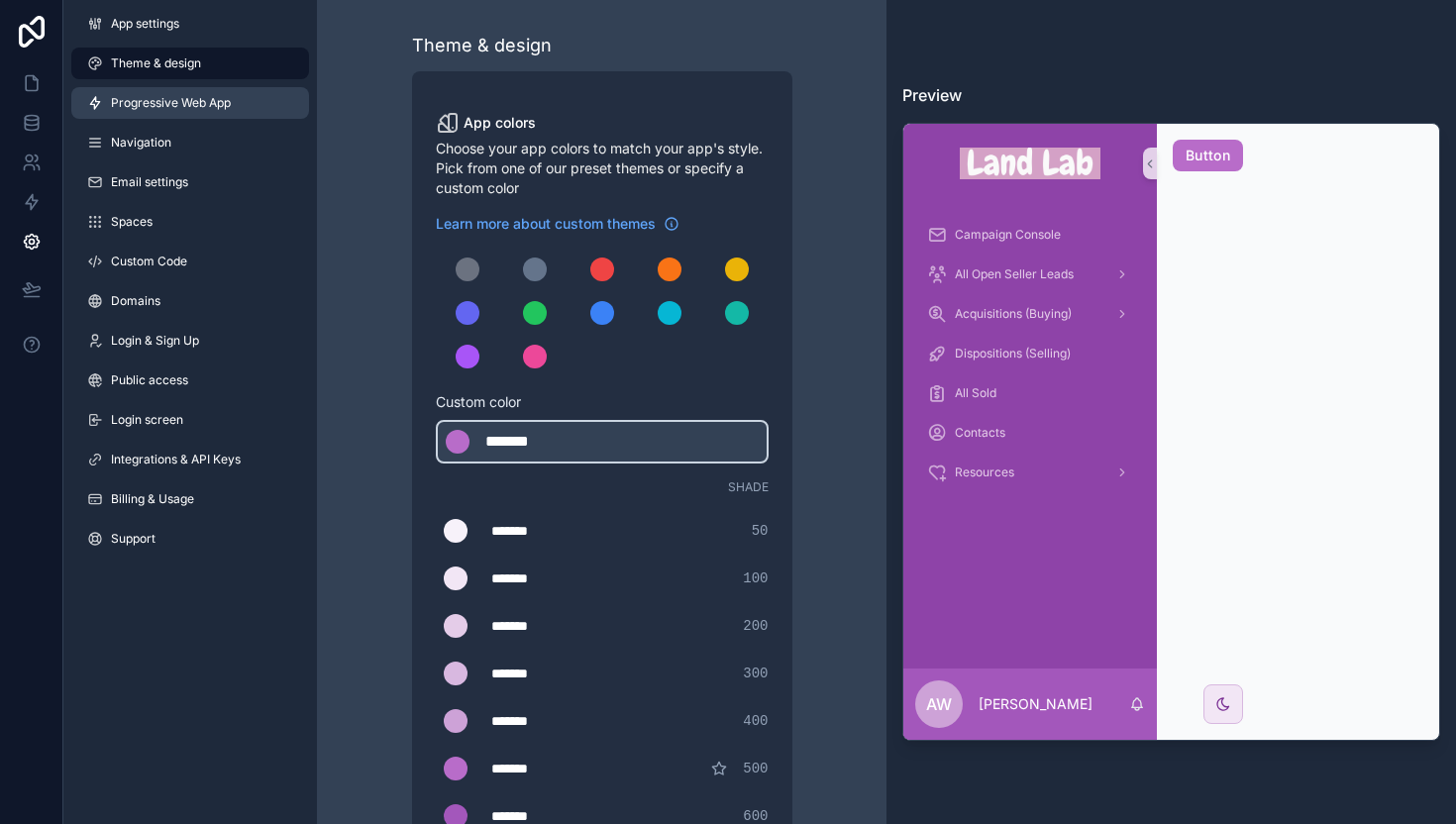 click on "Progressive Web App" at bounding box center (170, 103) 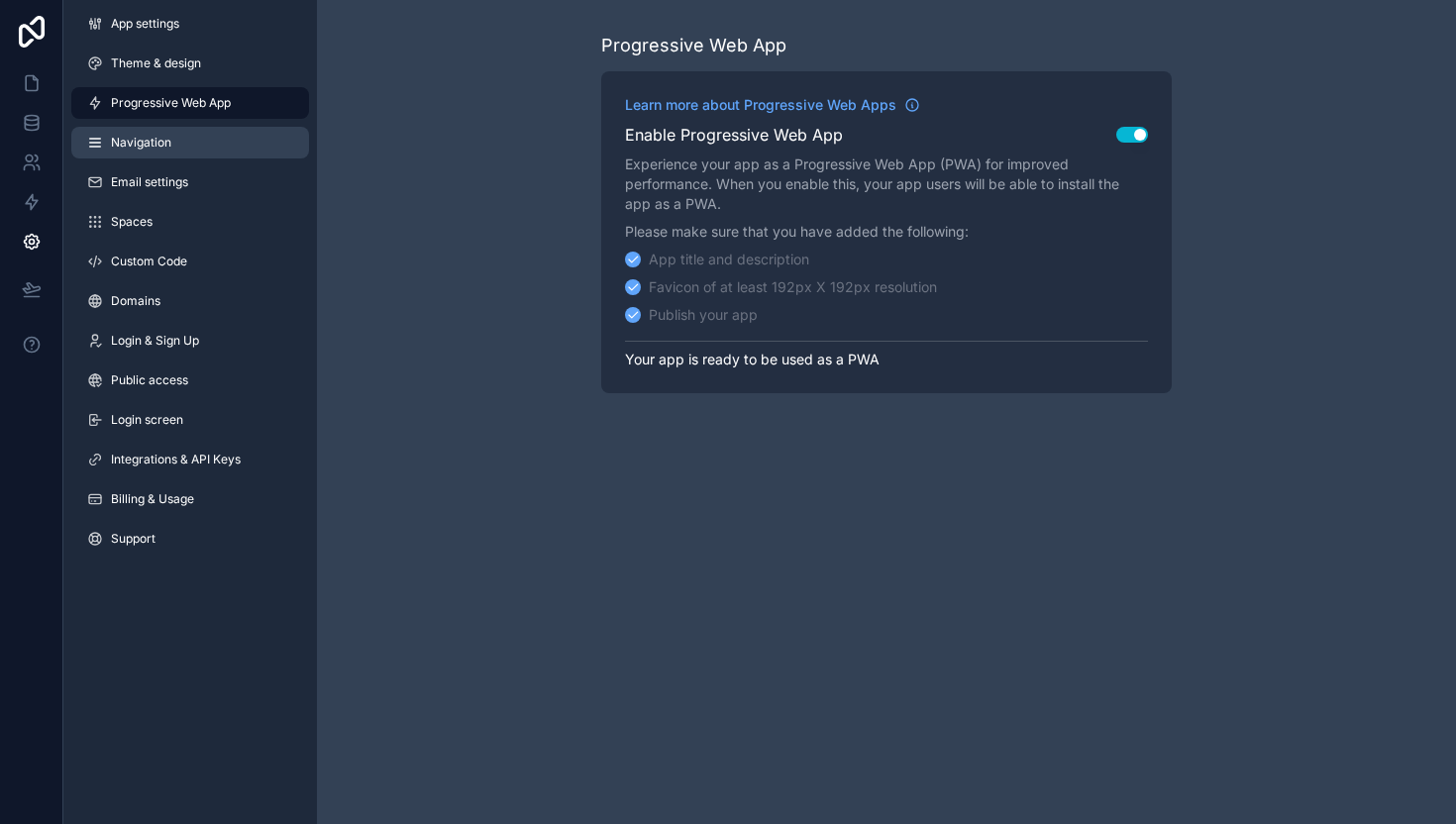 click on "Navigation" at bounding box center (141, 143) 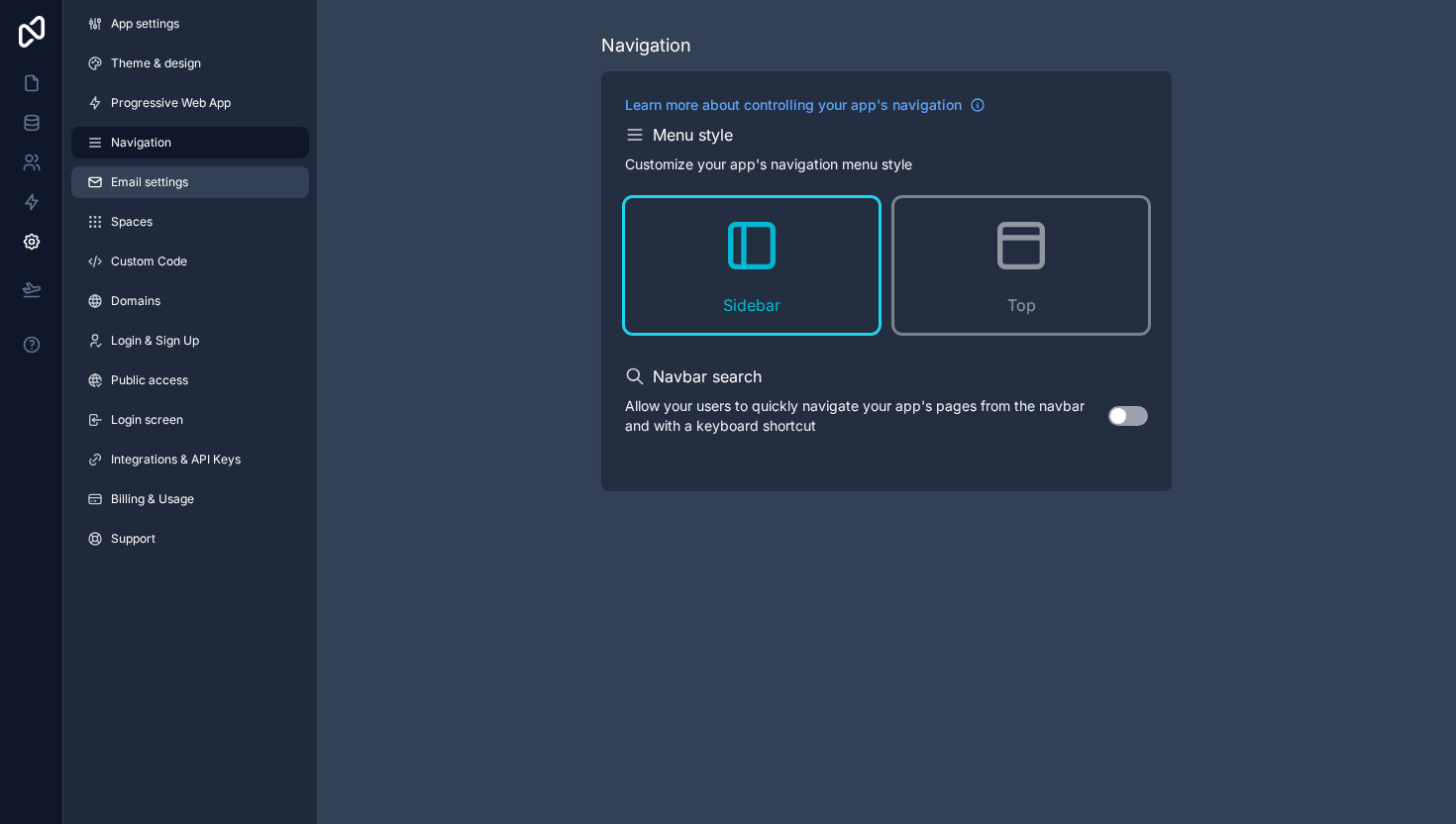 click on "Email settings" at bounding box center (150, 182) 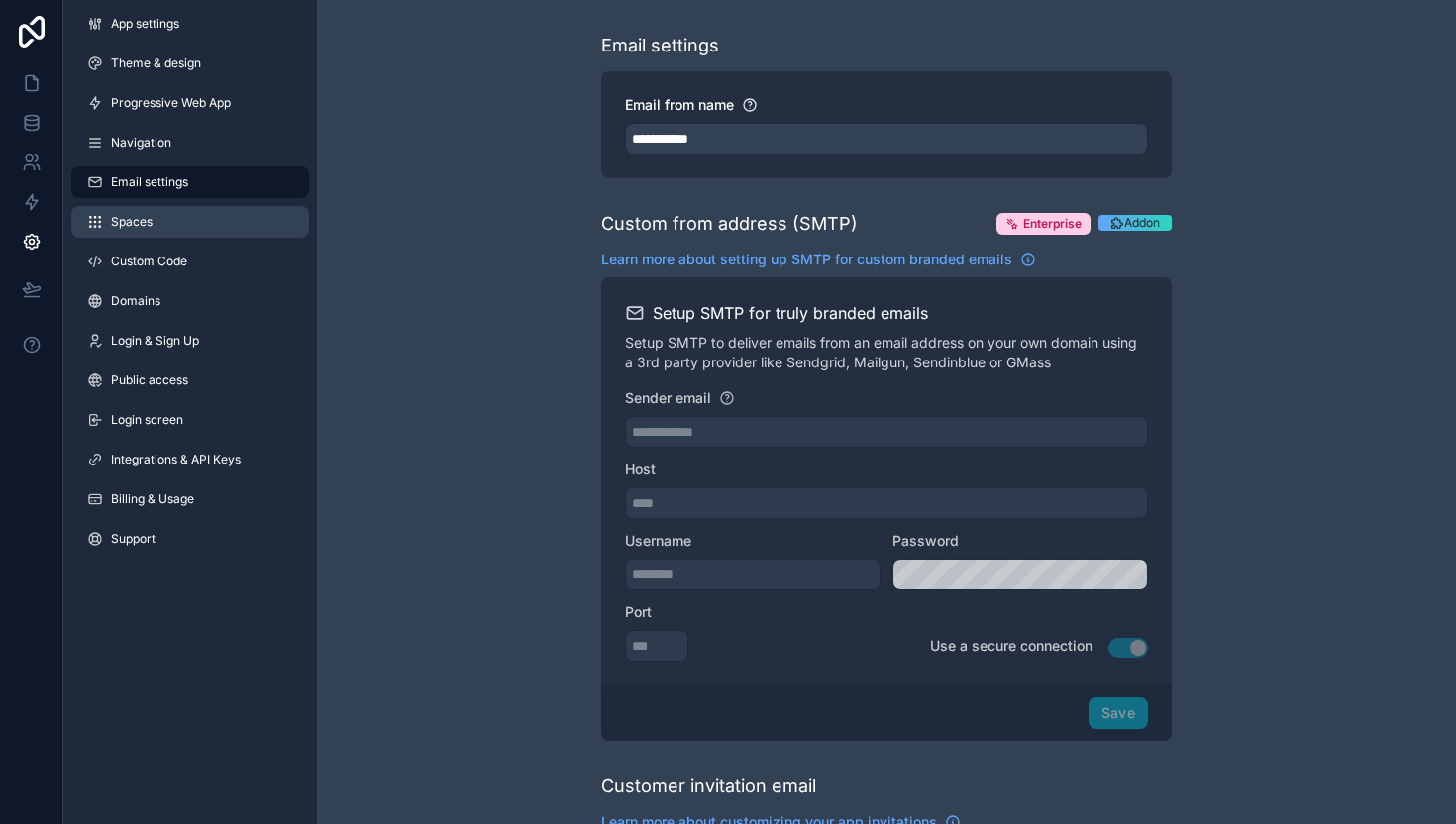 click on "Spaces" at bounding box center [190, 222] 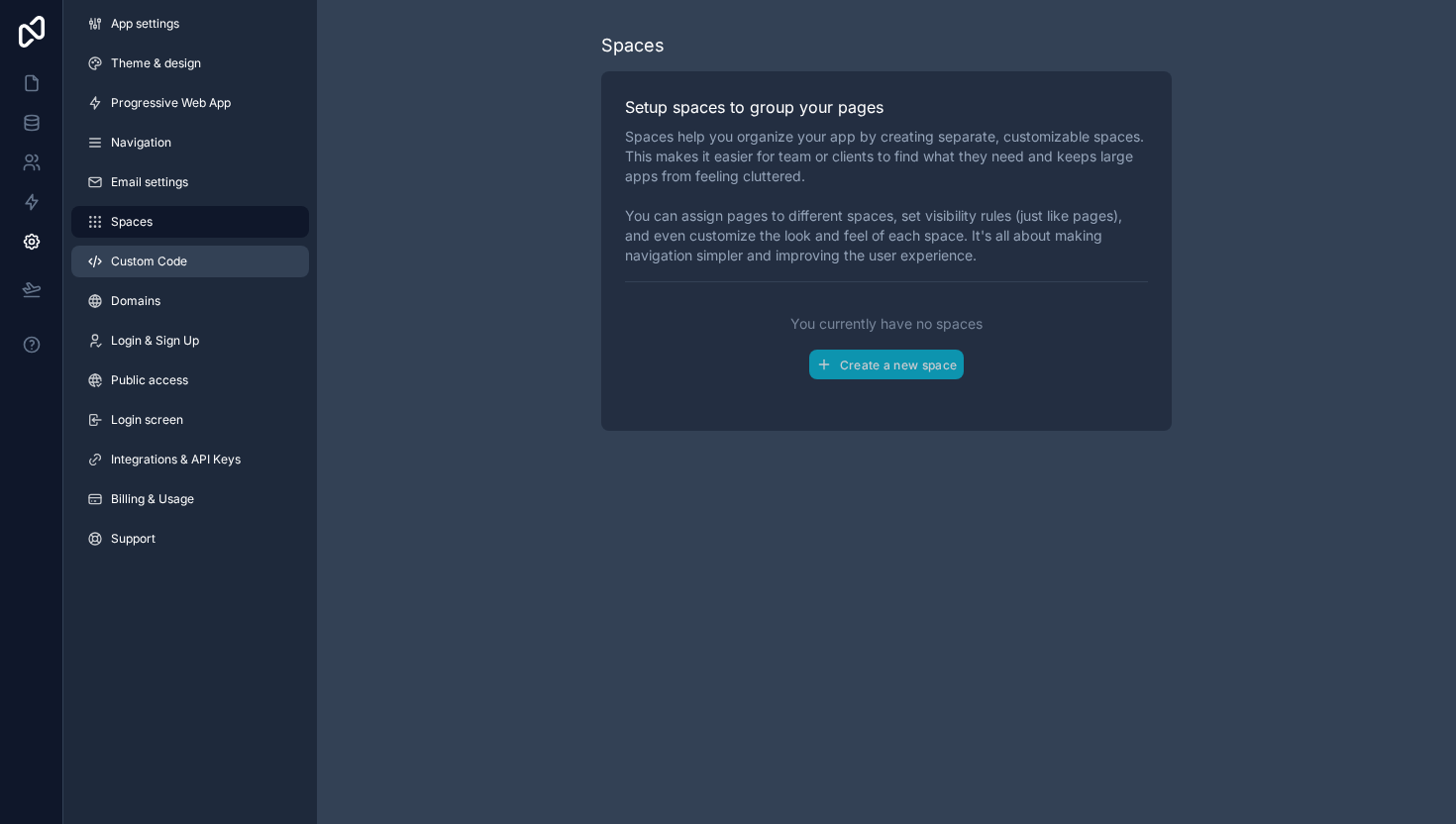 click on "Custom Code" at bounding box center (190, 261) 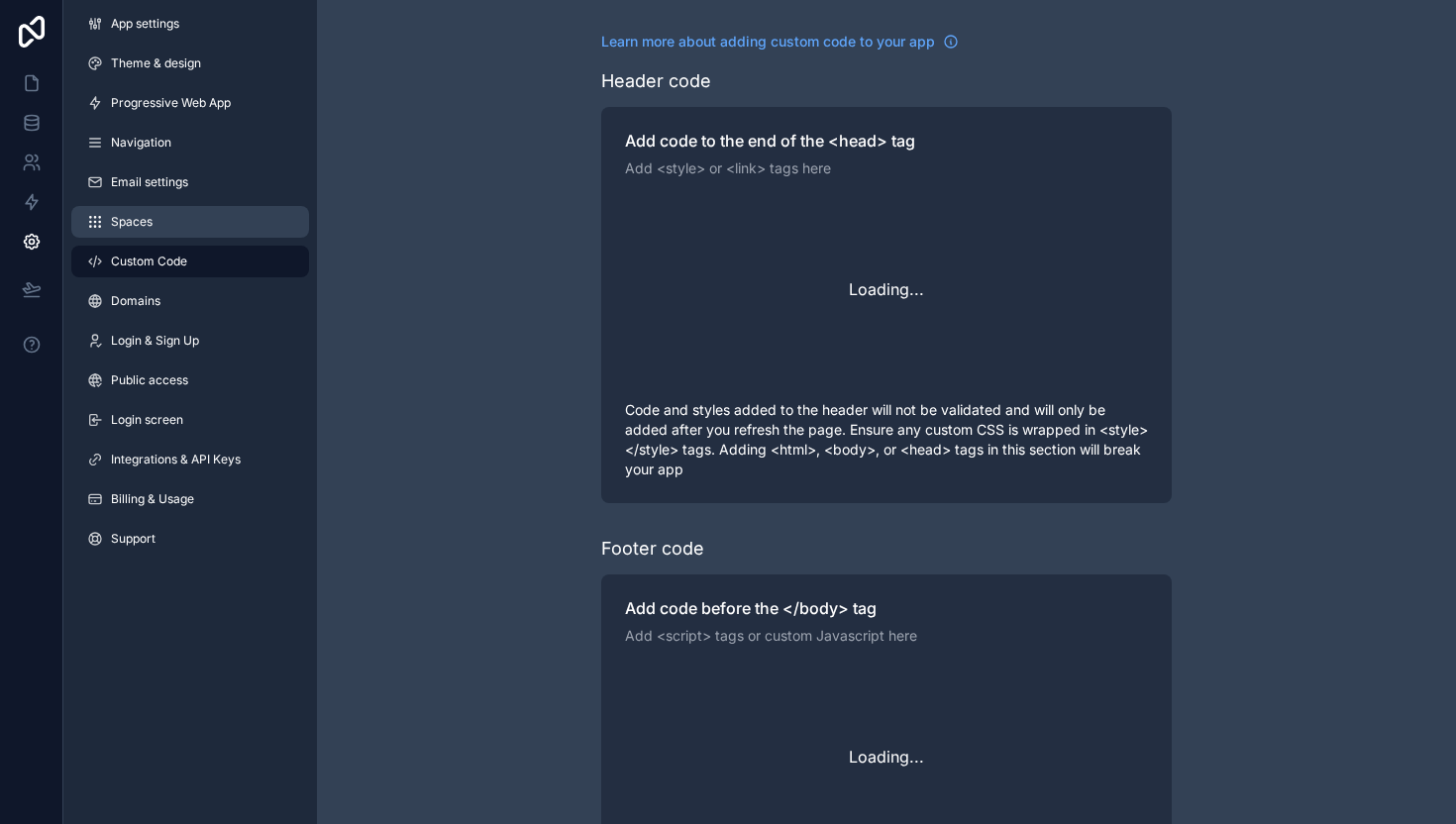 click on "Spaces" at bounding box center (132, 222) 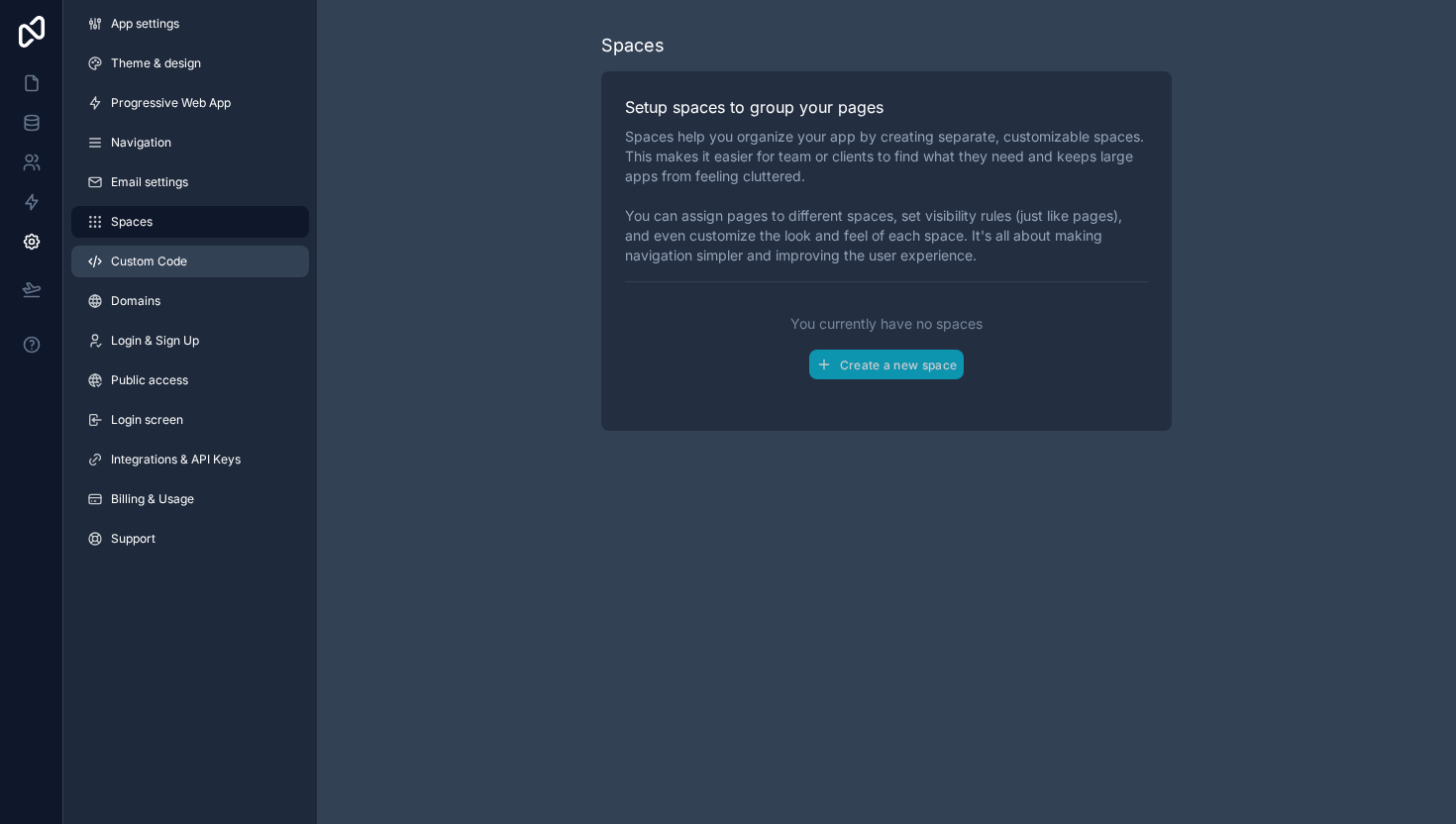 click on "Custom Code" at bounding box center (149, 261) 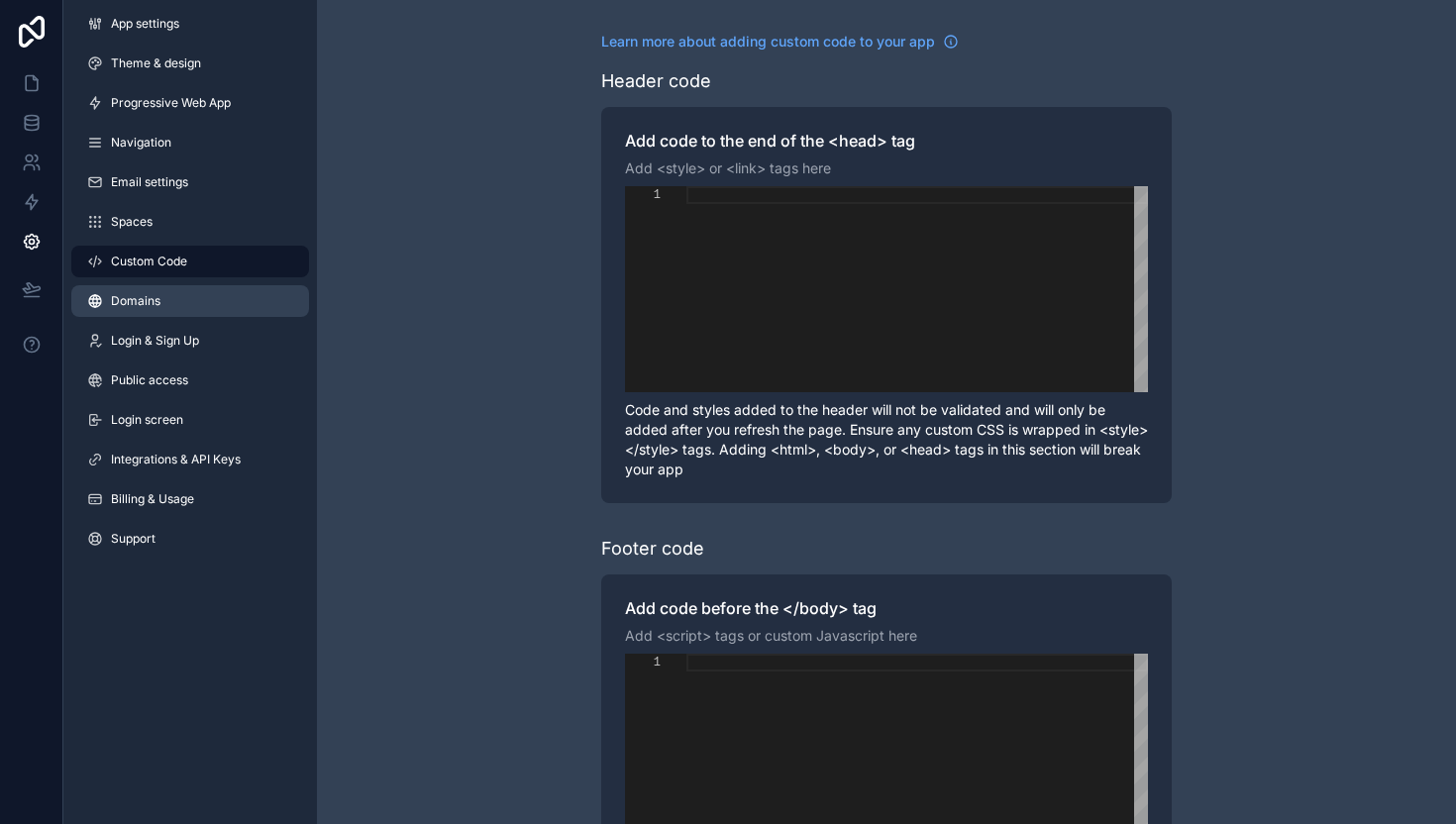 click on "Domains" at bounding box center (136, 301) 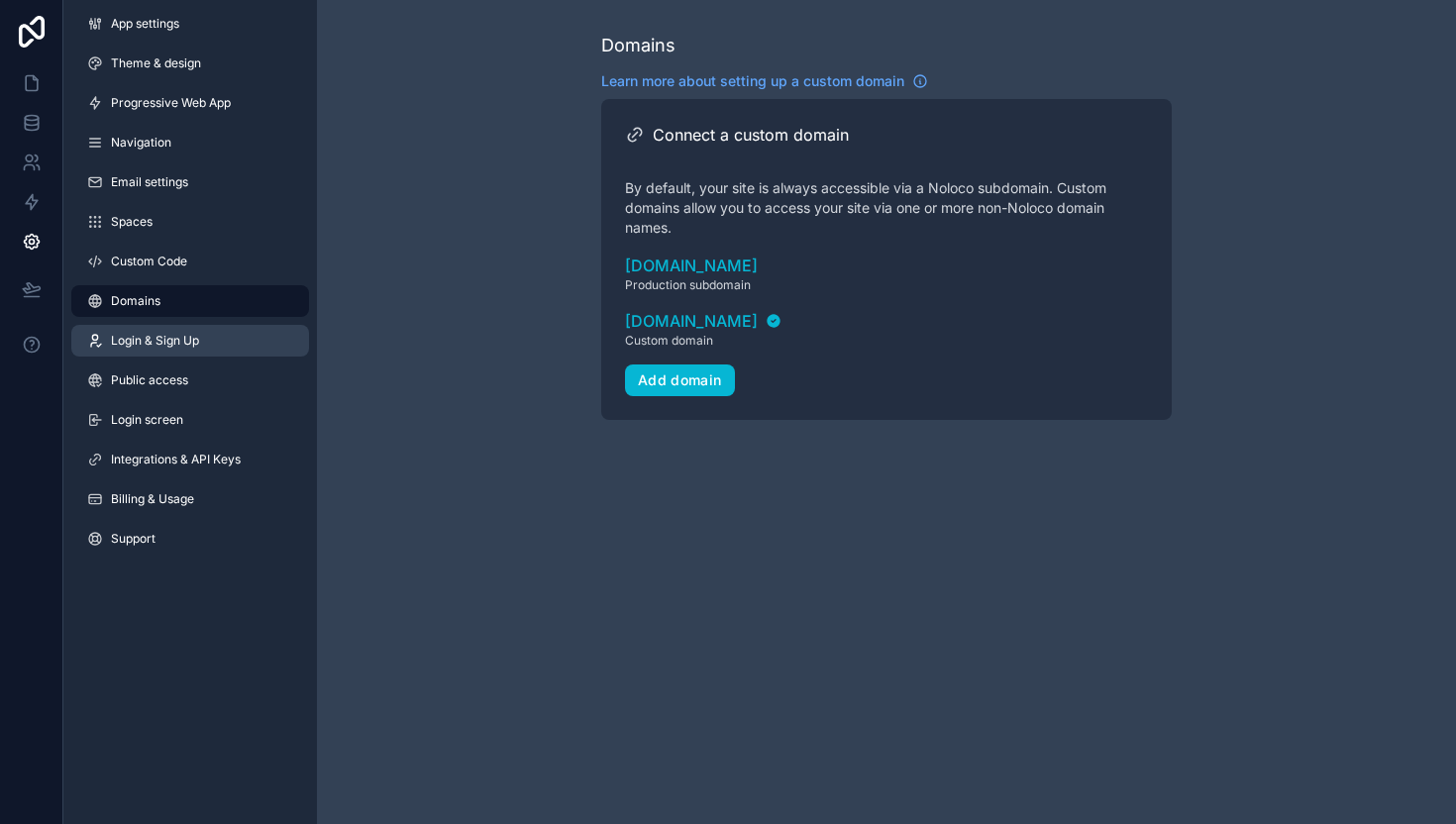 click on "Login & Sign Up" at bounding box center [155, 341] 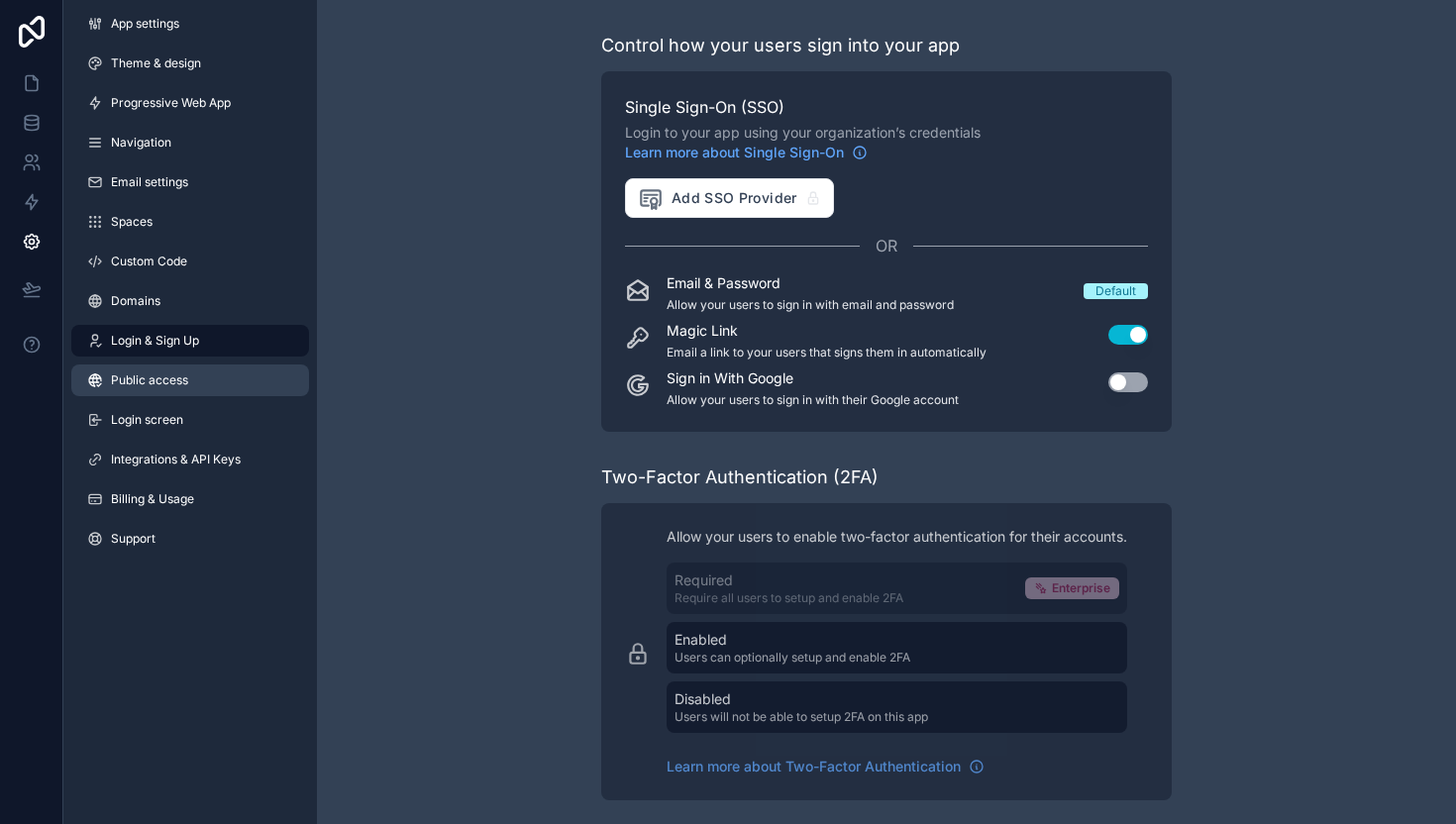 click on "Public access" at bounding box center (150, 380) 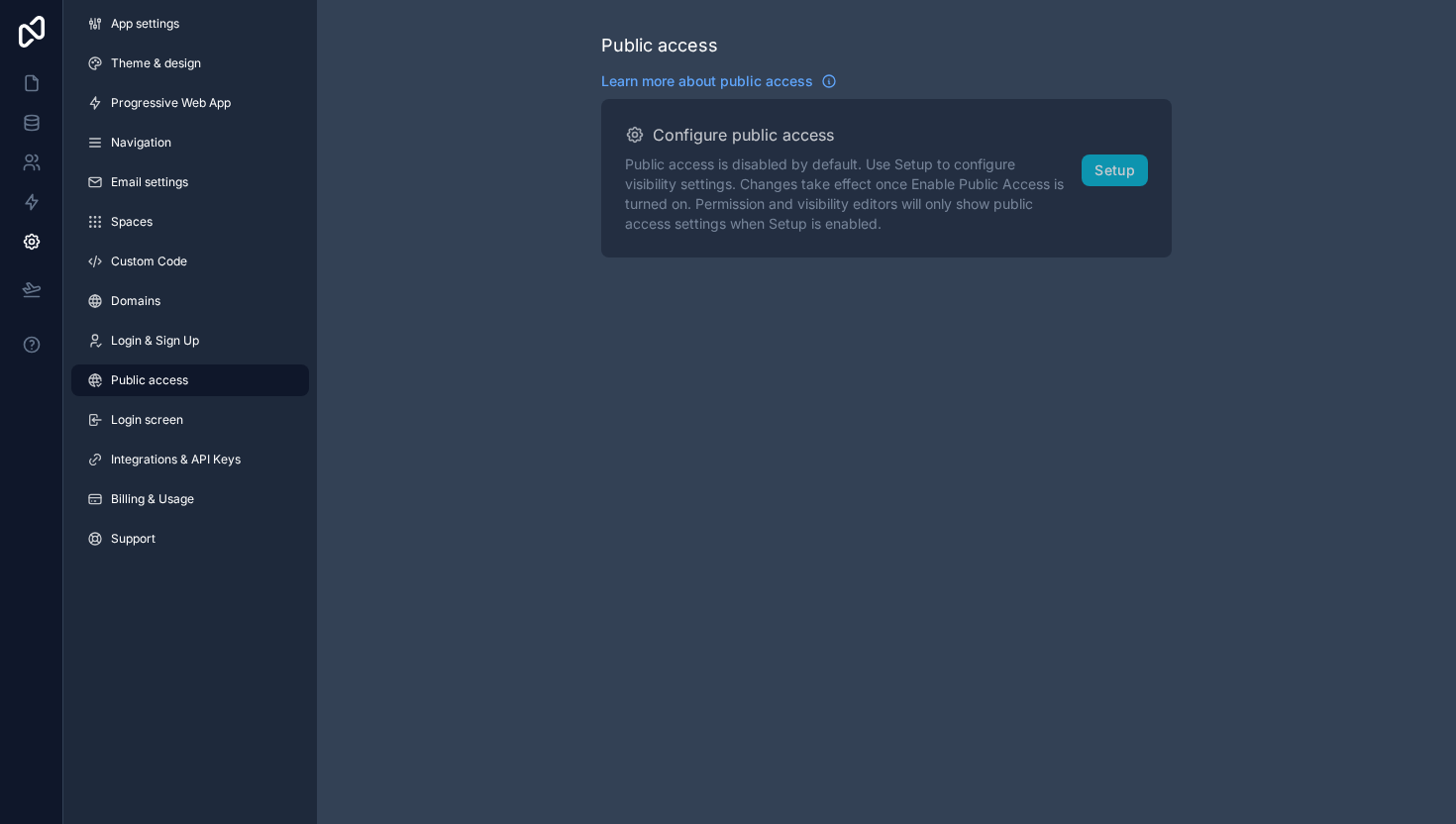 click on "App settings Theme & design Progressive Web App Navigation Email settings Spaces Custom Code Domains Login & Sign Up Public access Login screen Integrations & API Keys Billing & Usage Support" at bounding box center (190, 285) 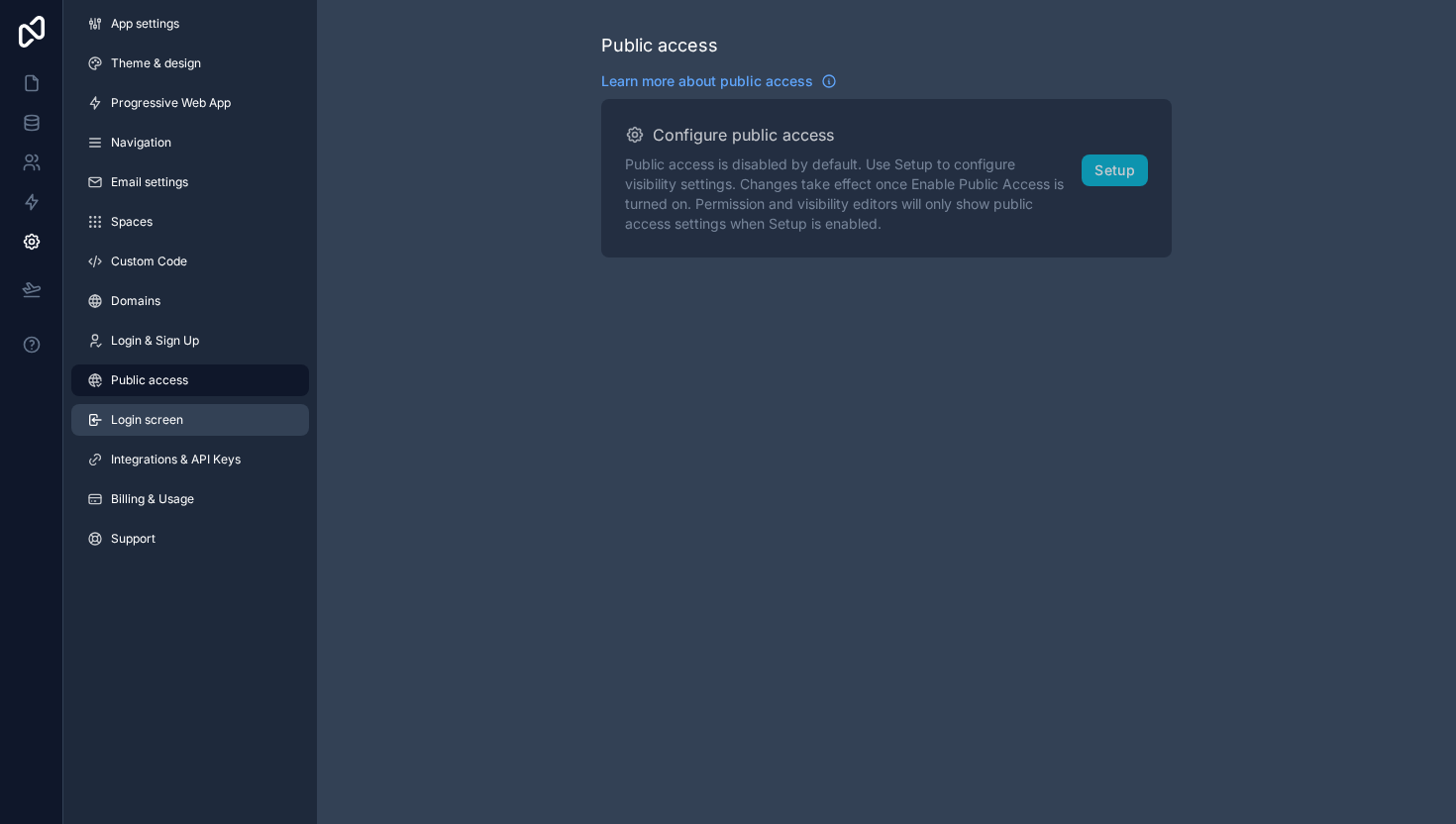 click on "Login screen" at bounding box center [147, 420] 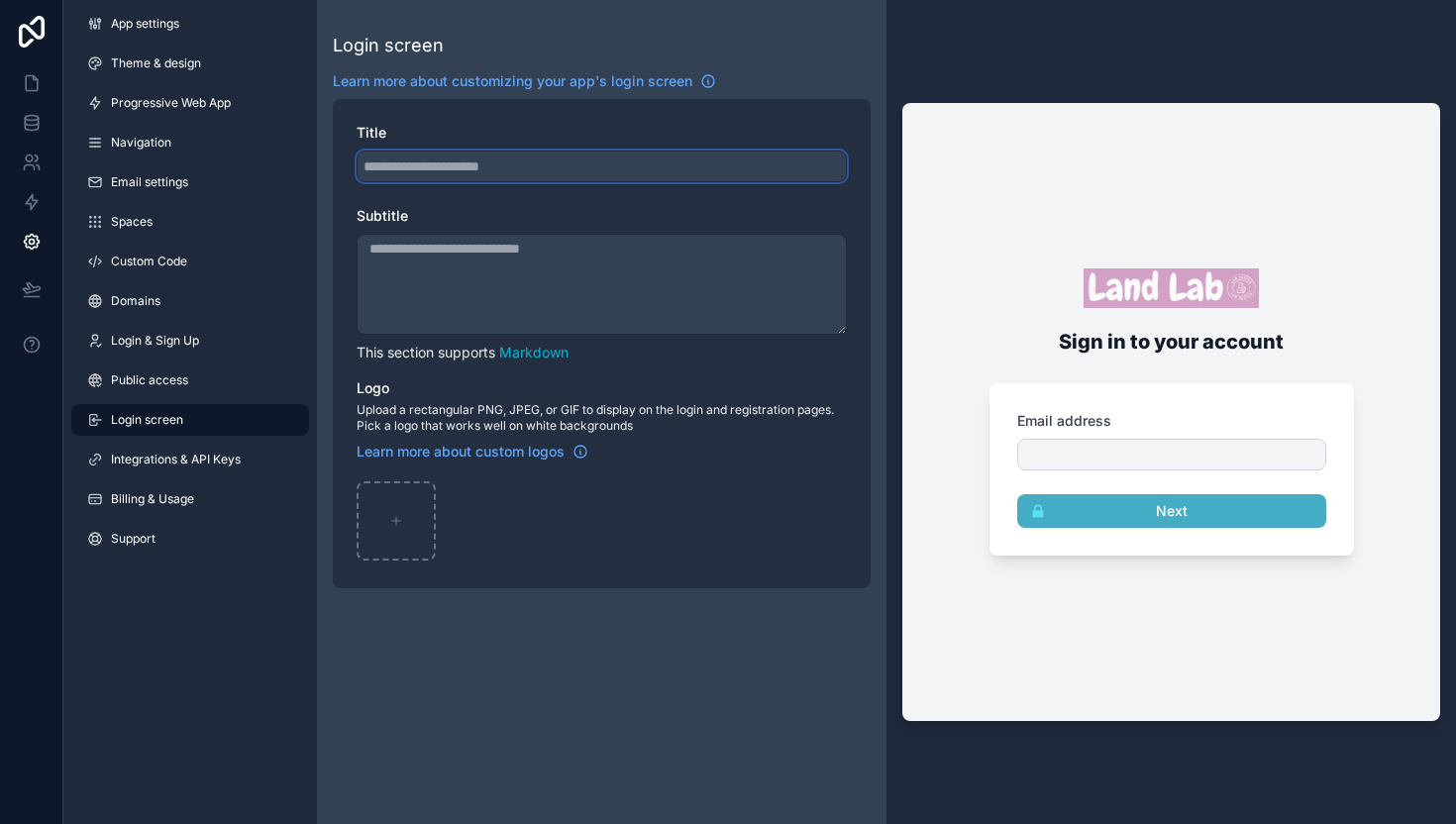 click on "Title" at bounding box center [601, 166] 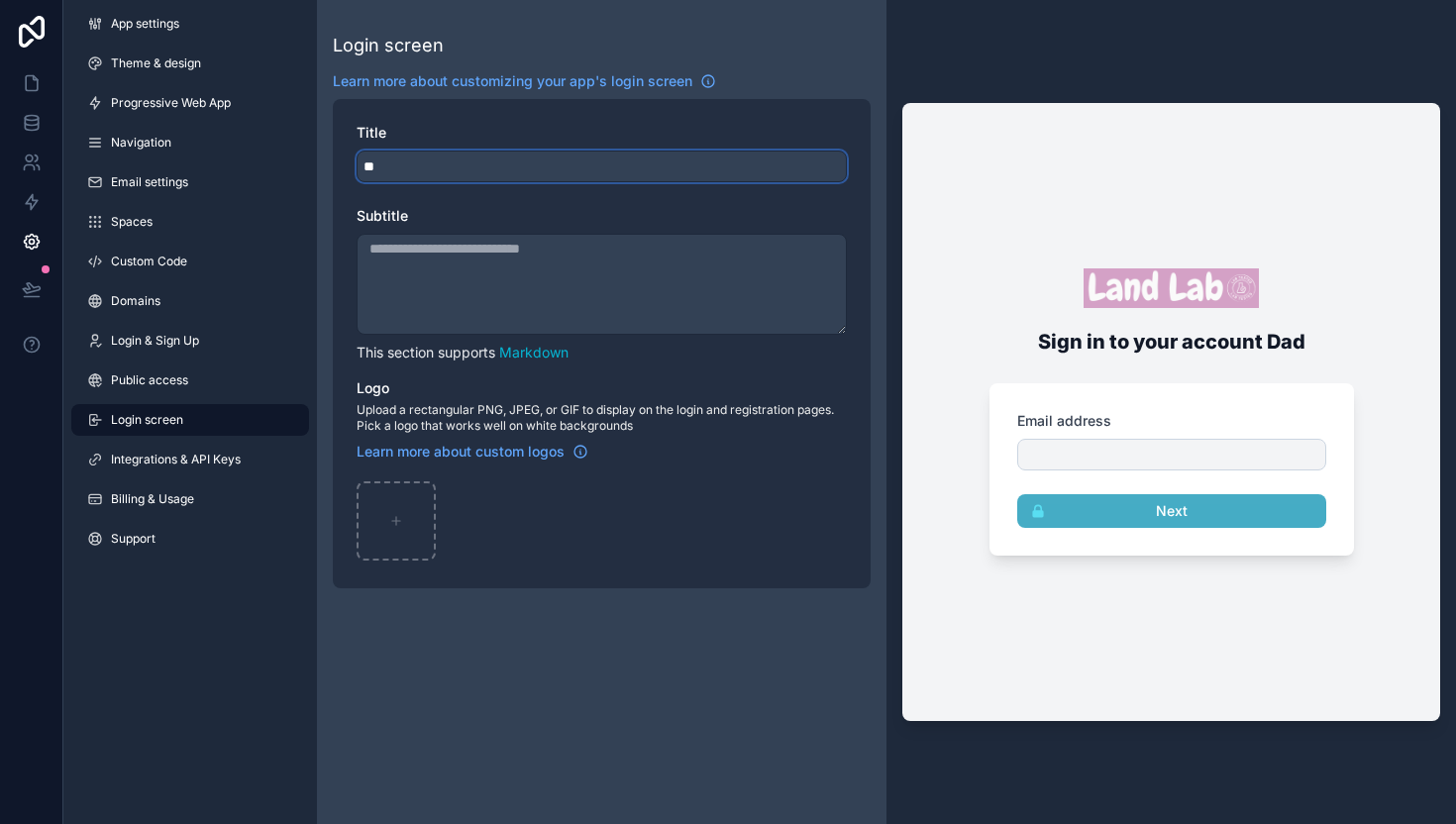type on "*" 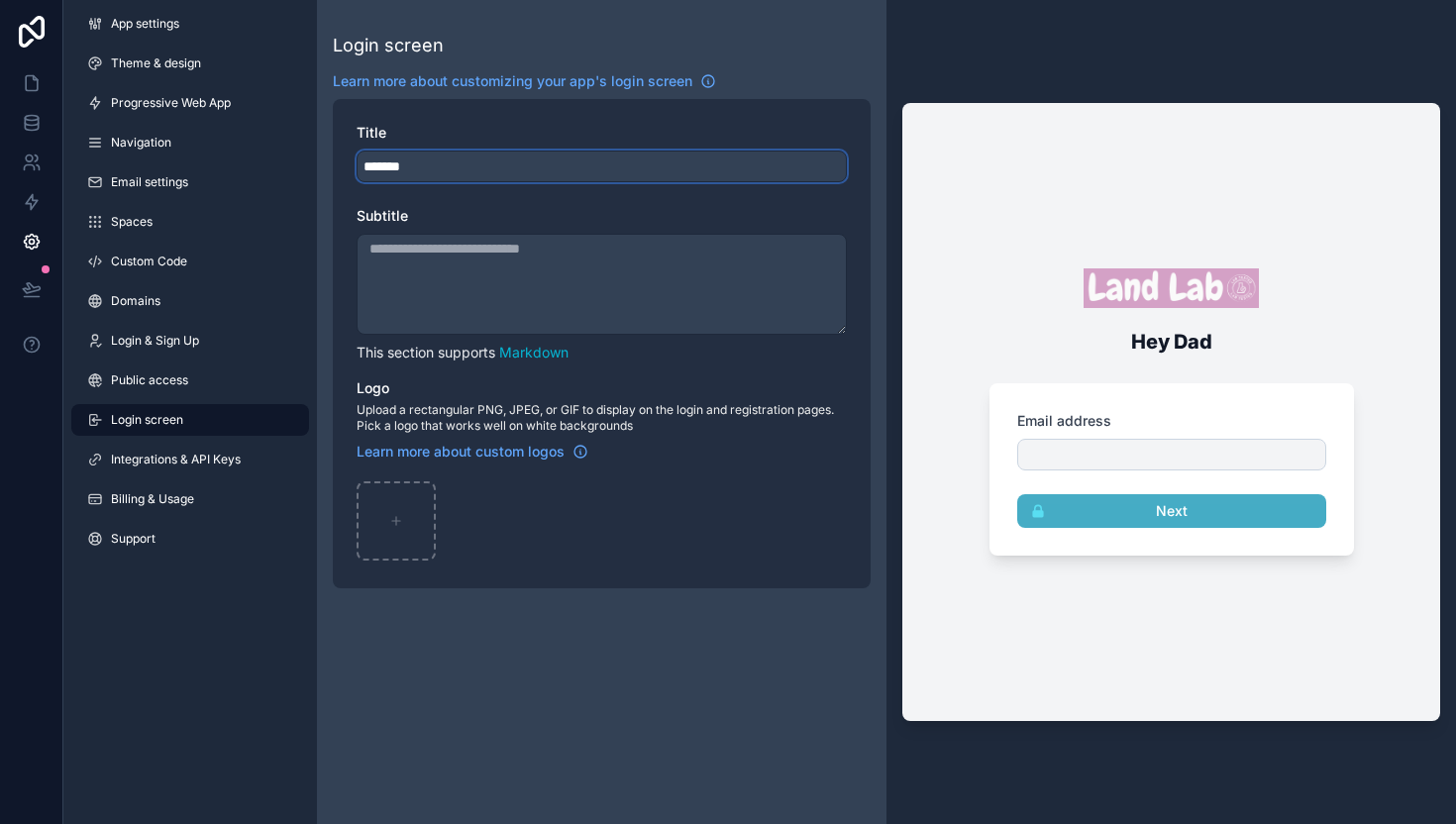 type on "*******" 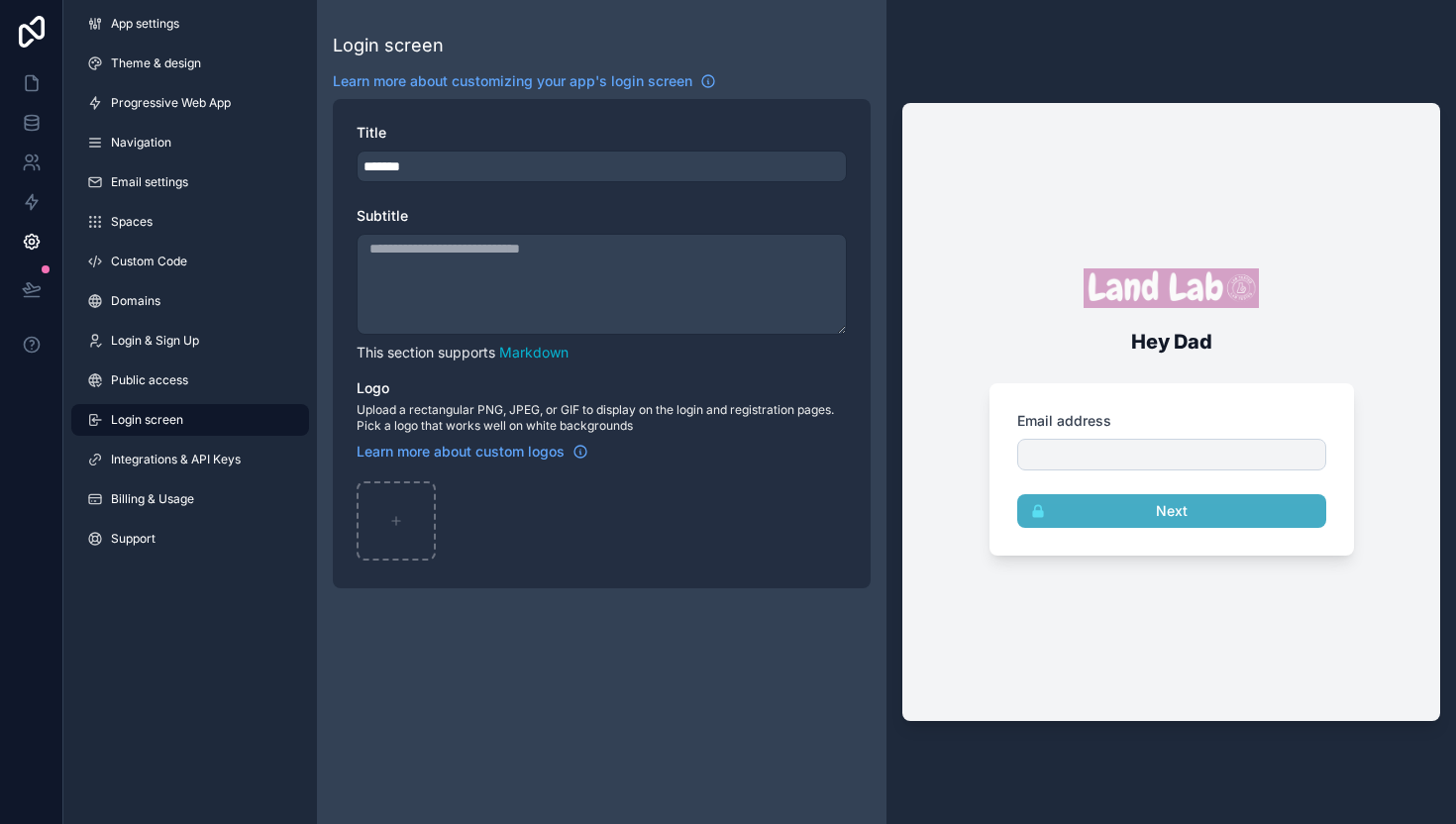 click on "Subtitle" at bounding box center (601, 284) 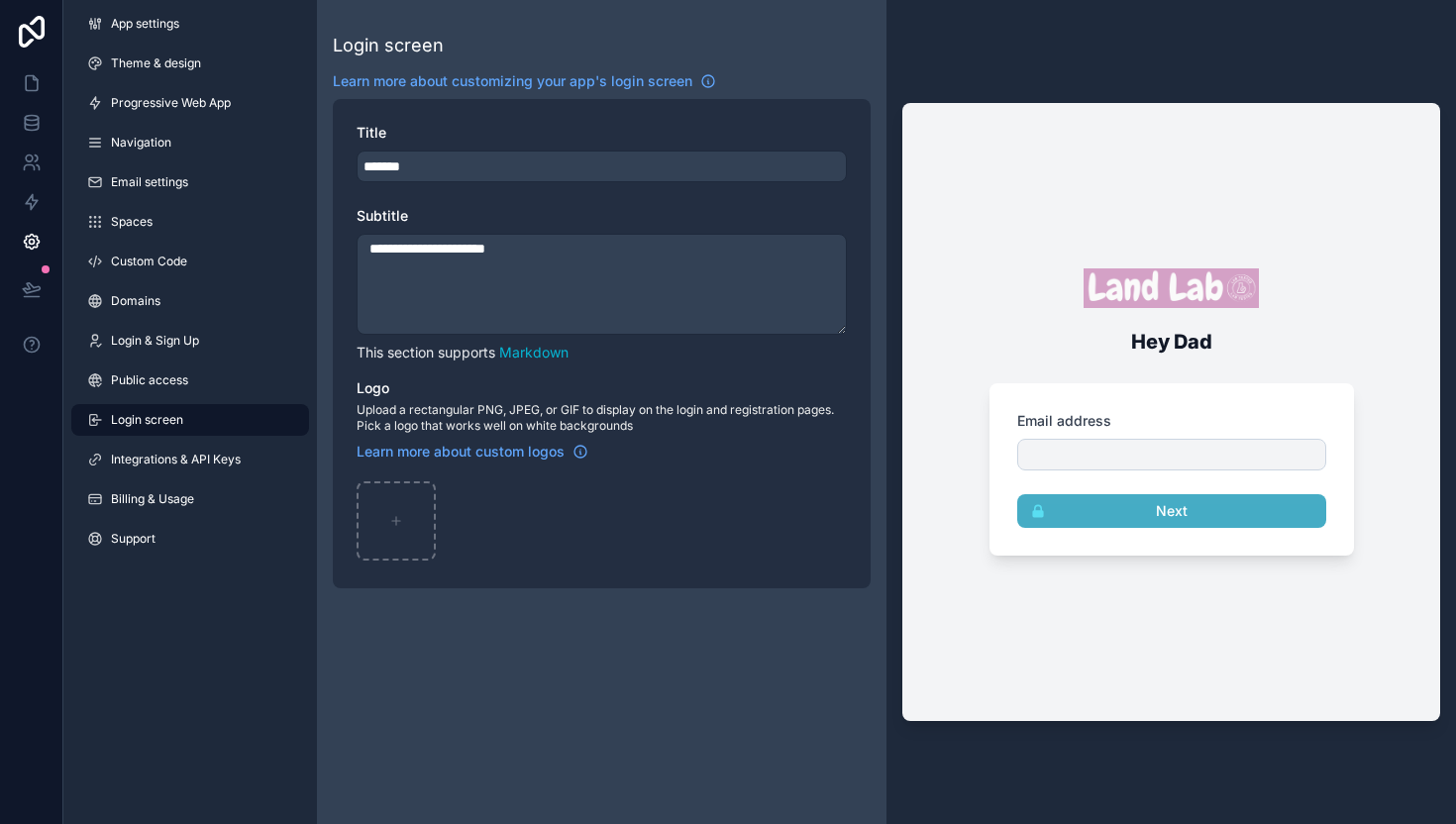 type on "**********" 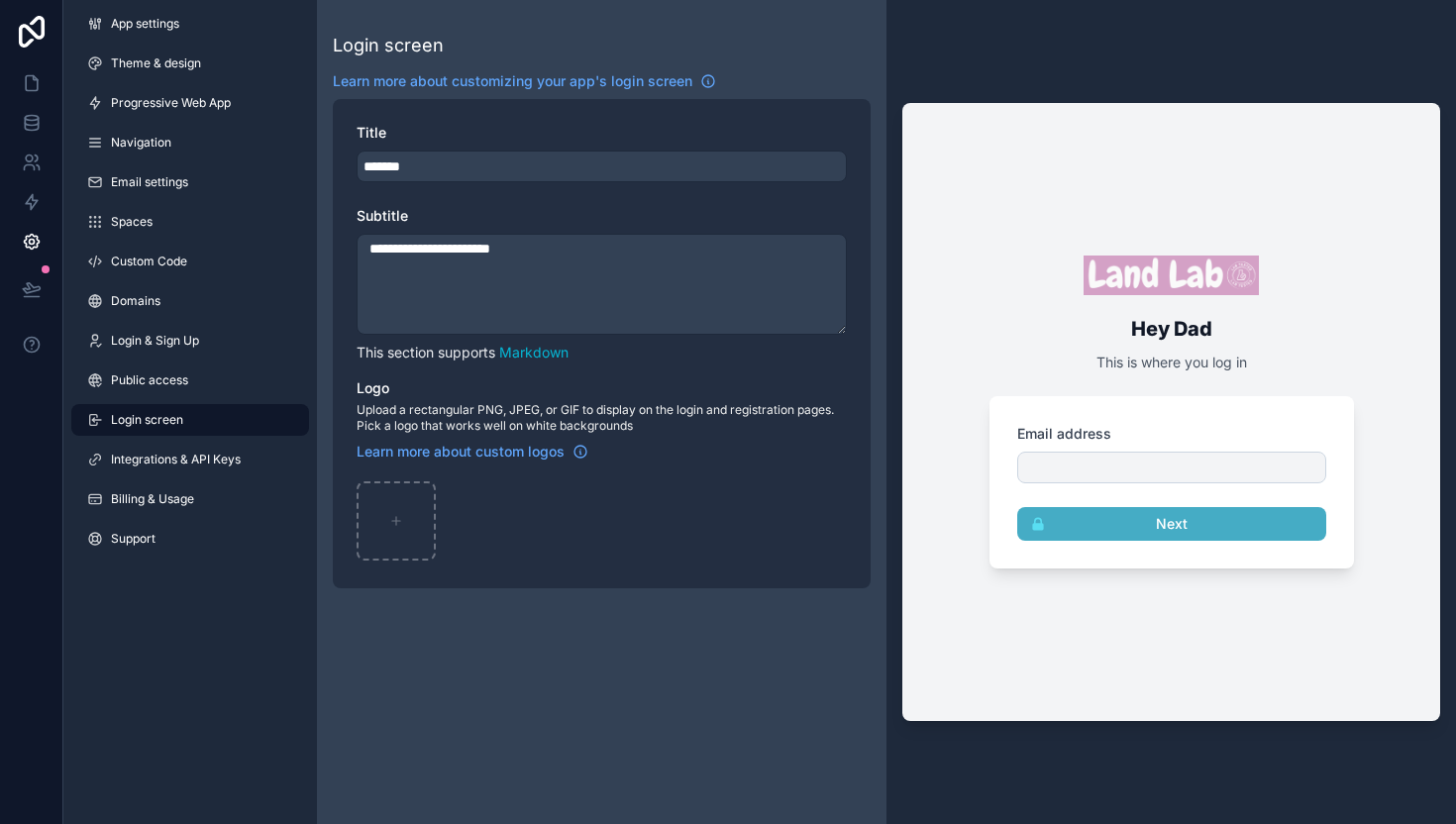 type 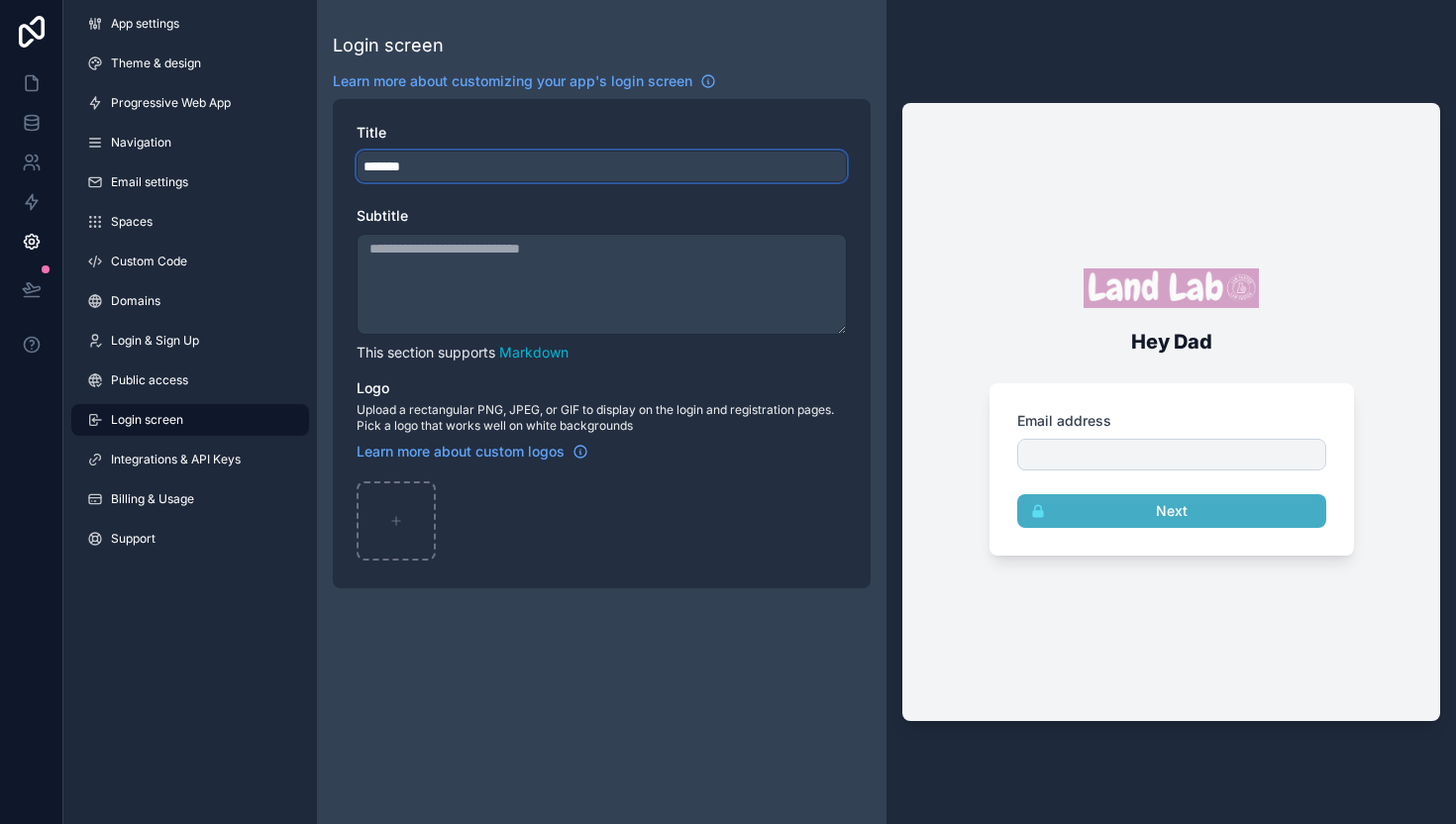 click on "*******" at bounding box center (601, 166) 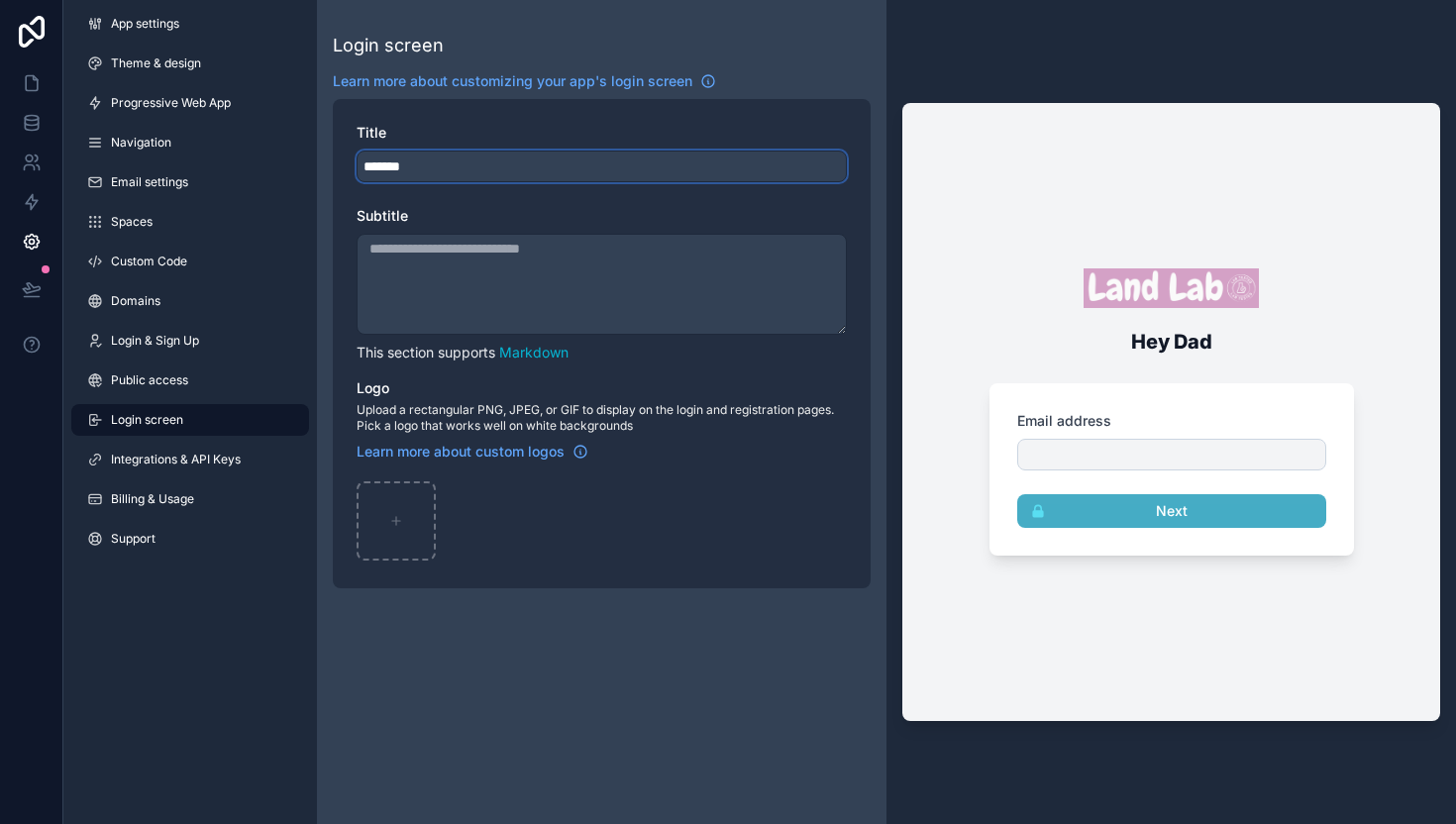 click on "*******" at bounding box center (601, 166) 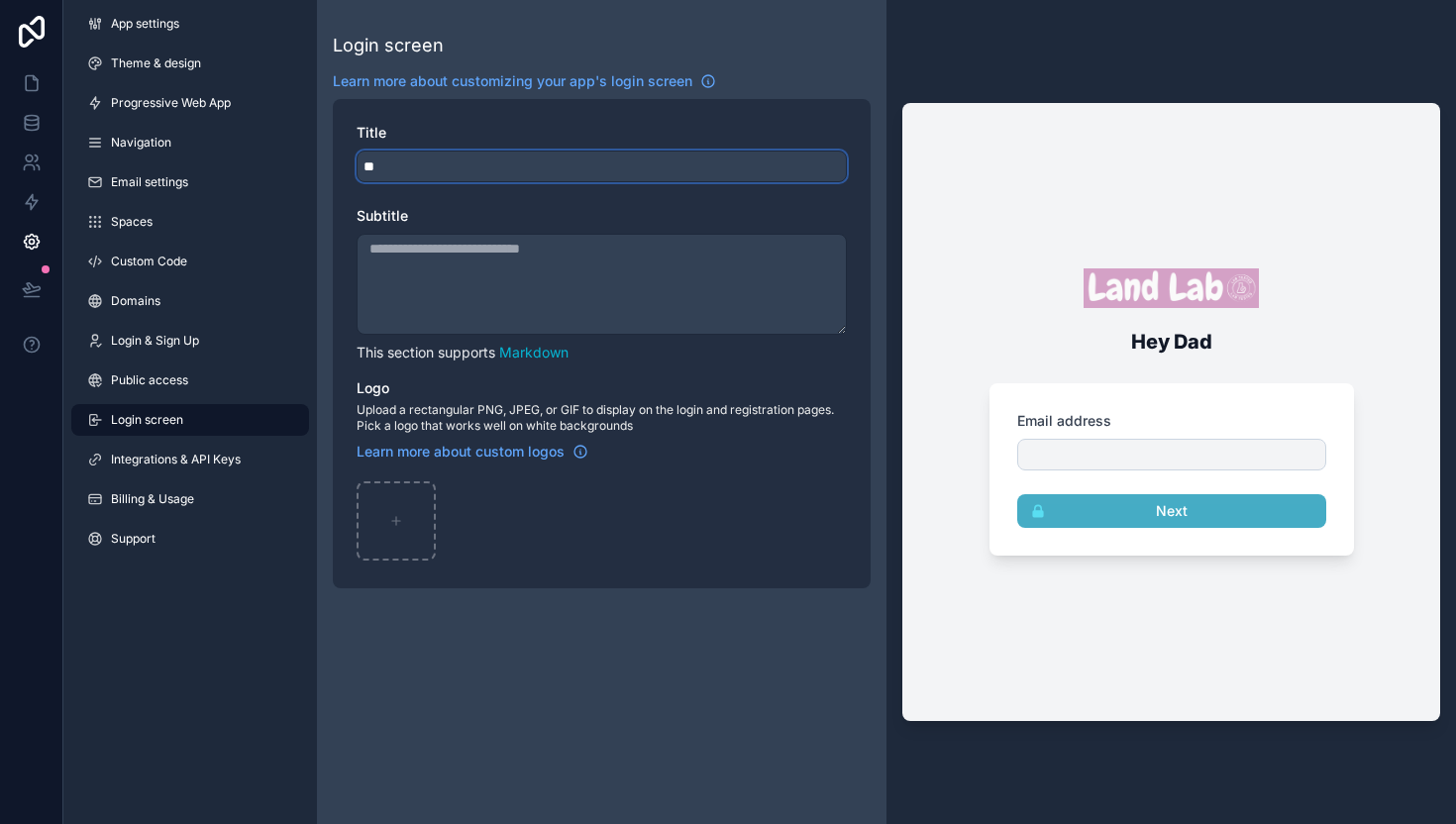 type on "*" 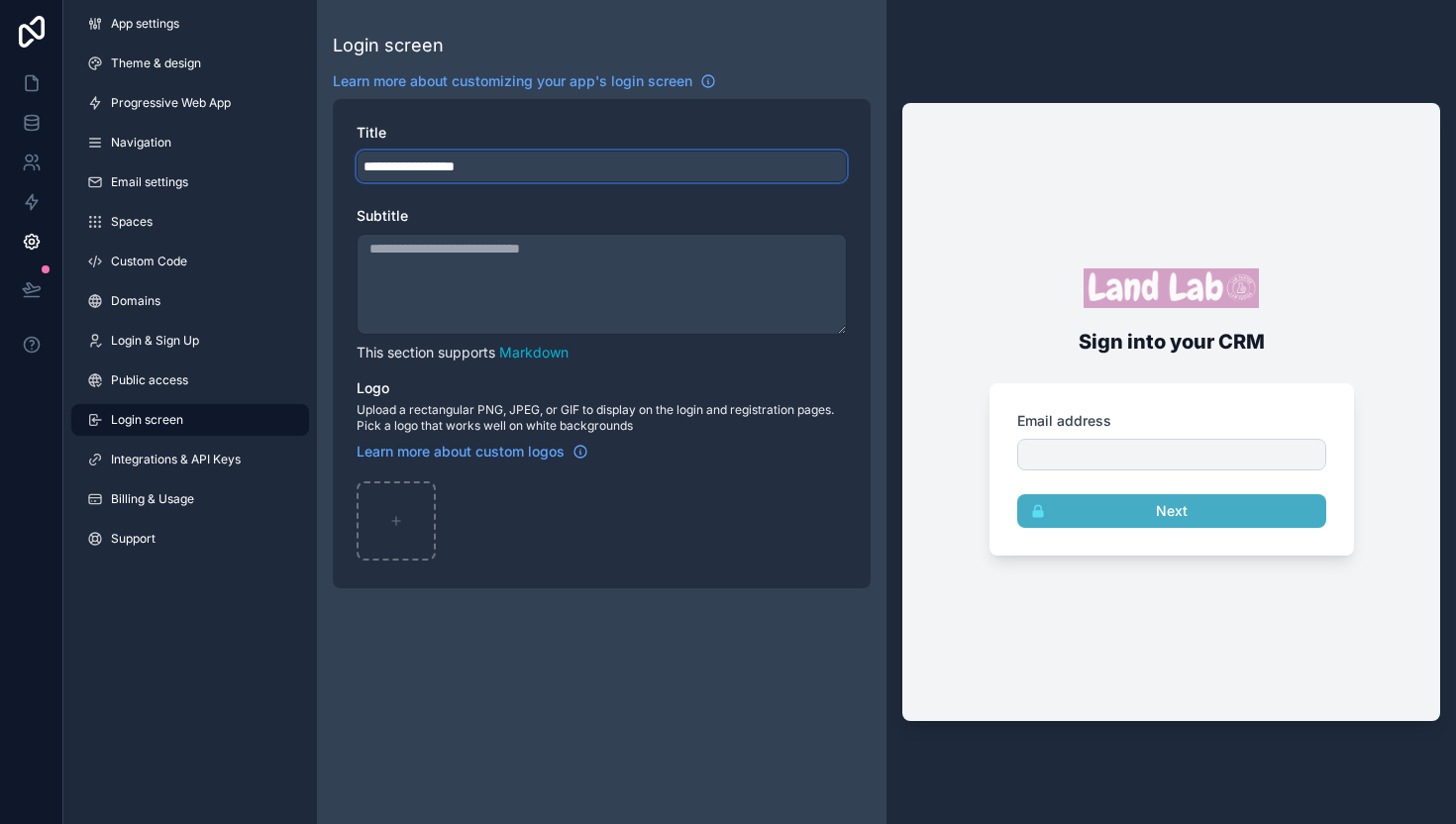 type on "**********" 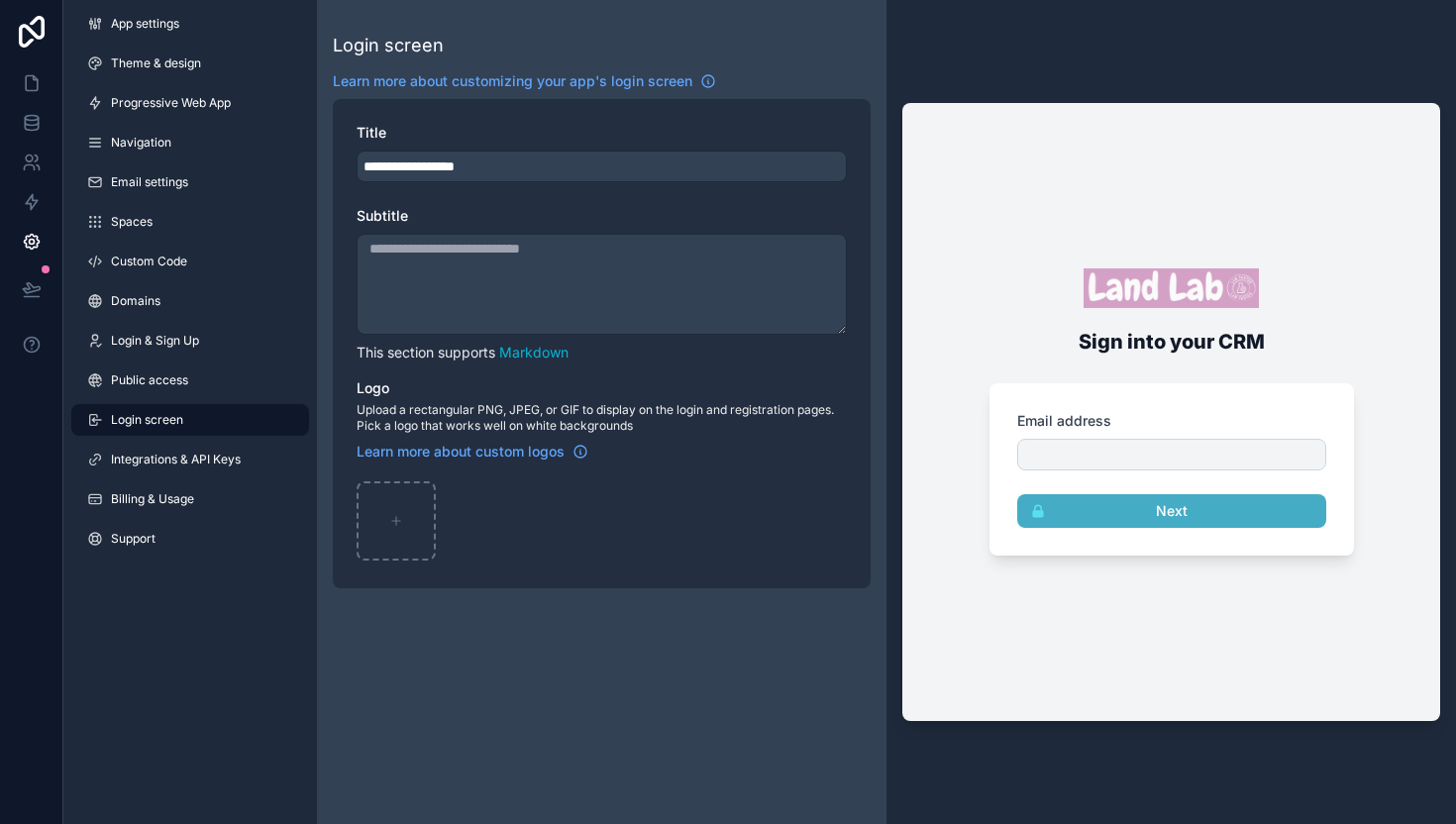 click on "Subtitle" at bounding box center [601, 284] 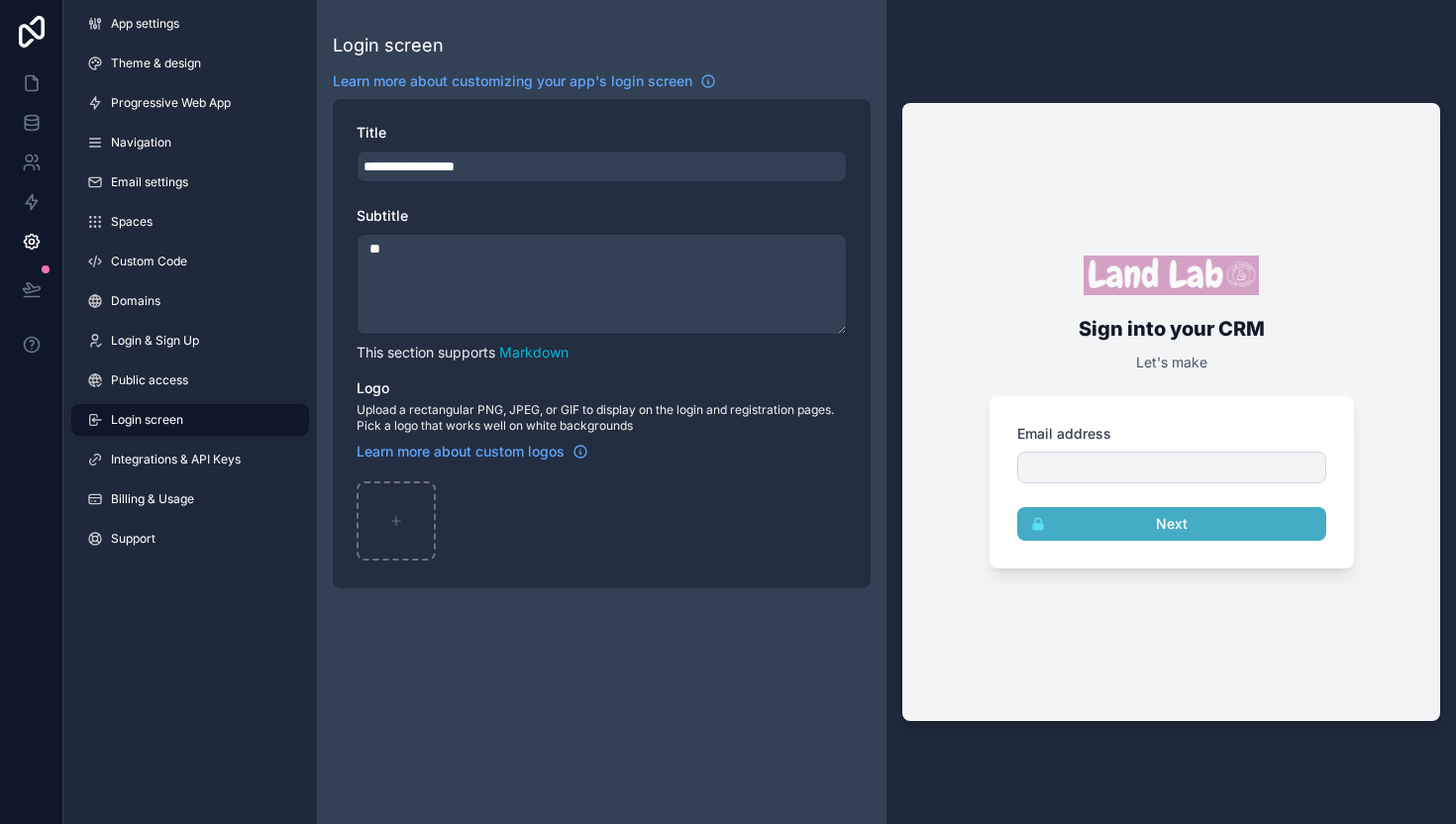 type on "*" 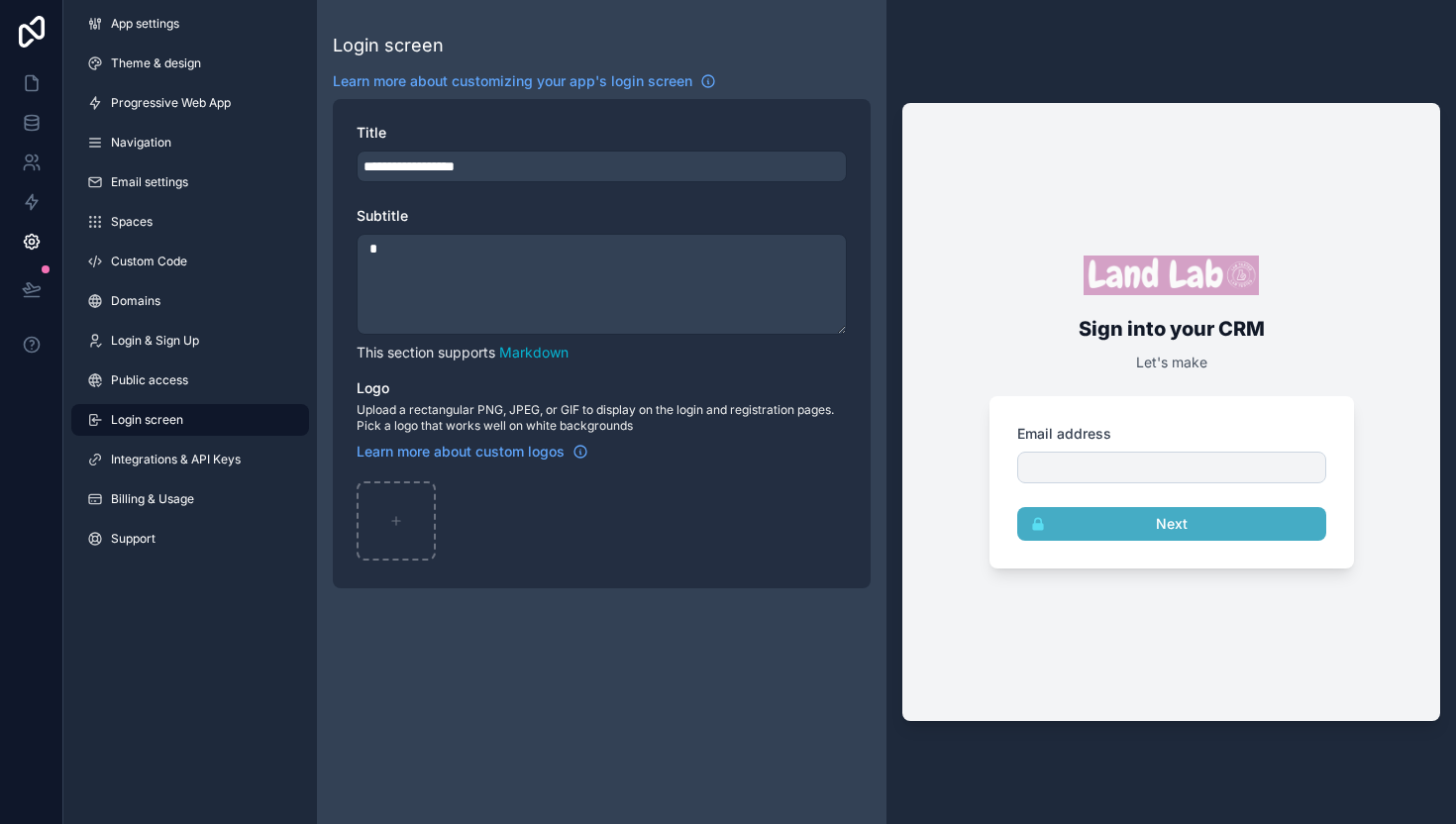 type 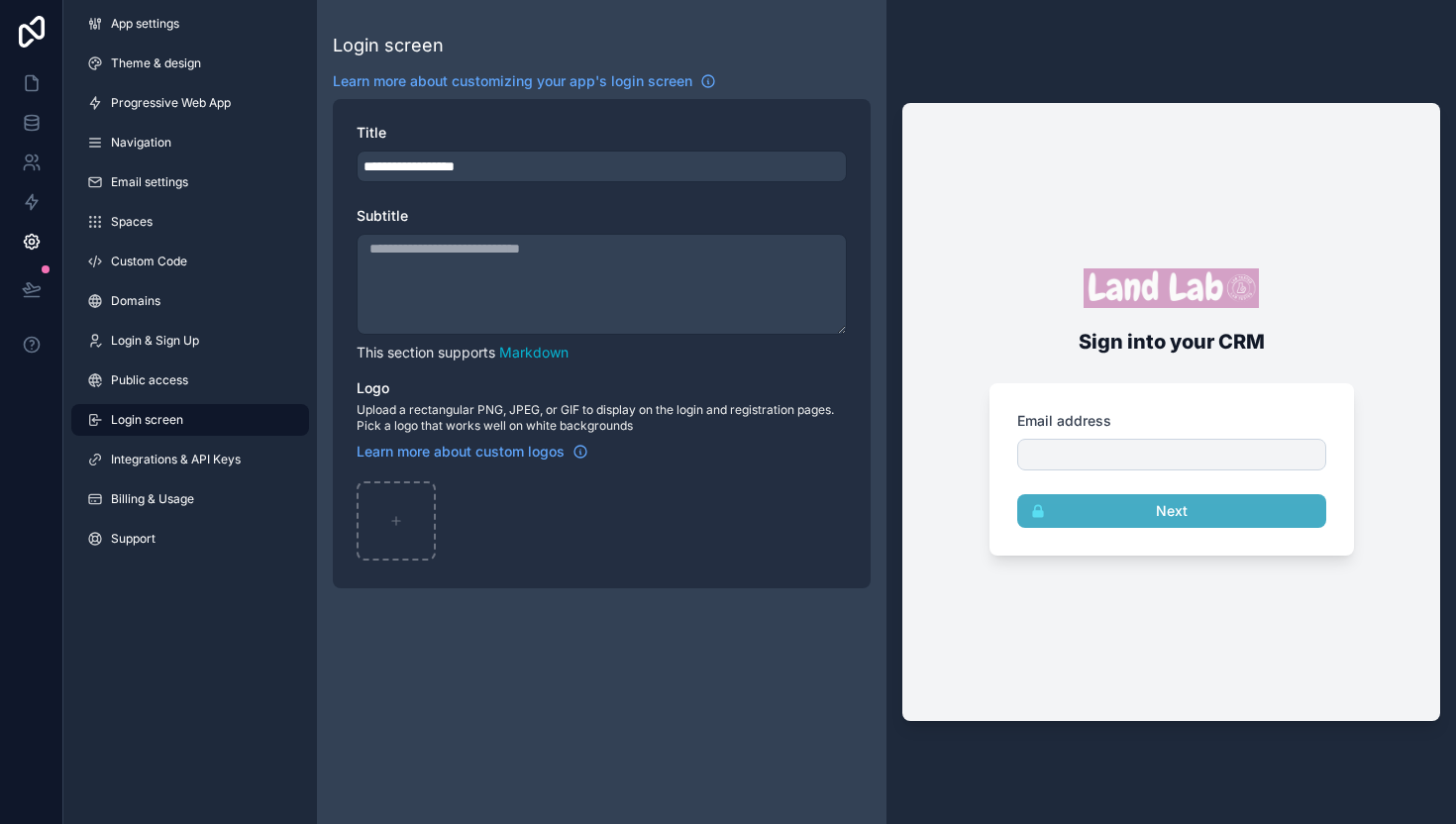 click on "**********" at bounding box center [601, 344] 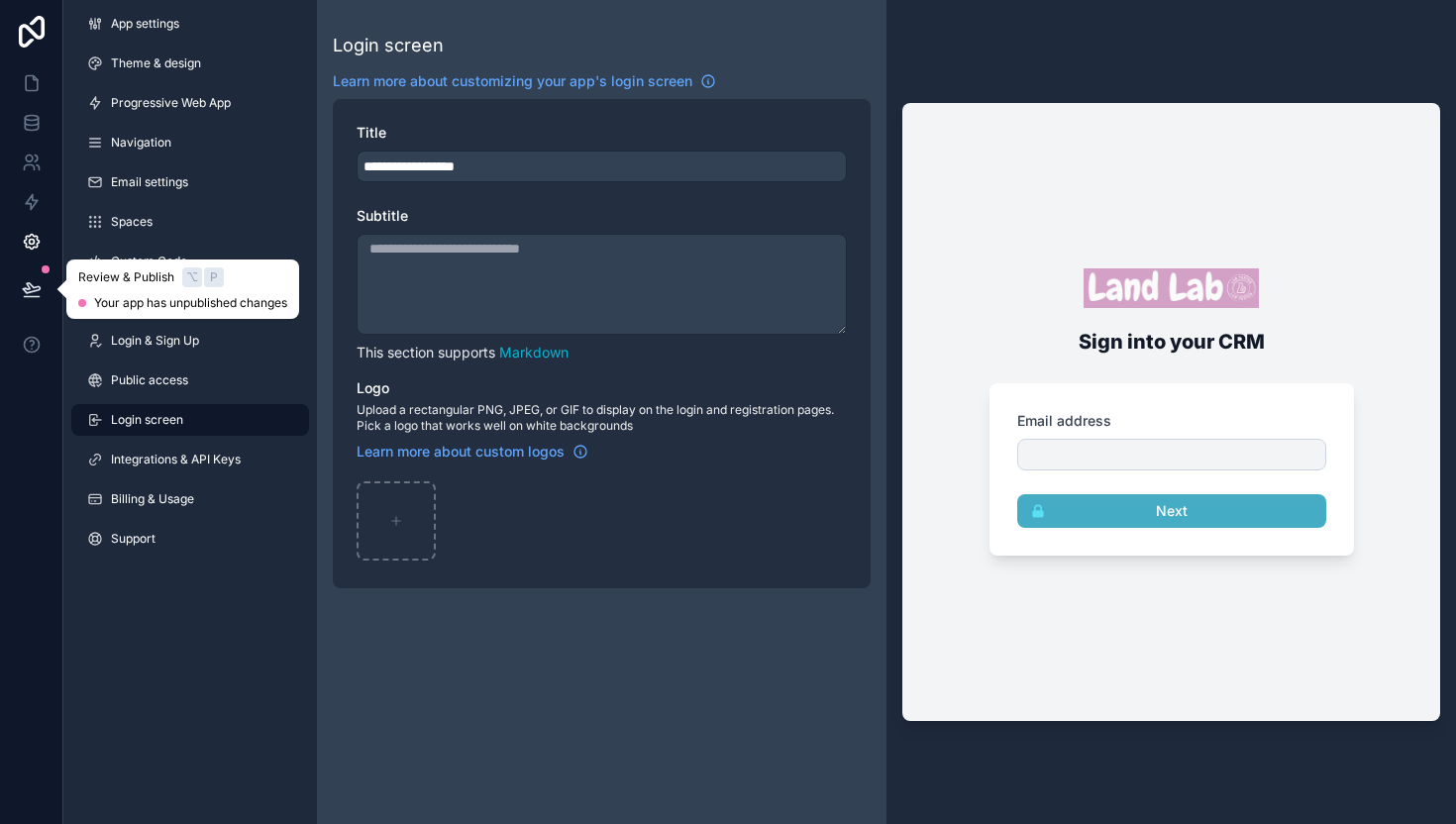 click at bounding box center [32, 289] 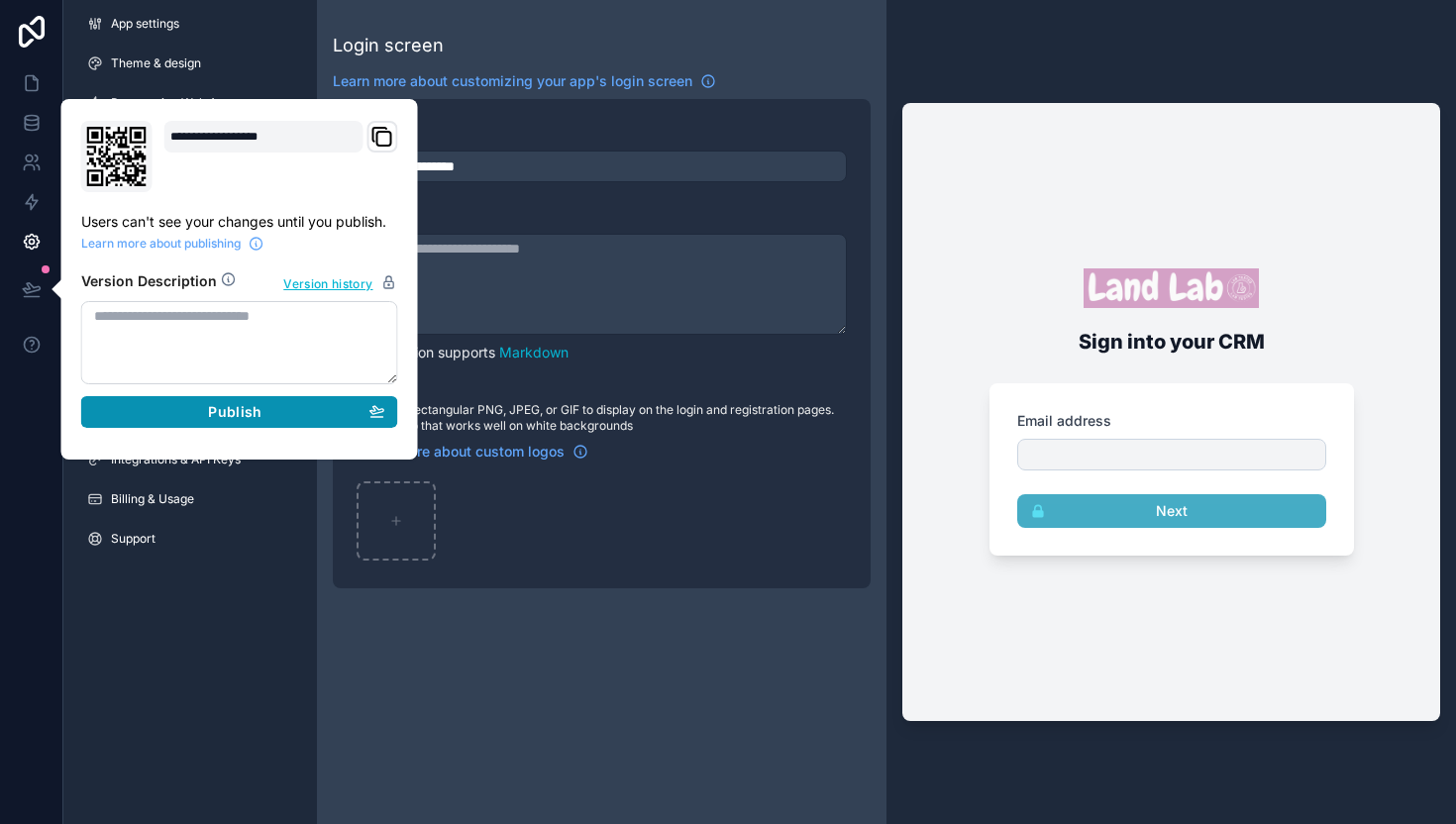 click on "Publish" at bounding box center (240, 412) 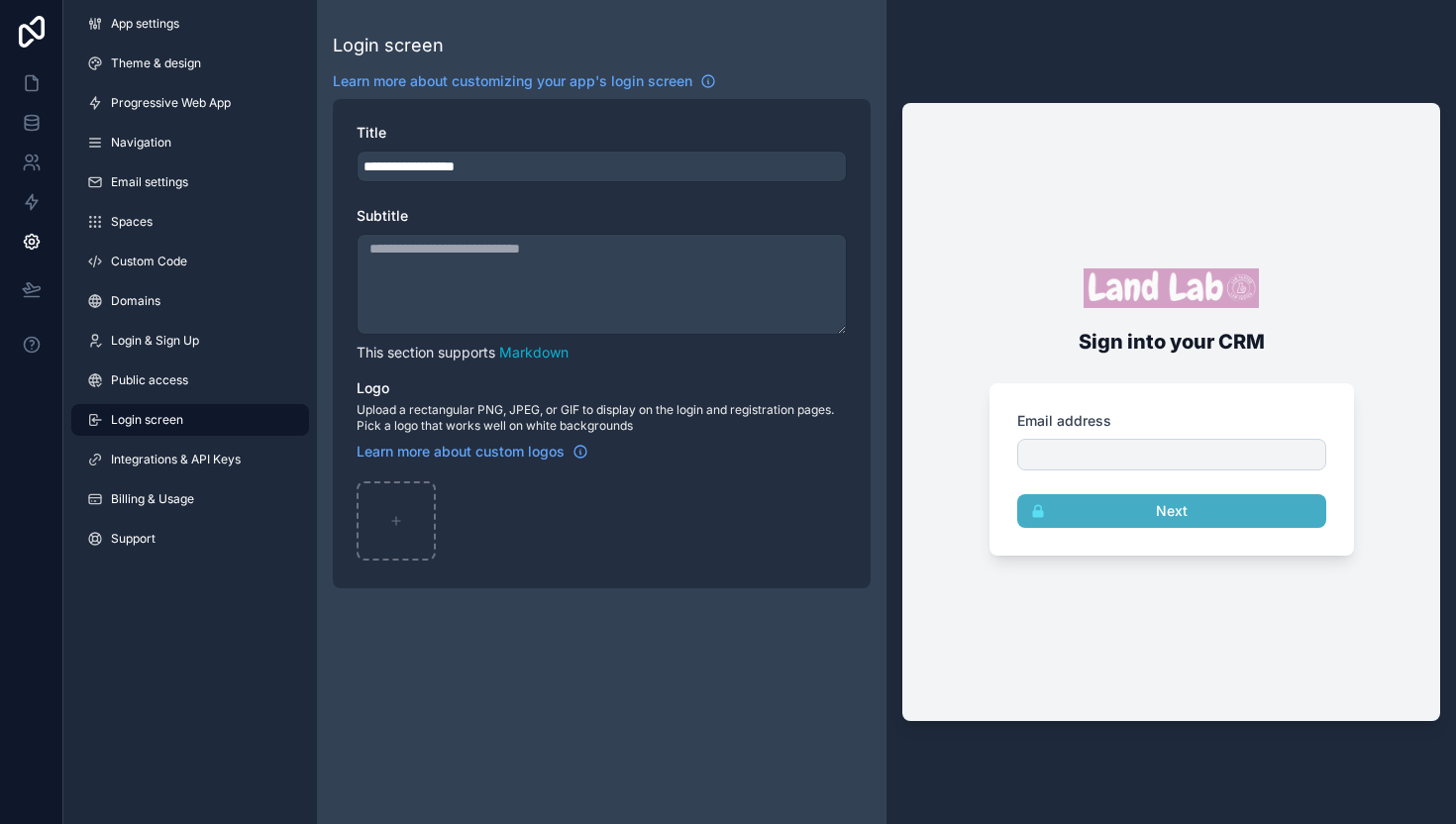 click on "Subtitle" at bounding box center [601, 284] 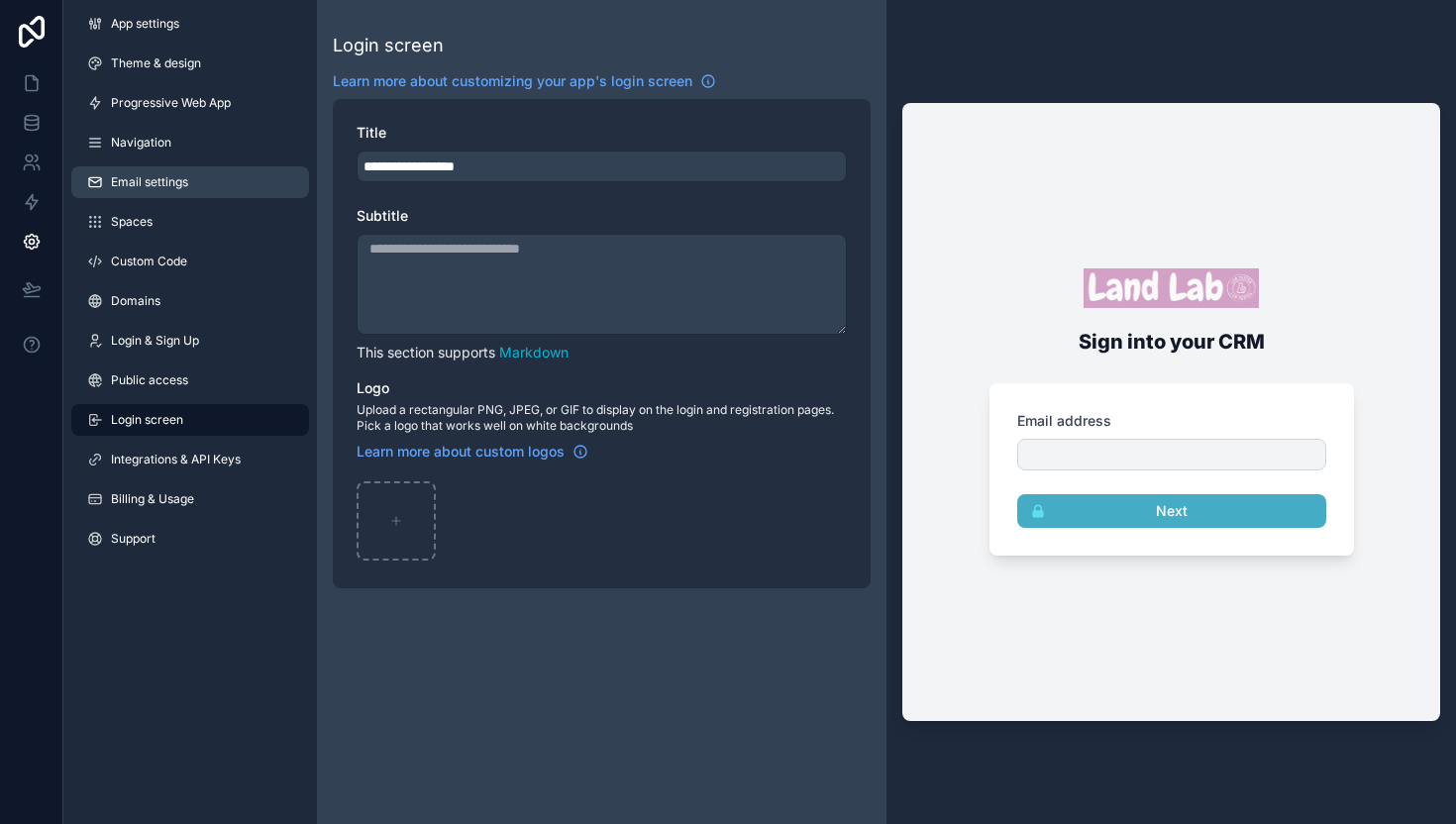 click on "Email settings" at bounding box center [190, 182] 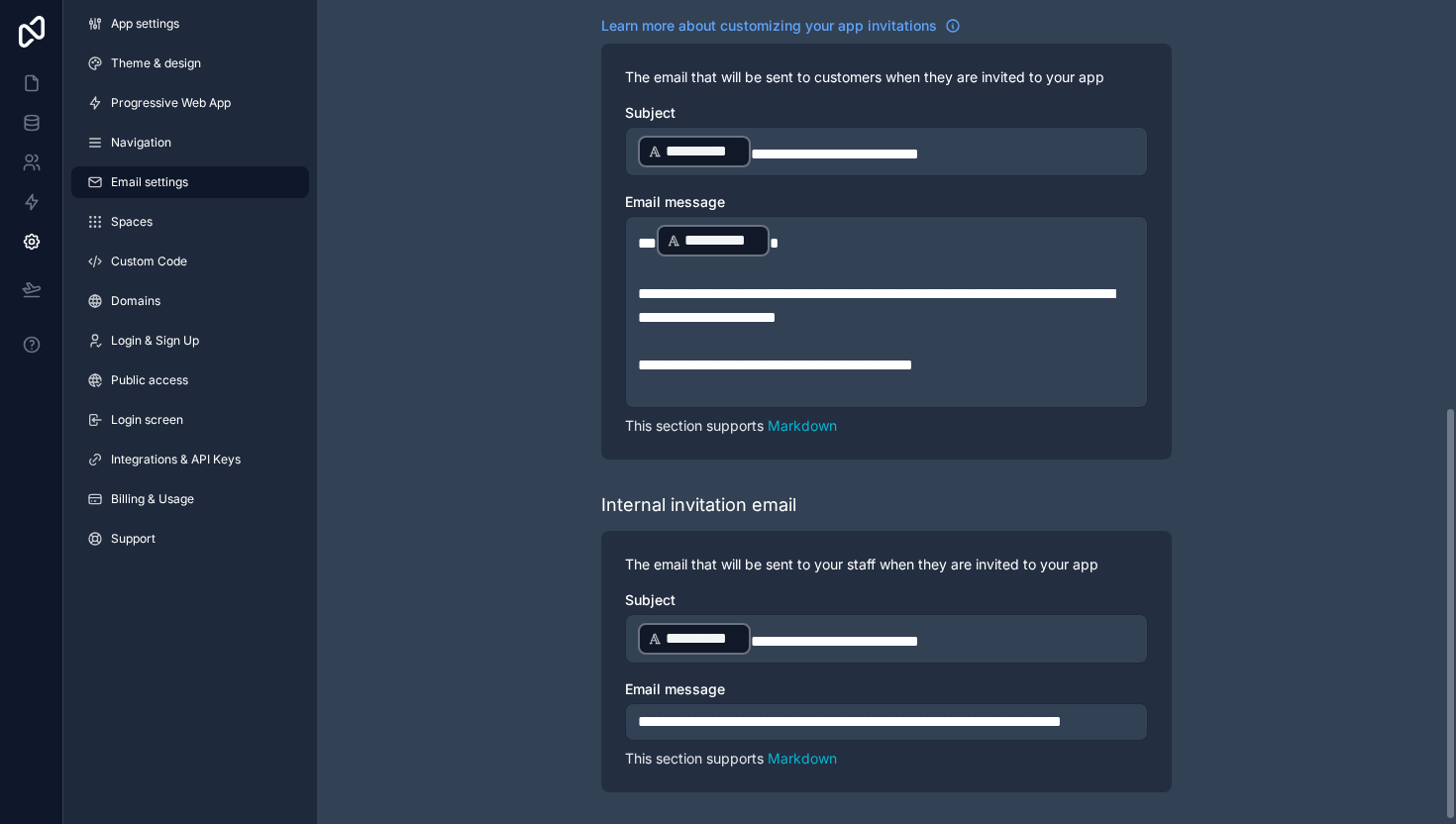 scroll, scrollTop: 813, scrollLeft: 0, axis: vertical 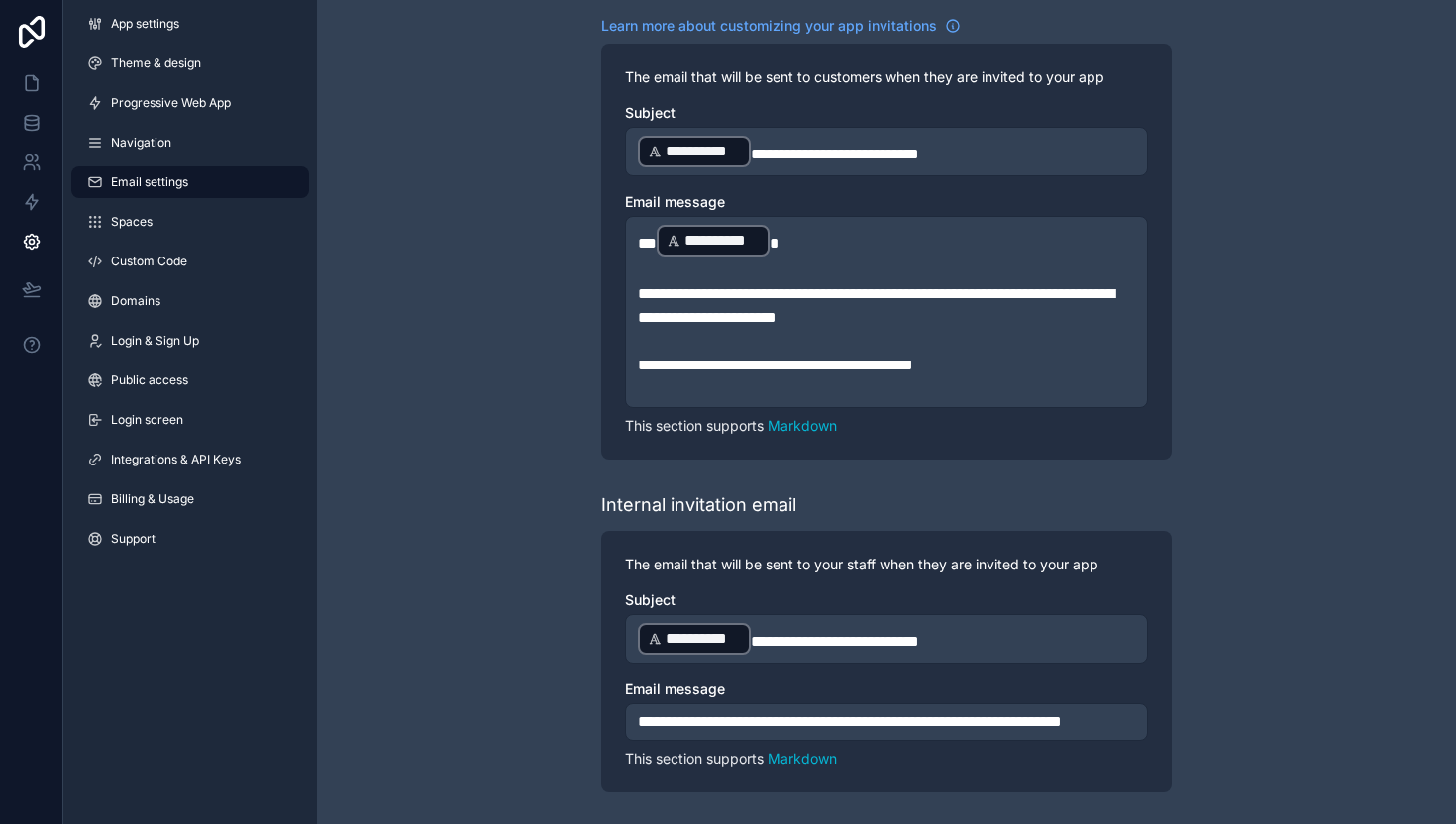 click on "**********" at bounding box center [835, 154] 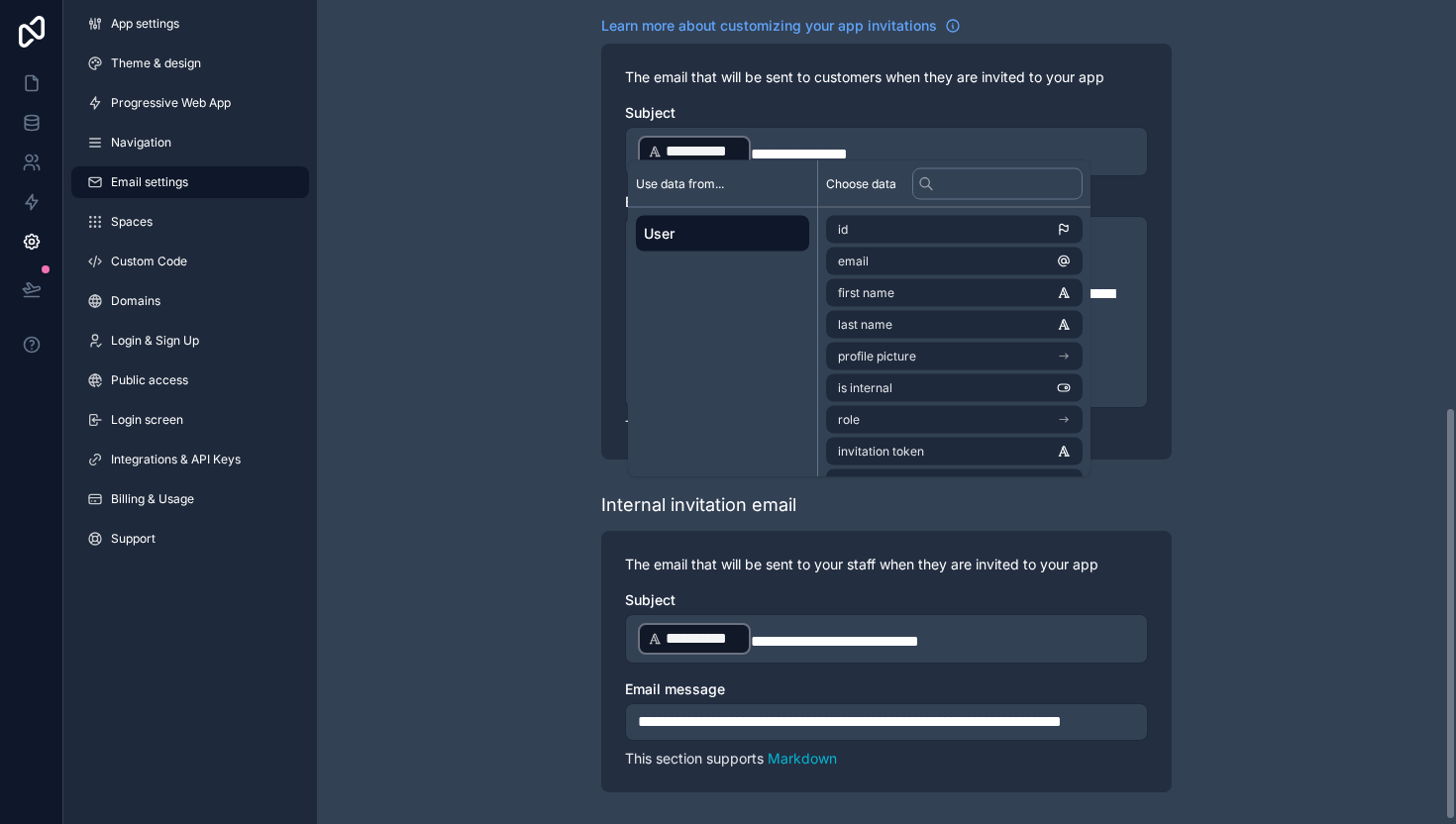 type 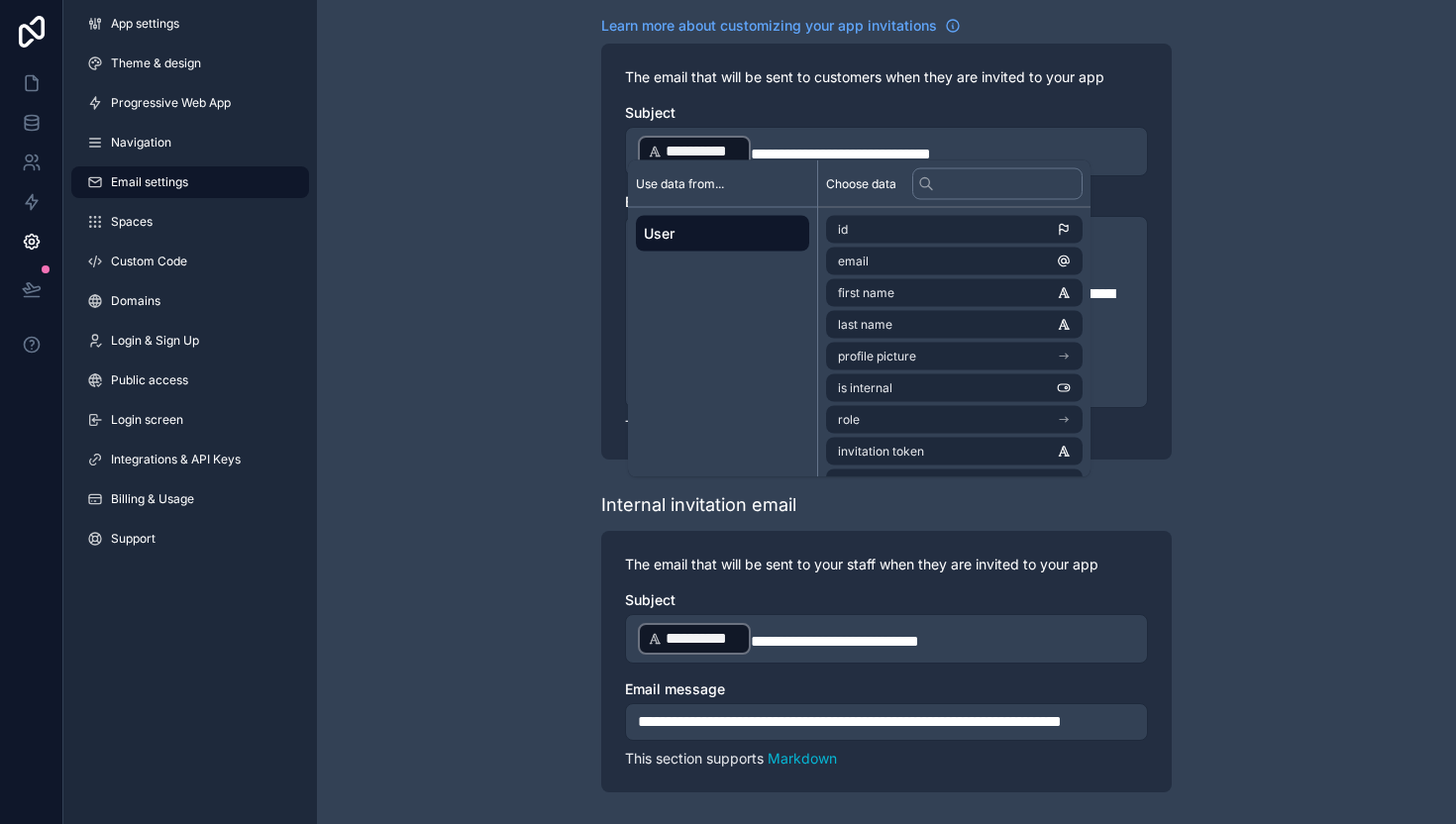 click on "**********" at bounding box center (886, 14) 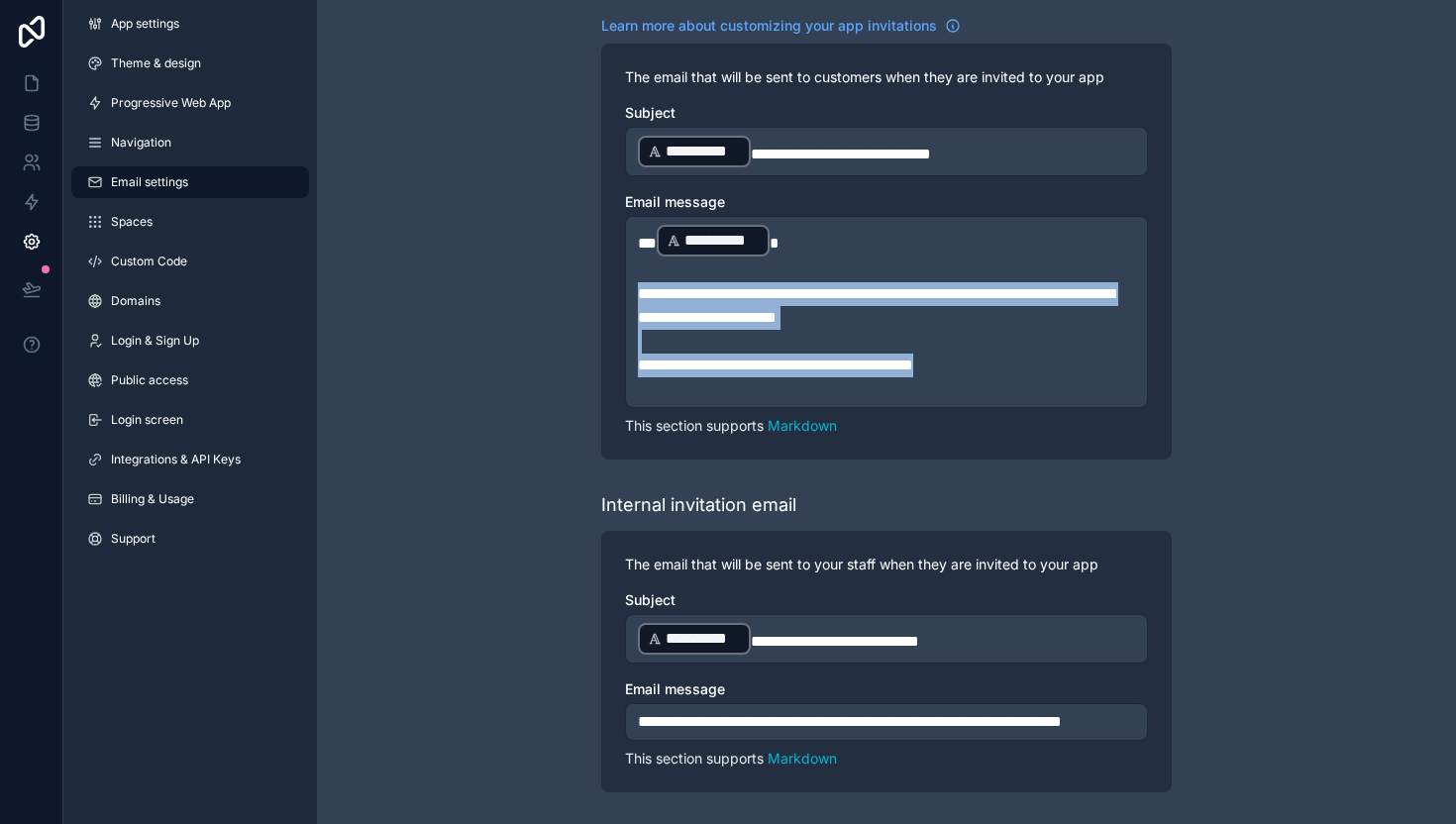 drag, startPoint x: 994, startPoint y: 353, endPoint x: 609, endPoint y: 283, distance: 391.3119 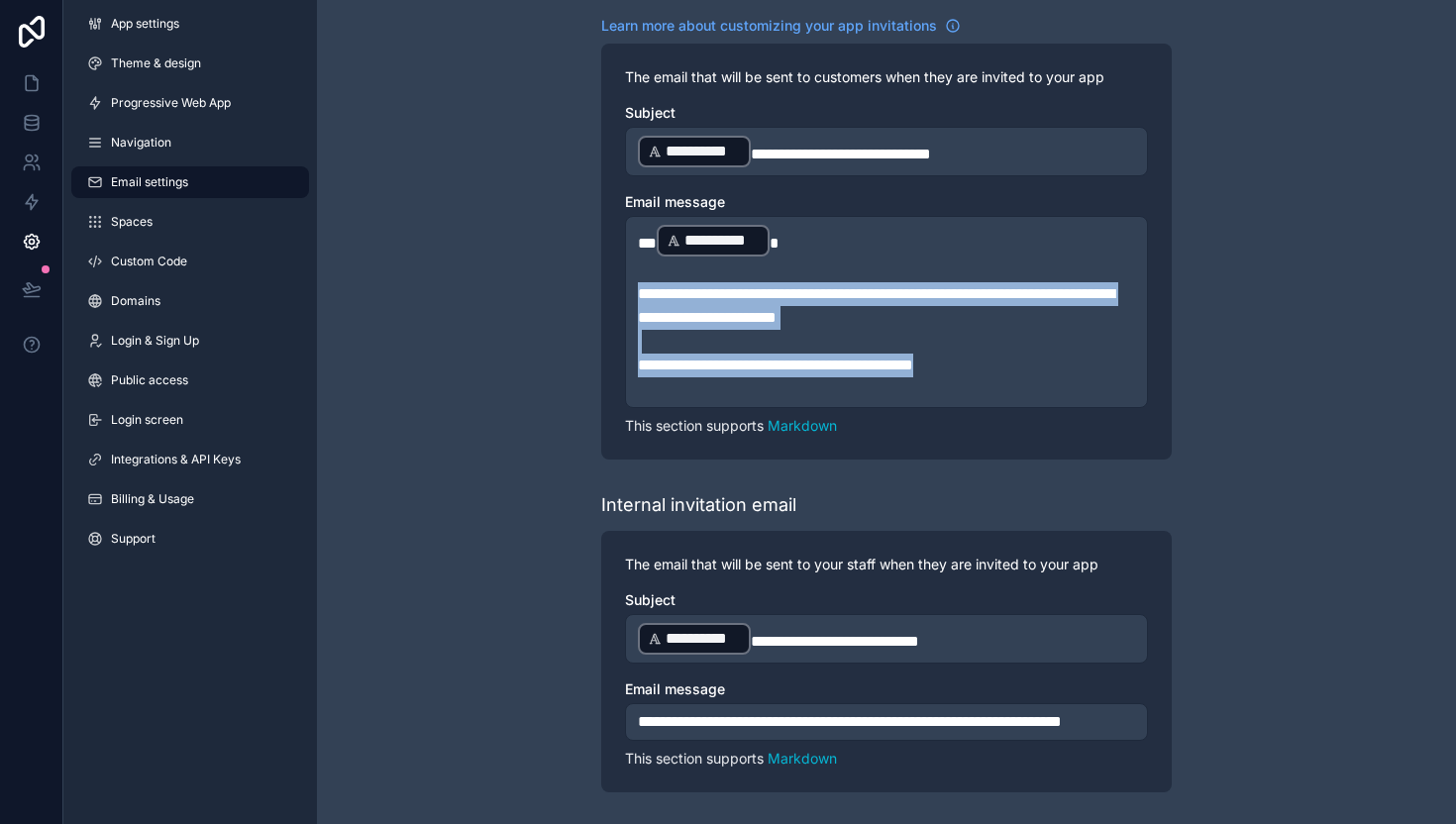 click on "**********" at bounding box center [886, 252] 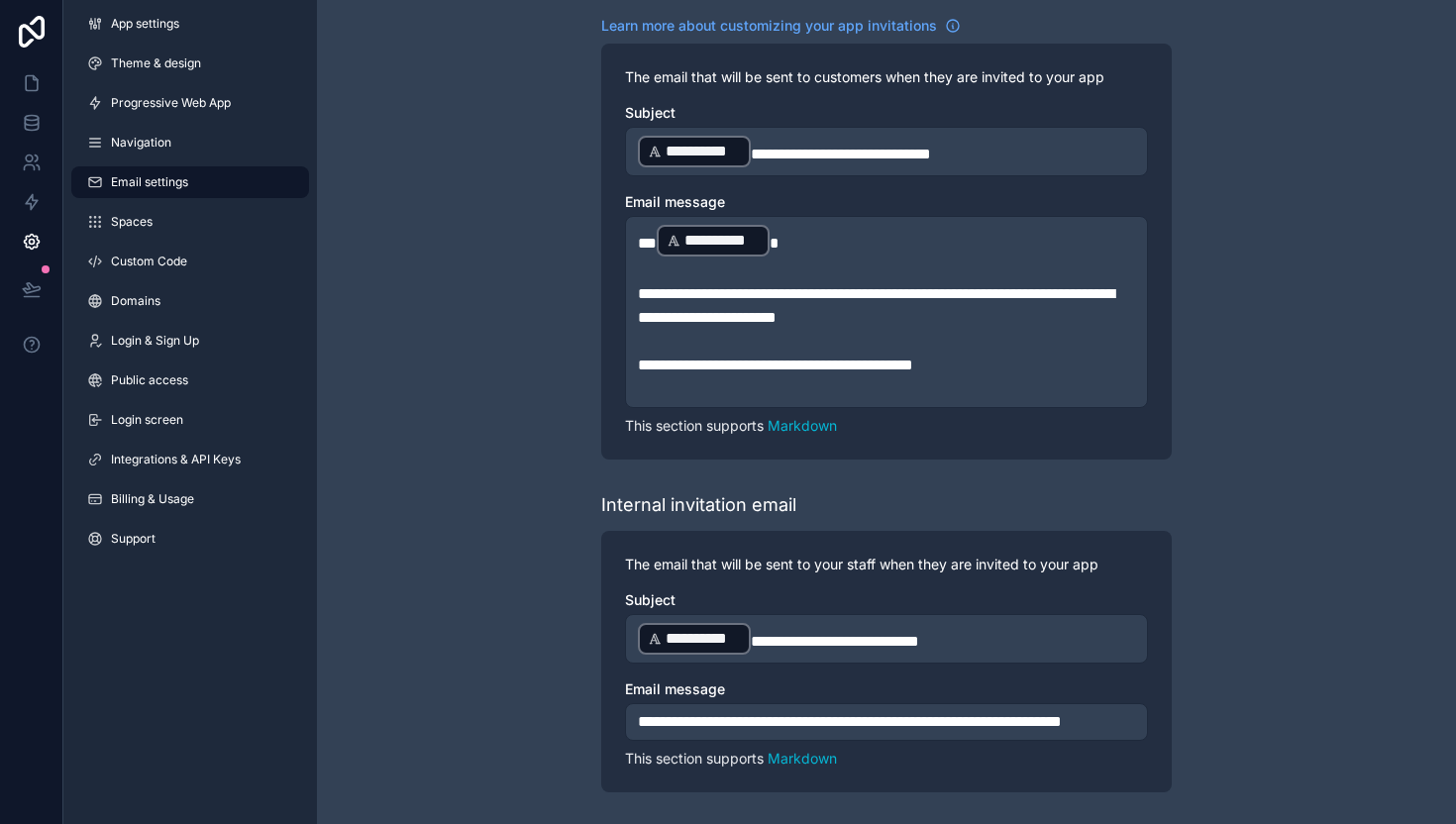 scroll, scrollTop: 748, scrollLeft: 0, axis: vertical 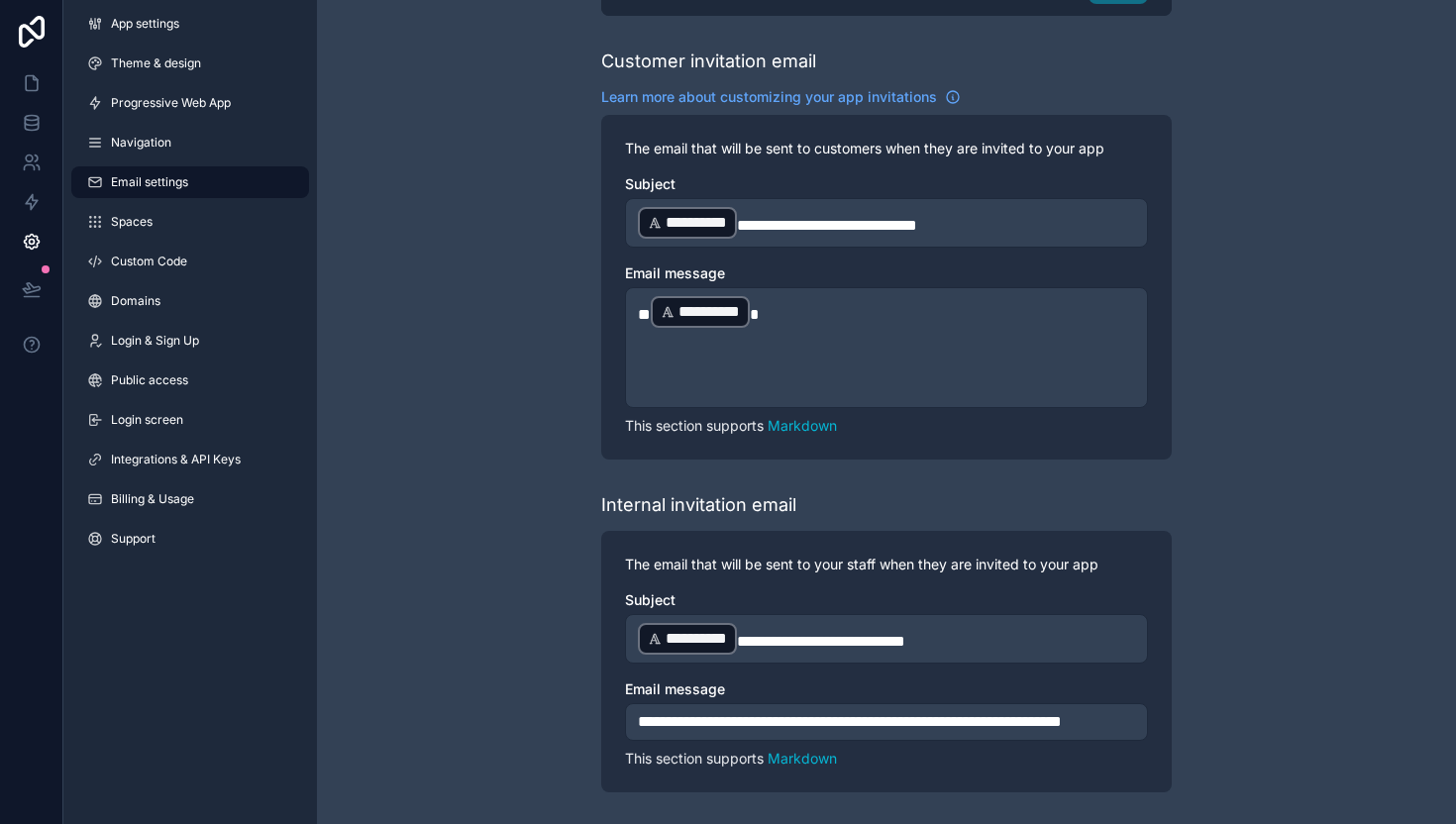 type 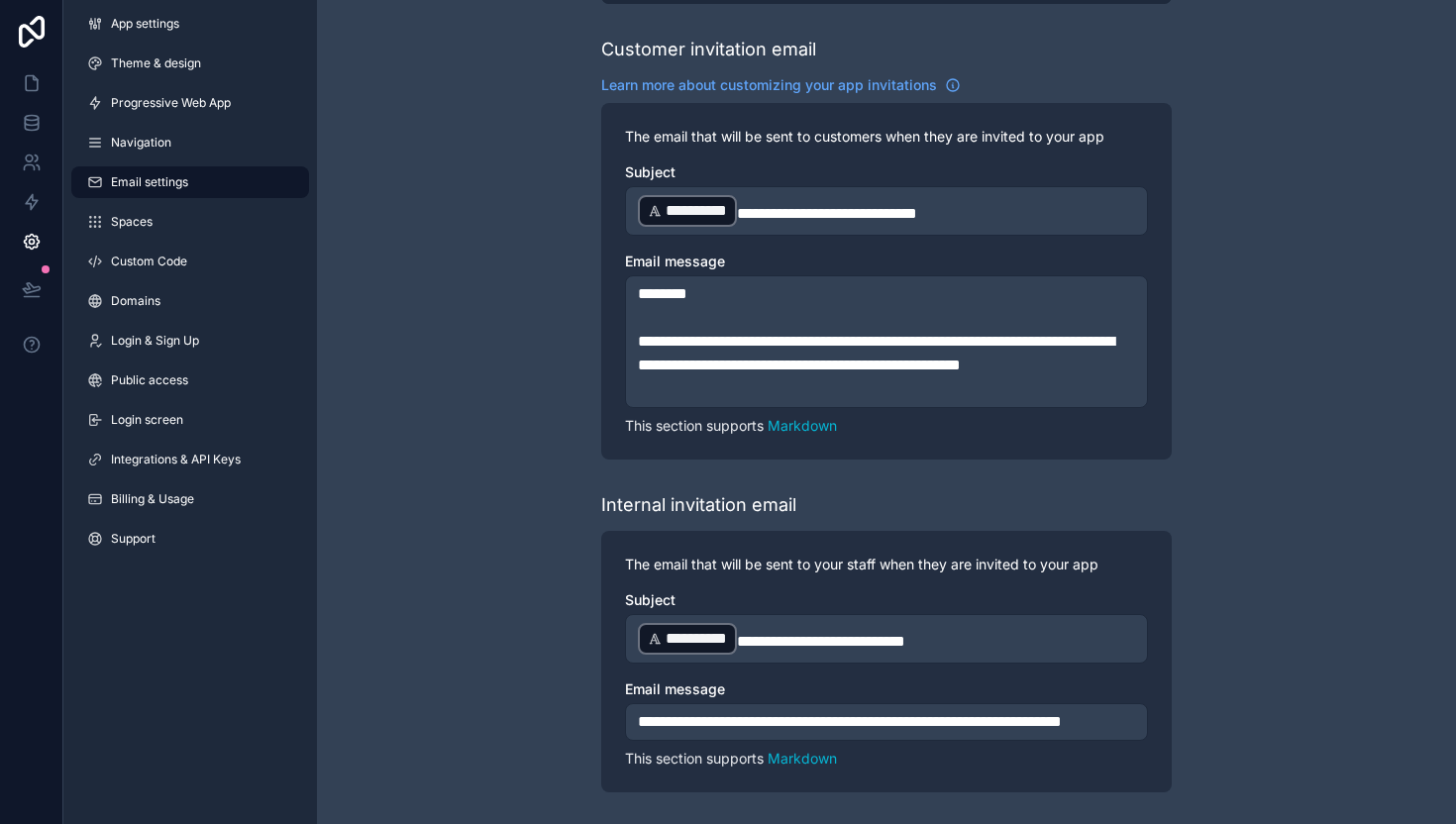 scroll, scrollTop: 783, scrollLeft: 0, axis: vertical 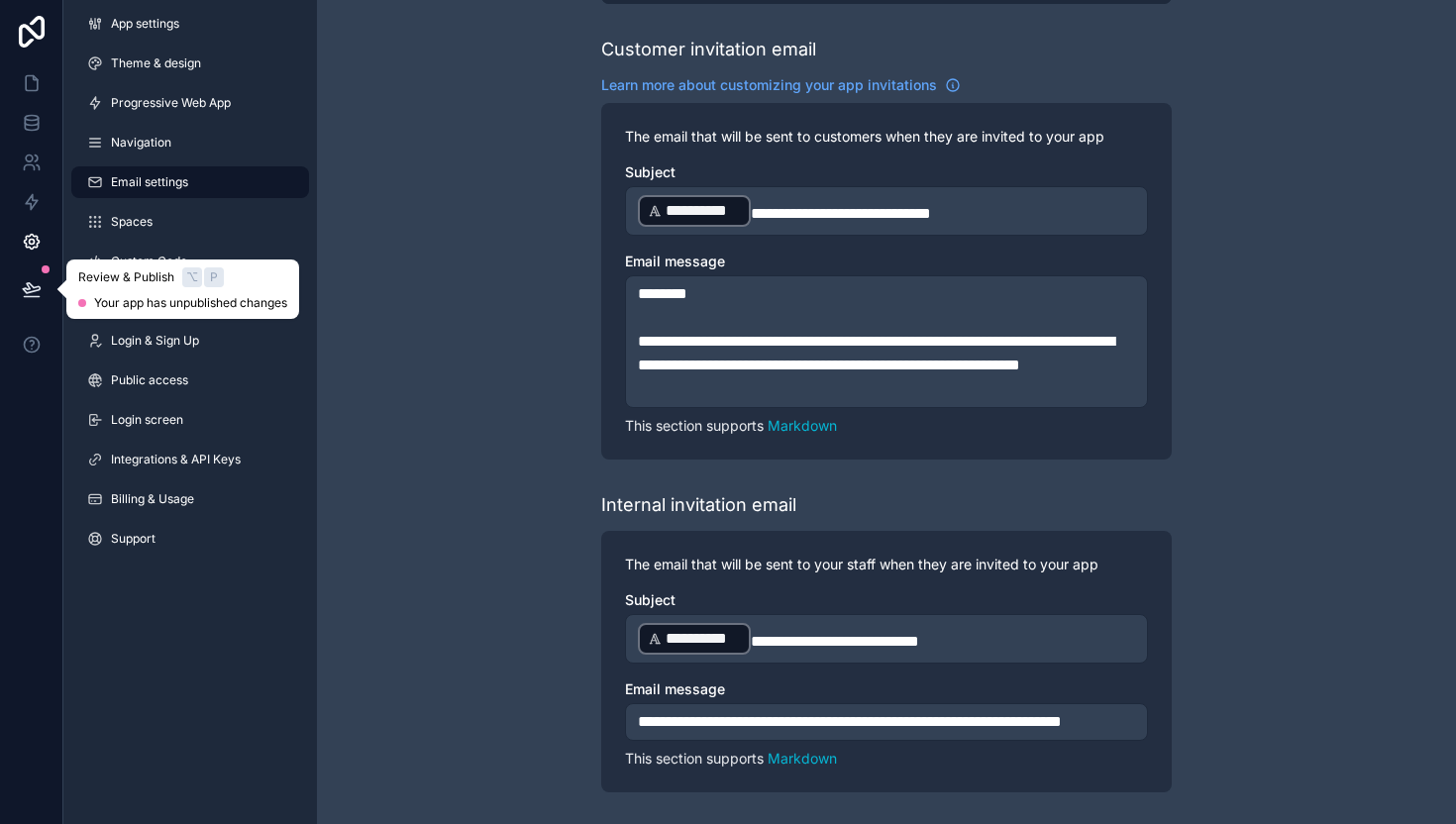 click 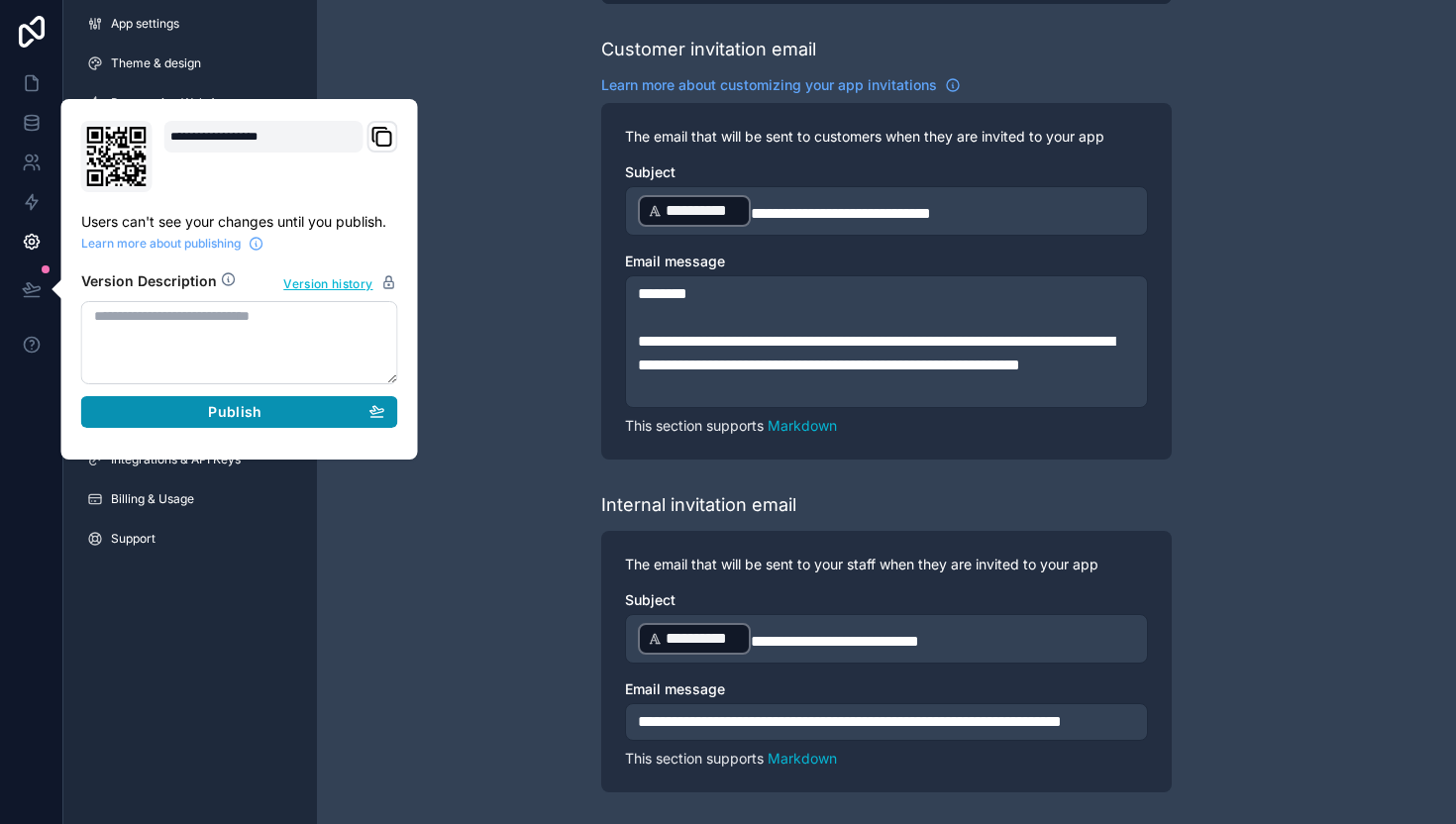 click on "Publish" at bounding box center (235, 412) 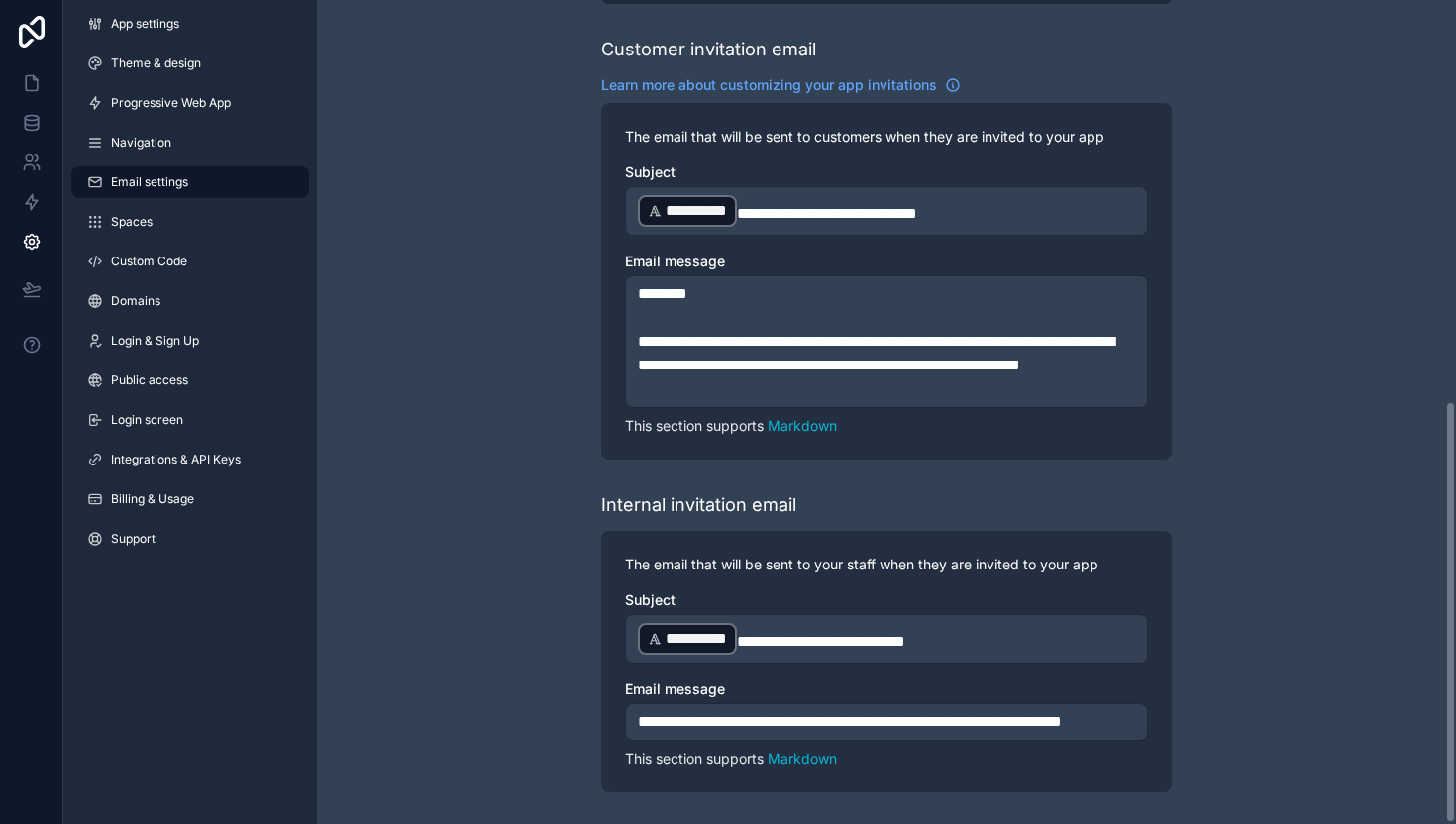 click on "**********" at bounding box center (886, 44) 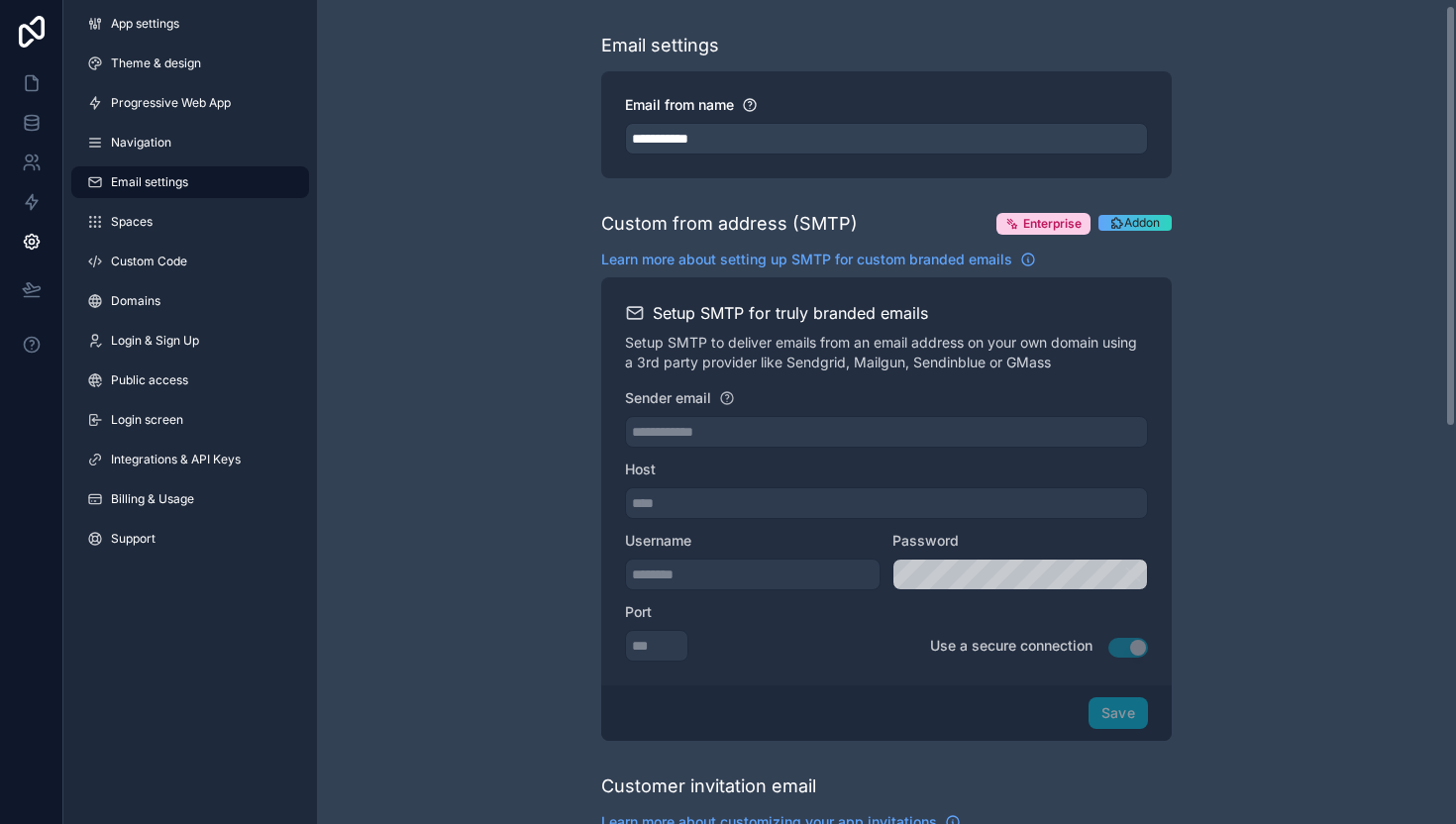 scroll, scrollTop: 0, scrollLeft: 0, axis: both 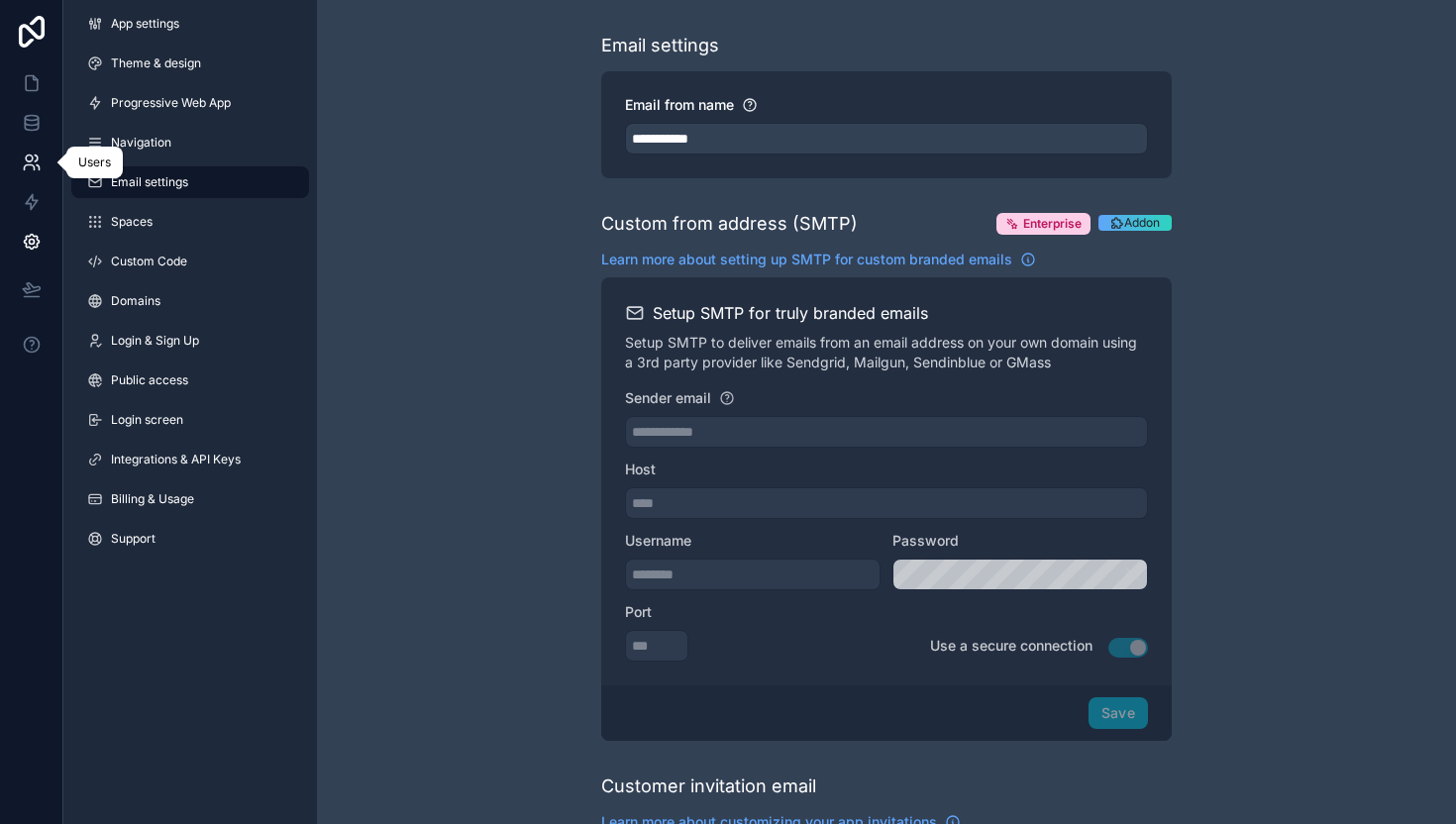 click 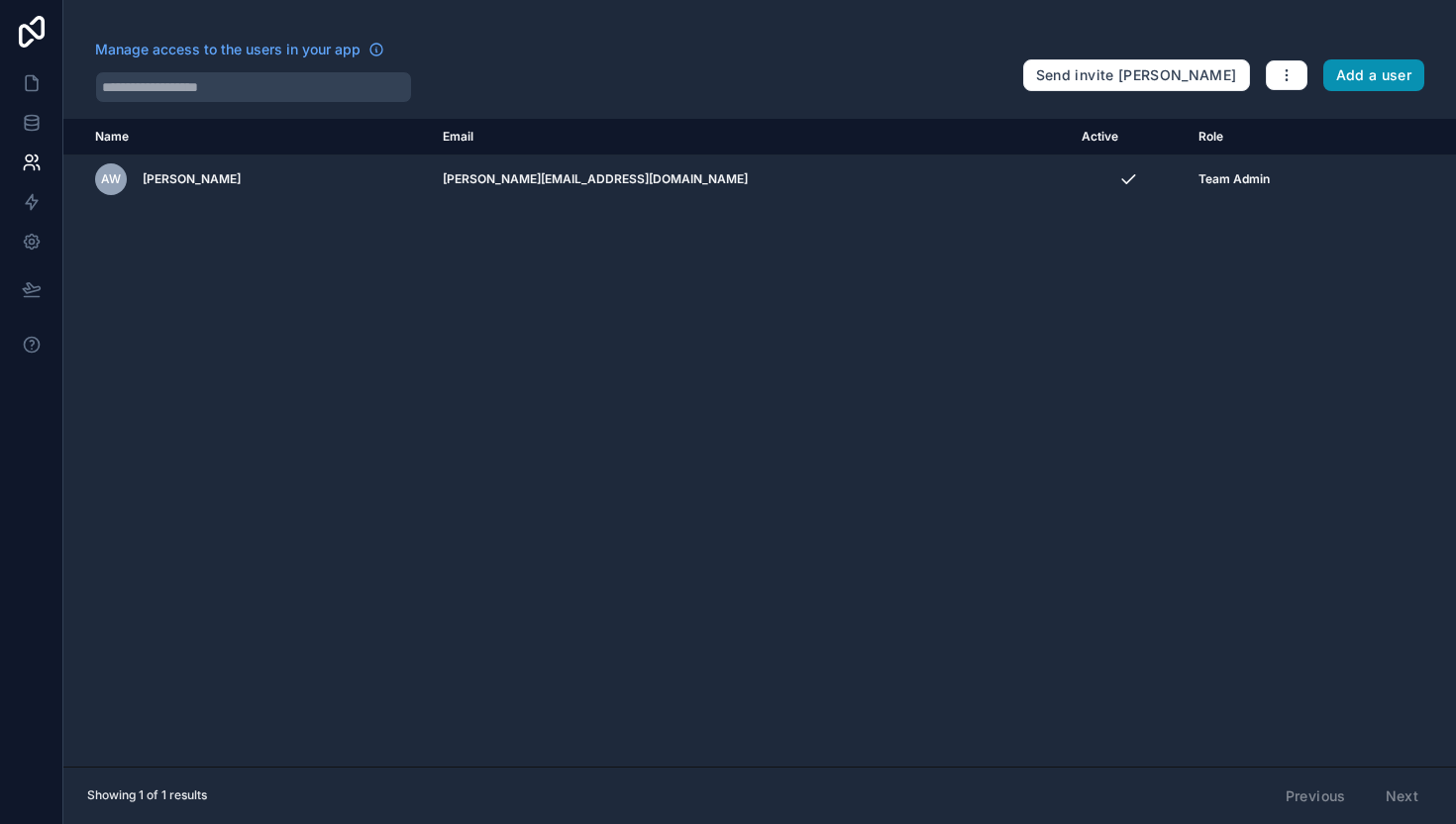 click on "Add a user" at bounding box center [1374, 75] 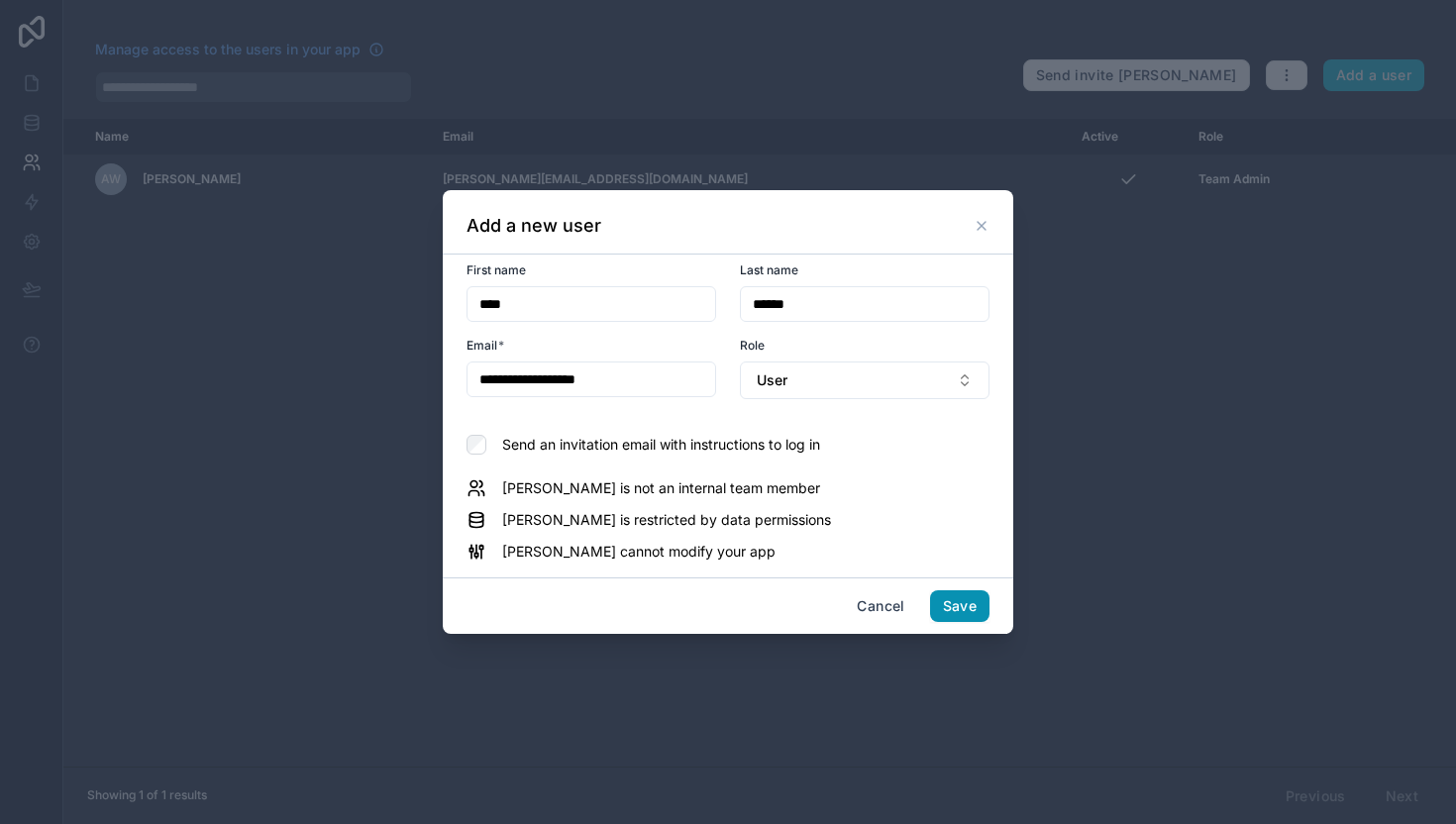 click on "Save" at bounding box center [960, 606] 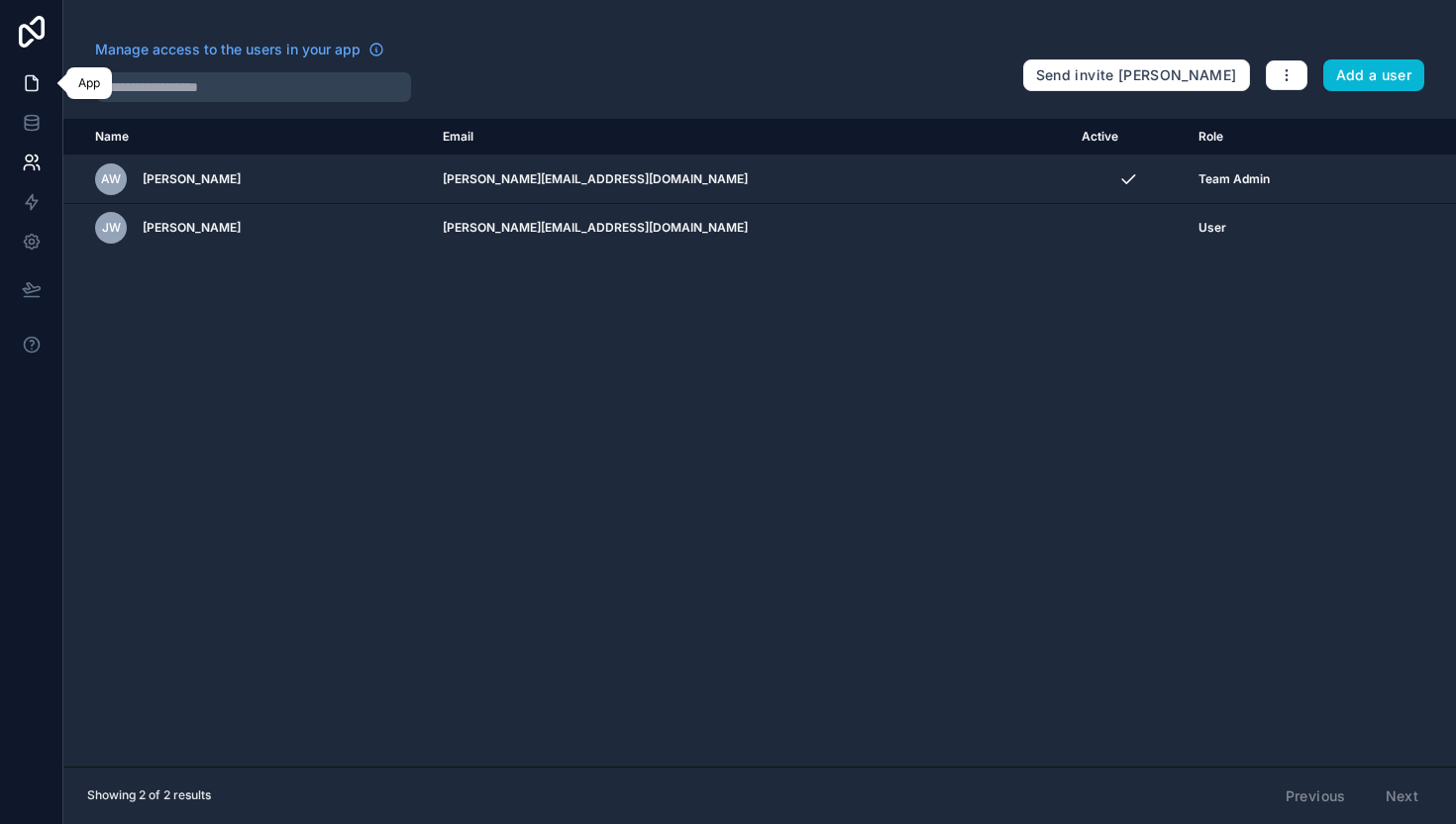 click 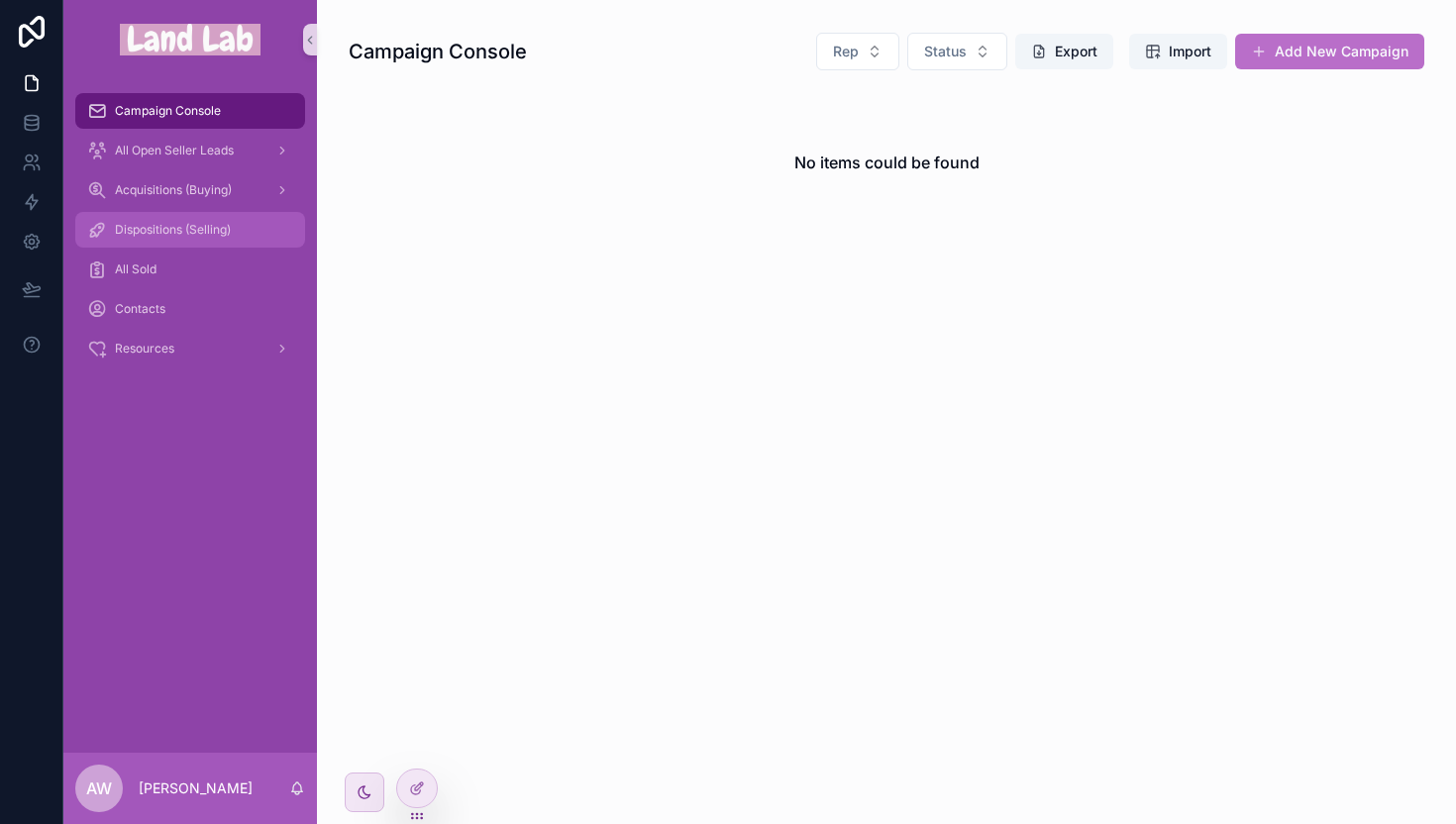 click on "Dispositions (Selling)" at bounding box center [172, 230] 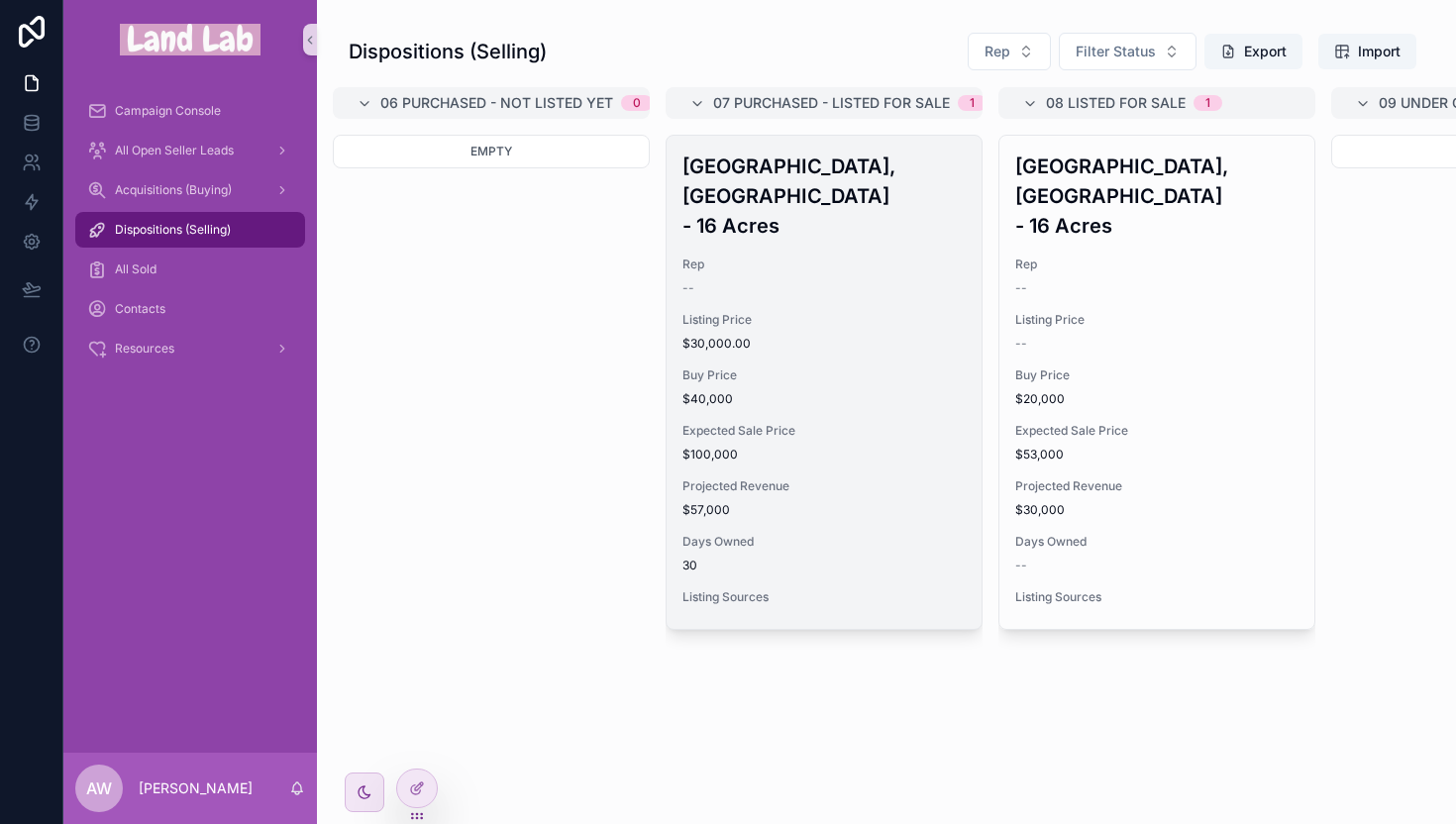 click on "Buy Price" at bounding box center [824, 375] 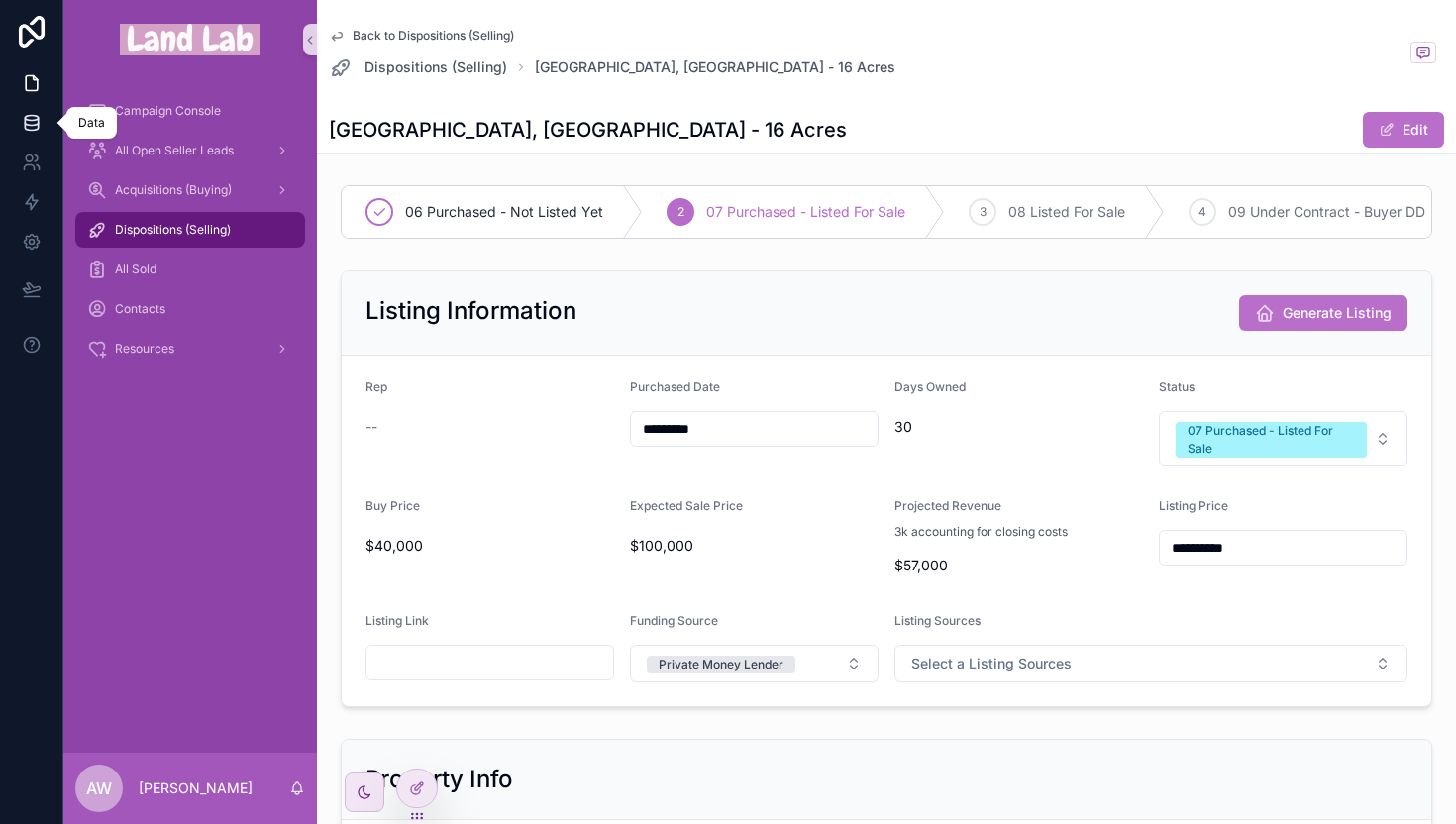 click 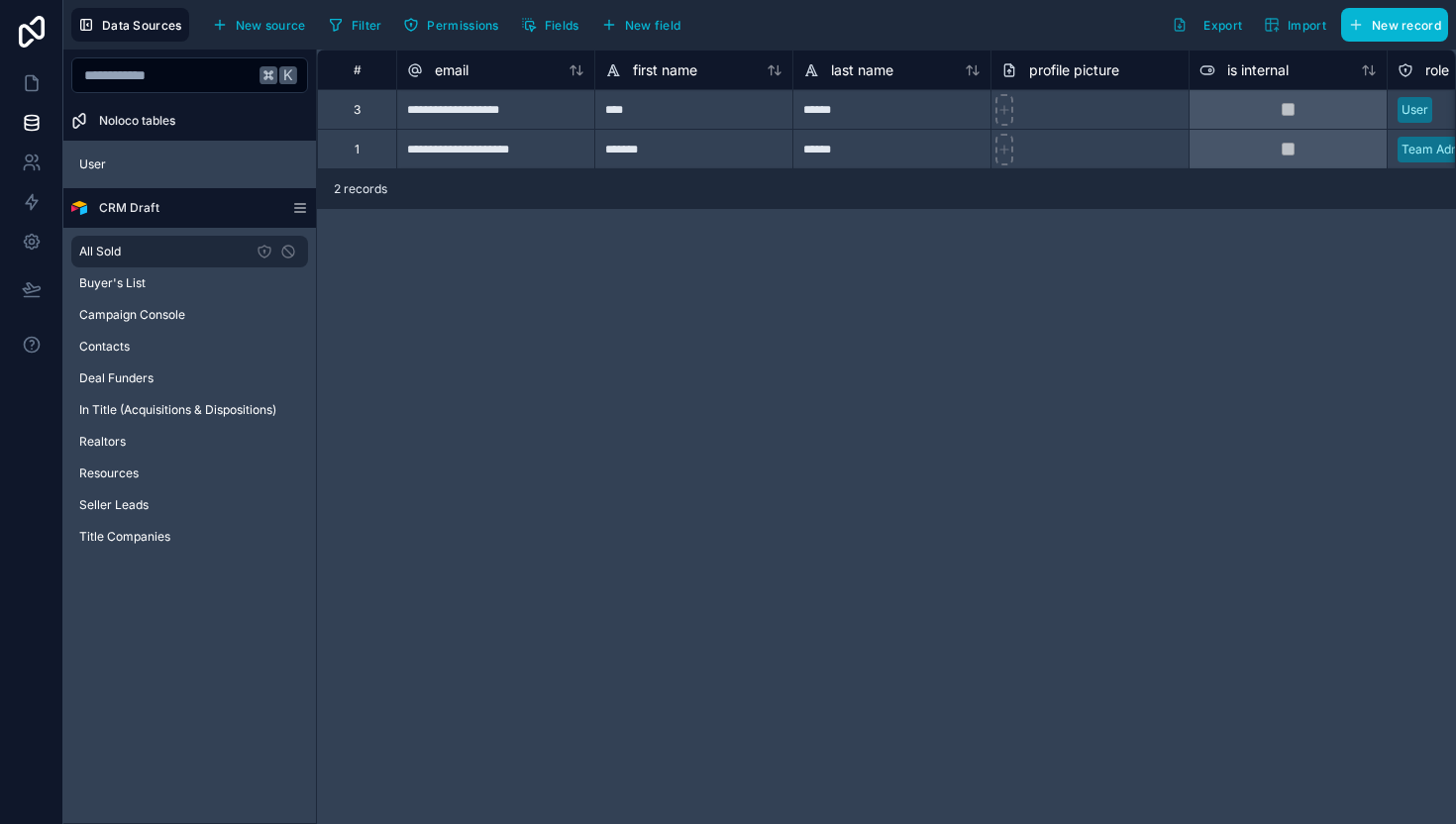 click on "All Sold" at bounding box center (100, 252) 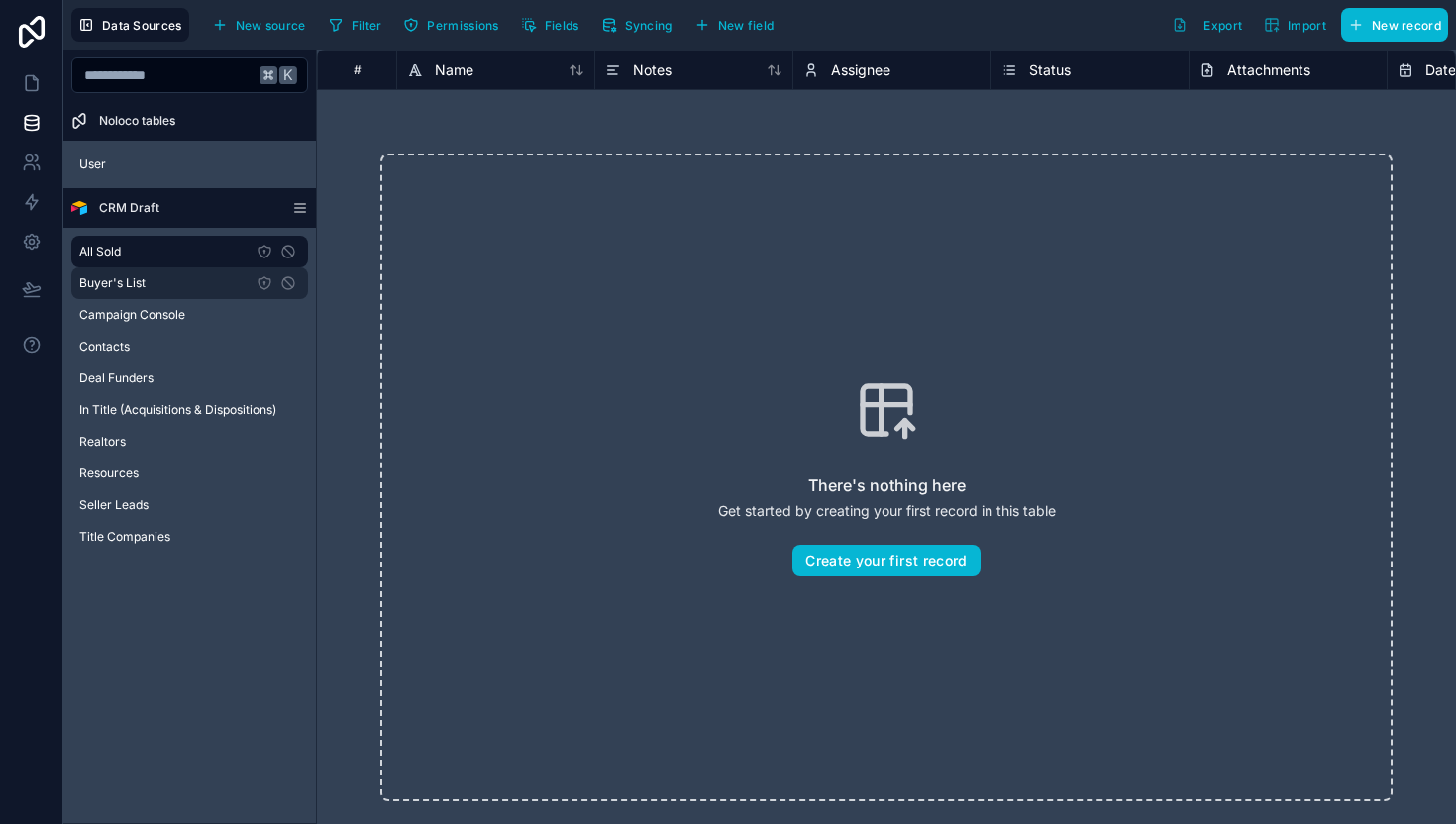 click on "Buyer's List" at bounding box center (112, 283) 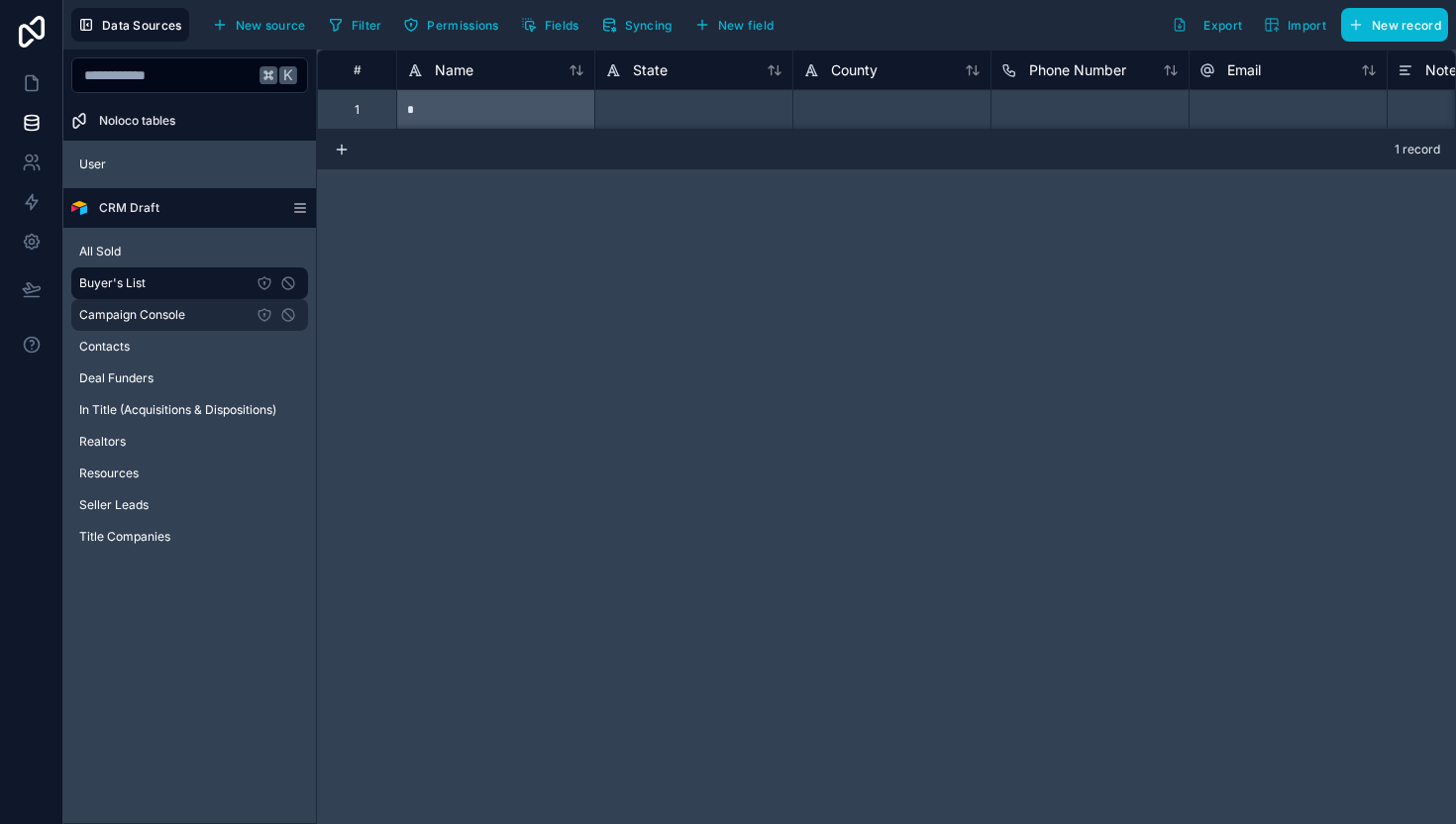 click on "Campaign Console" at bounding box center [132, 315] 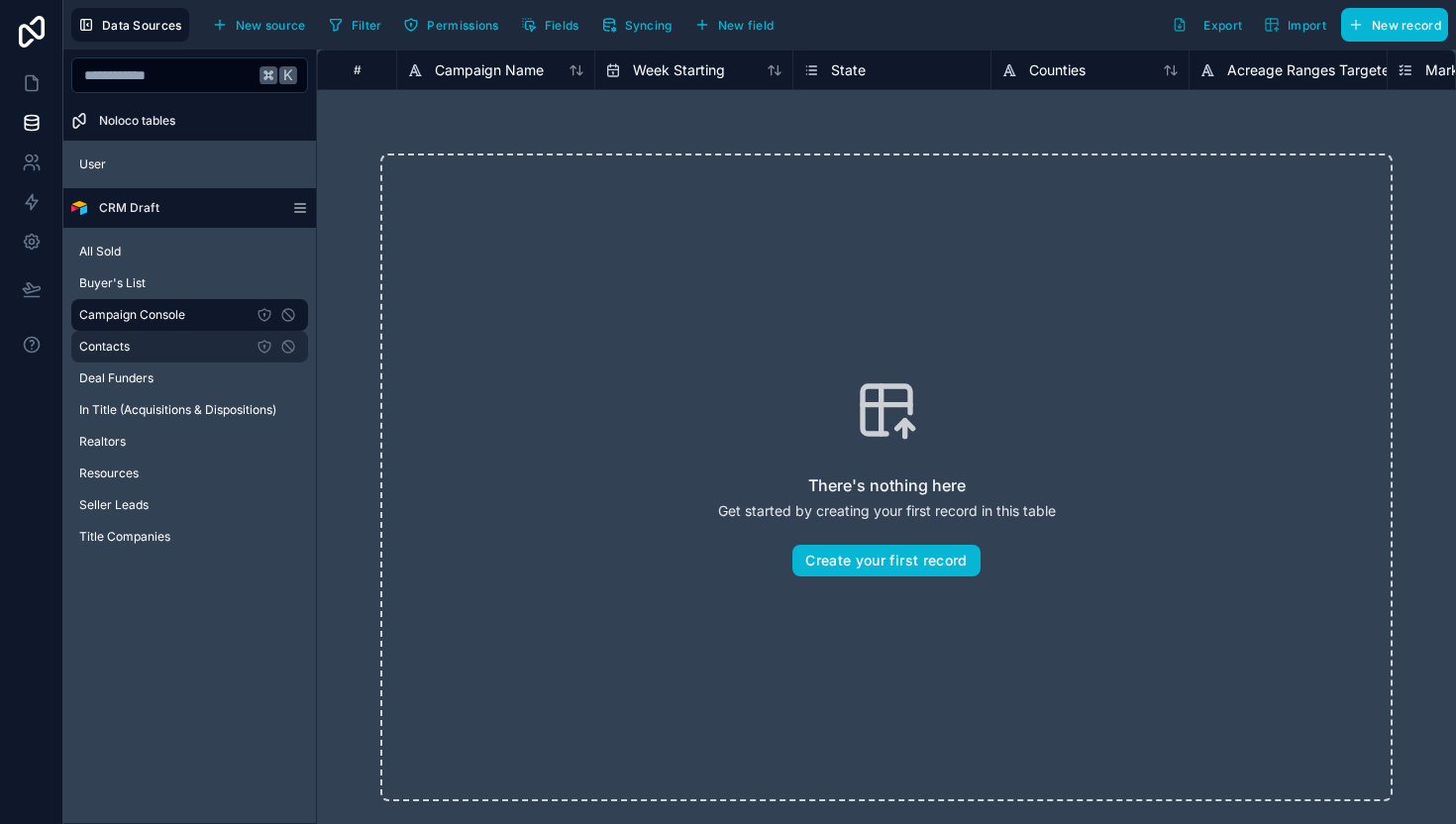 click on "Contacts" at bounding box center (104, 347) 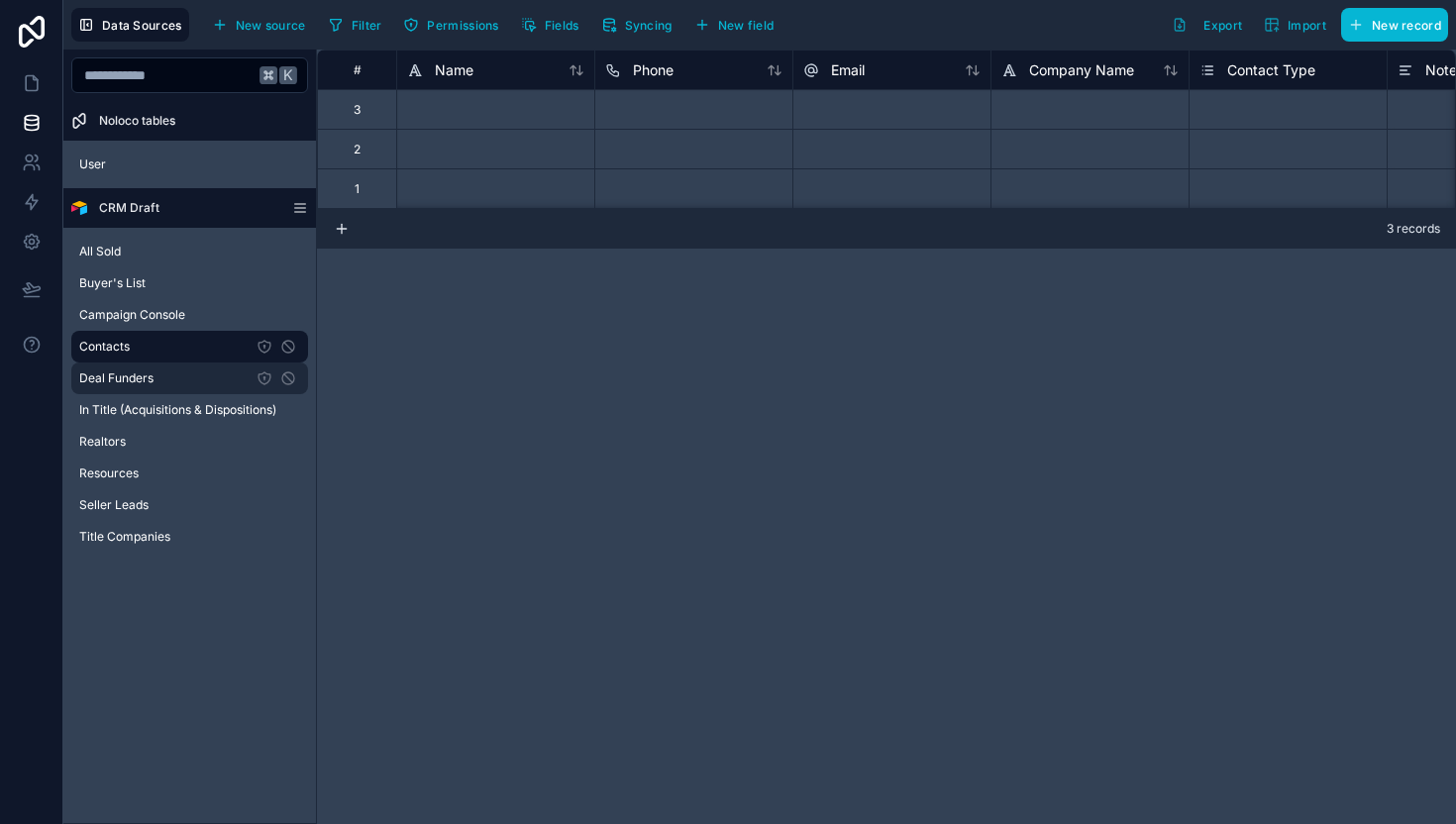 click on "Deal Funders" at bounding box center [116, 378] 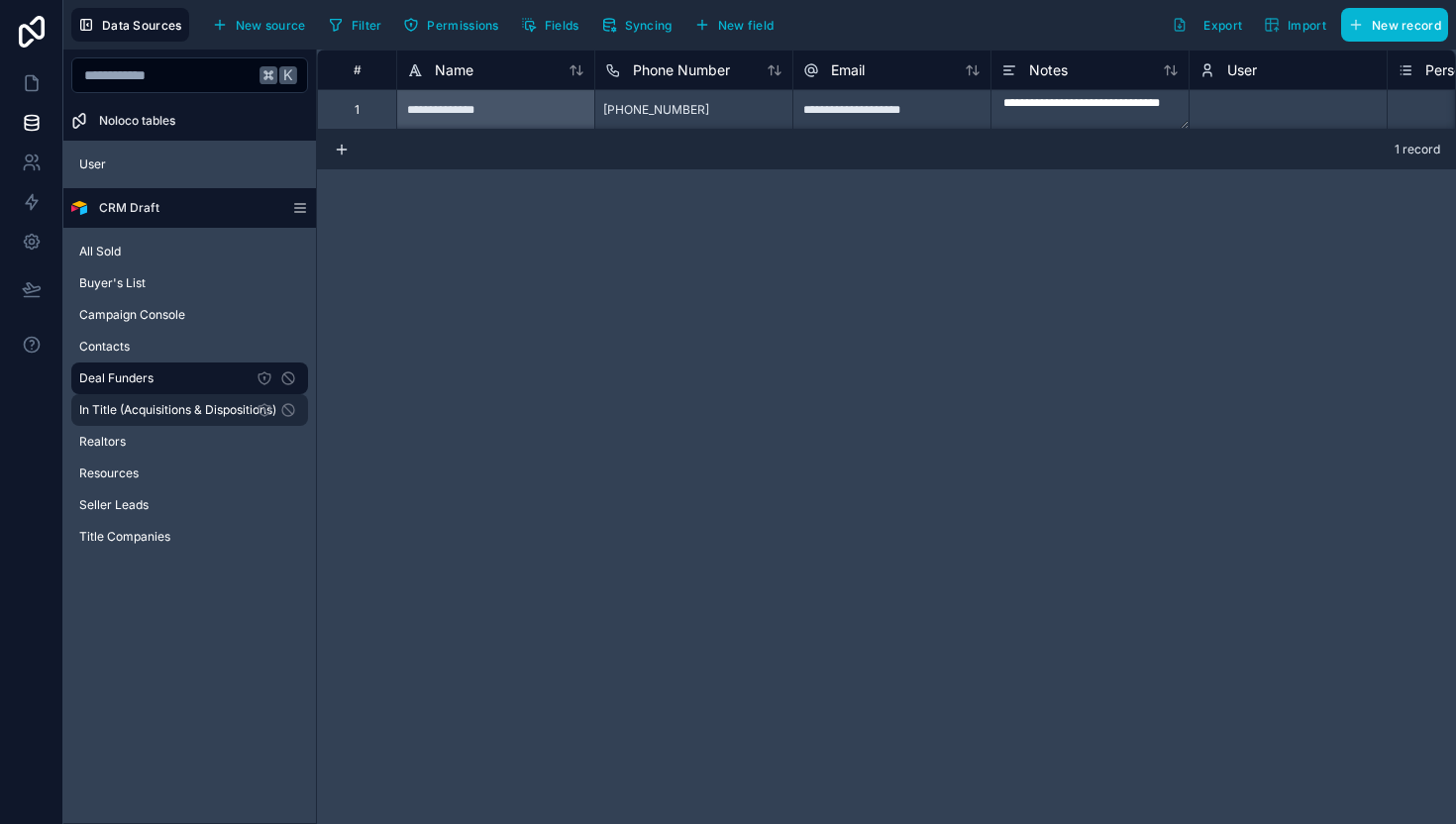click on "In Title (Acquisitions & Dispositions)" at bounding box center (177, 410) 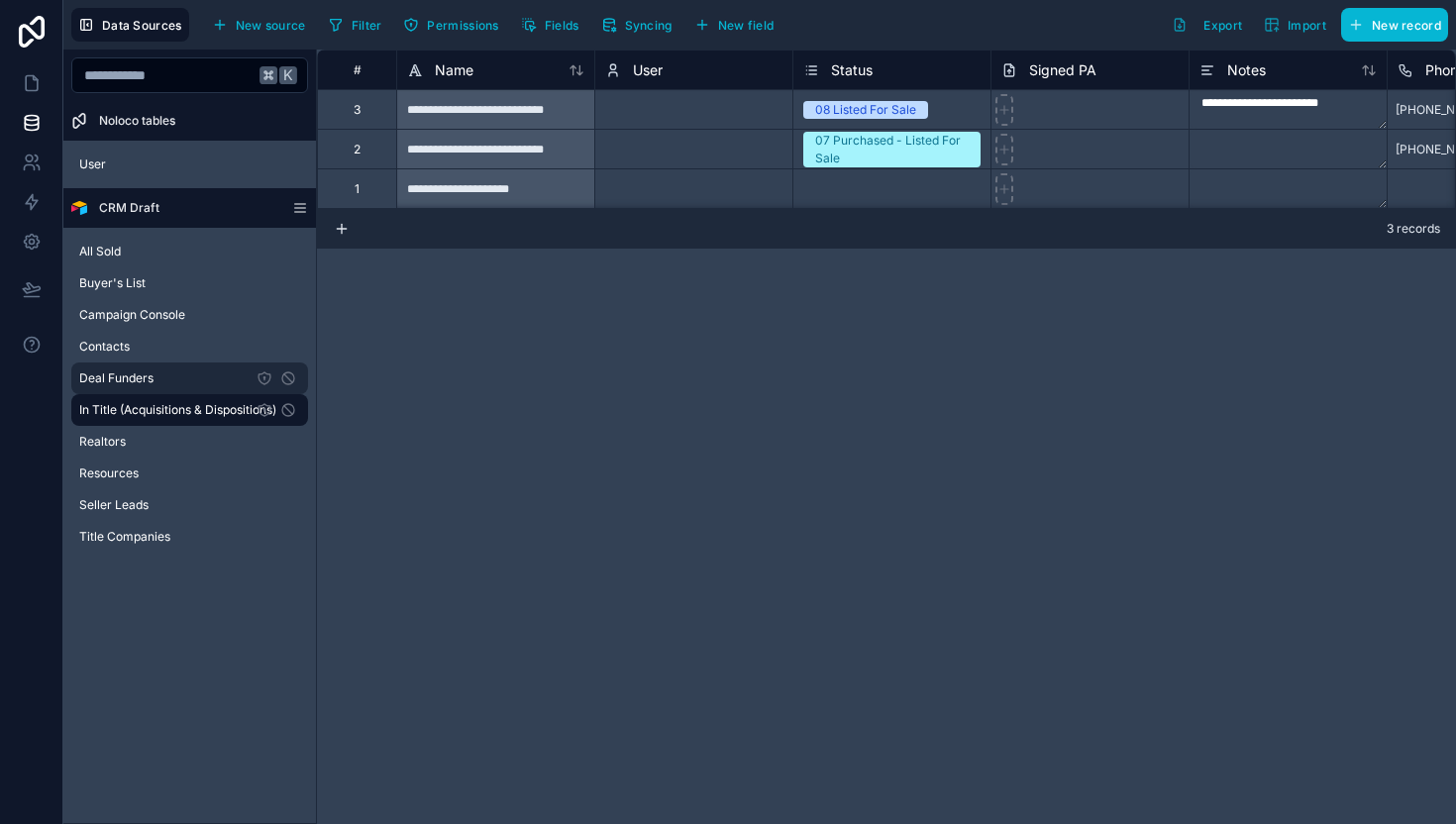 click on "Deal Funders" at bounding box center (116, 378) 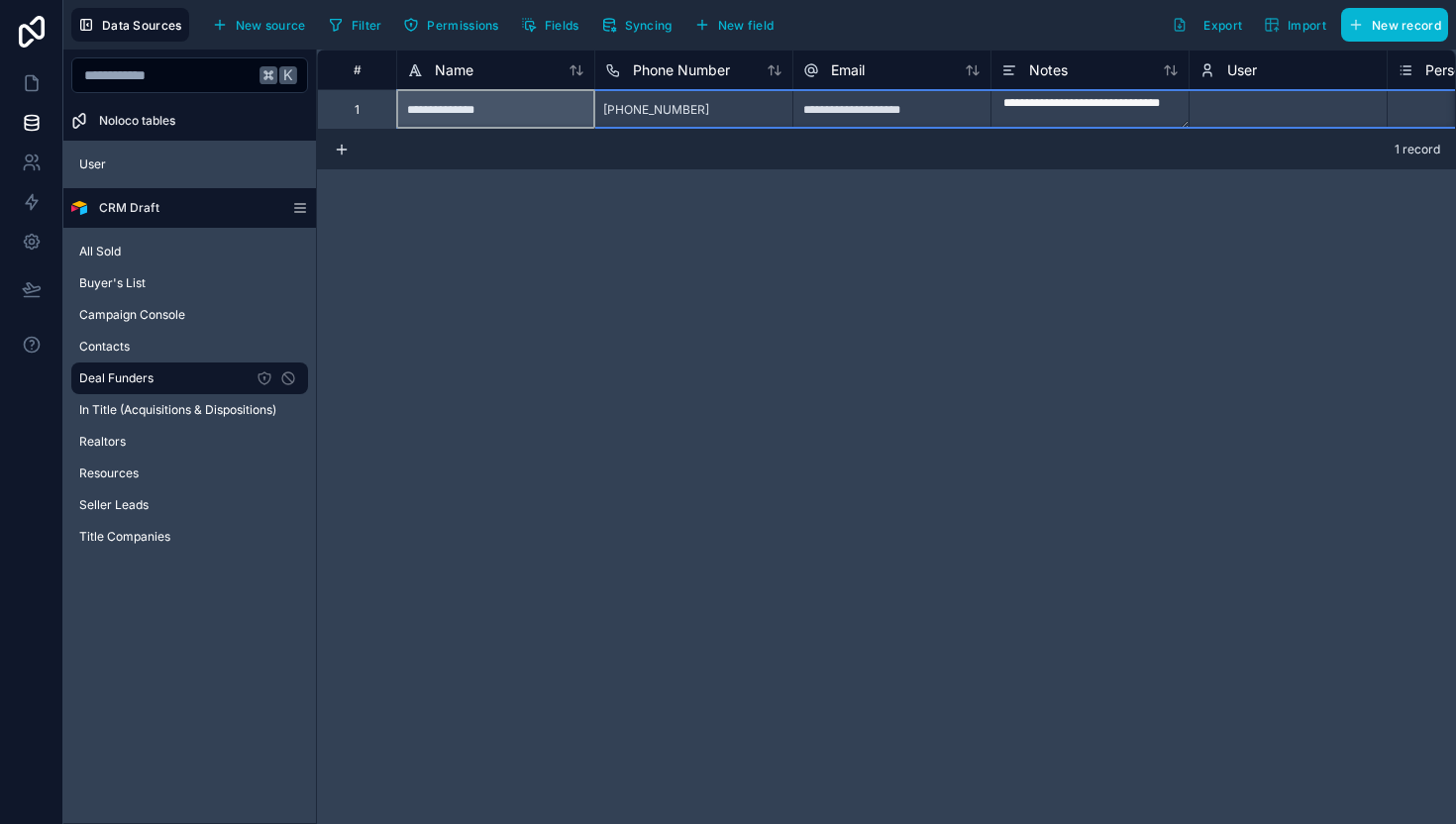 click on "1" at bounding box center (357, 110) 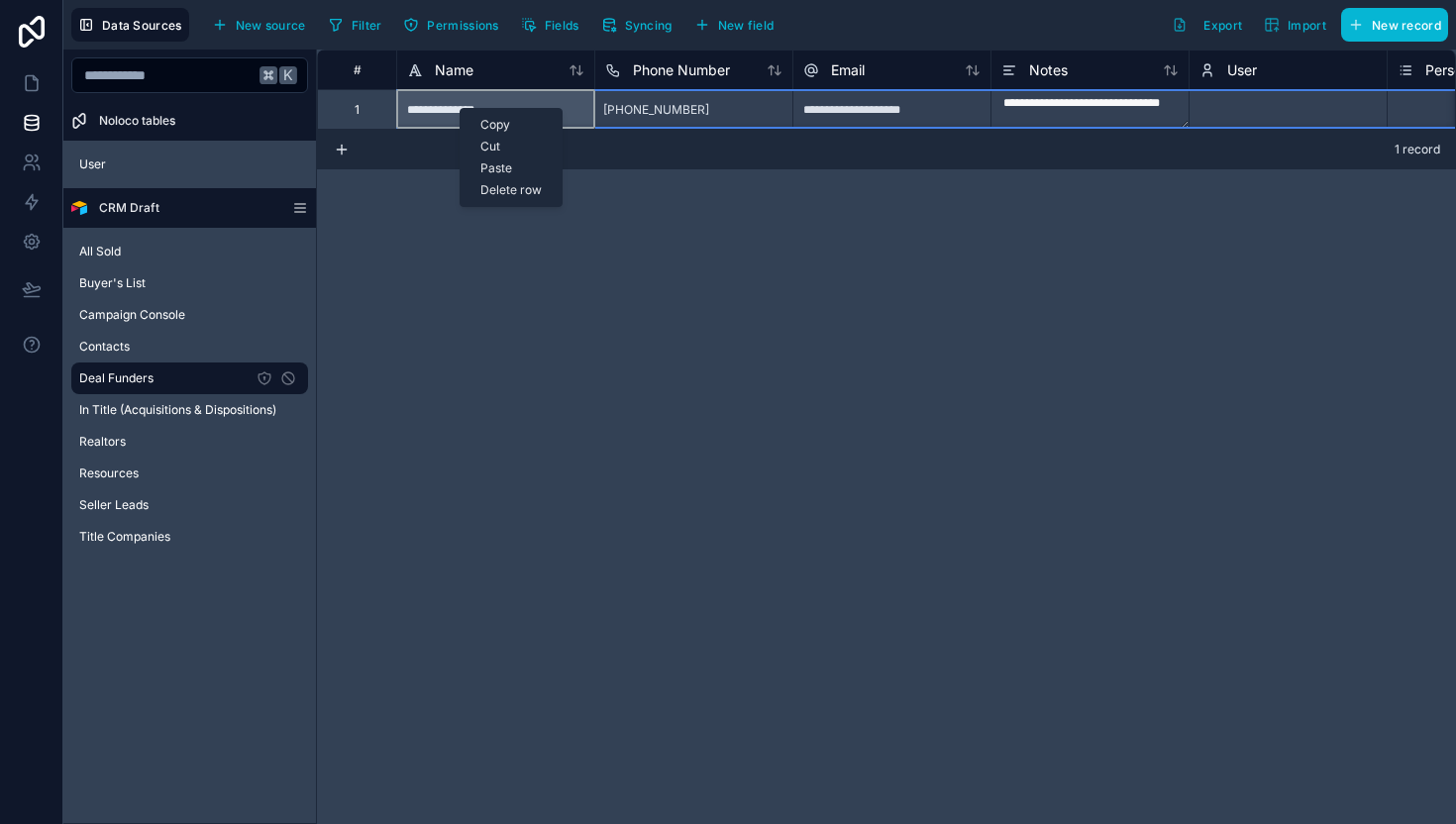 click on "Delete row" at bounding box center [511, 190] 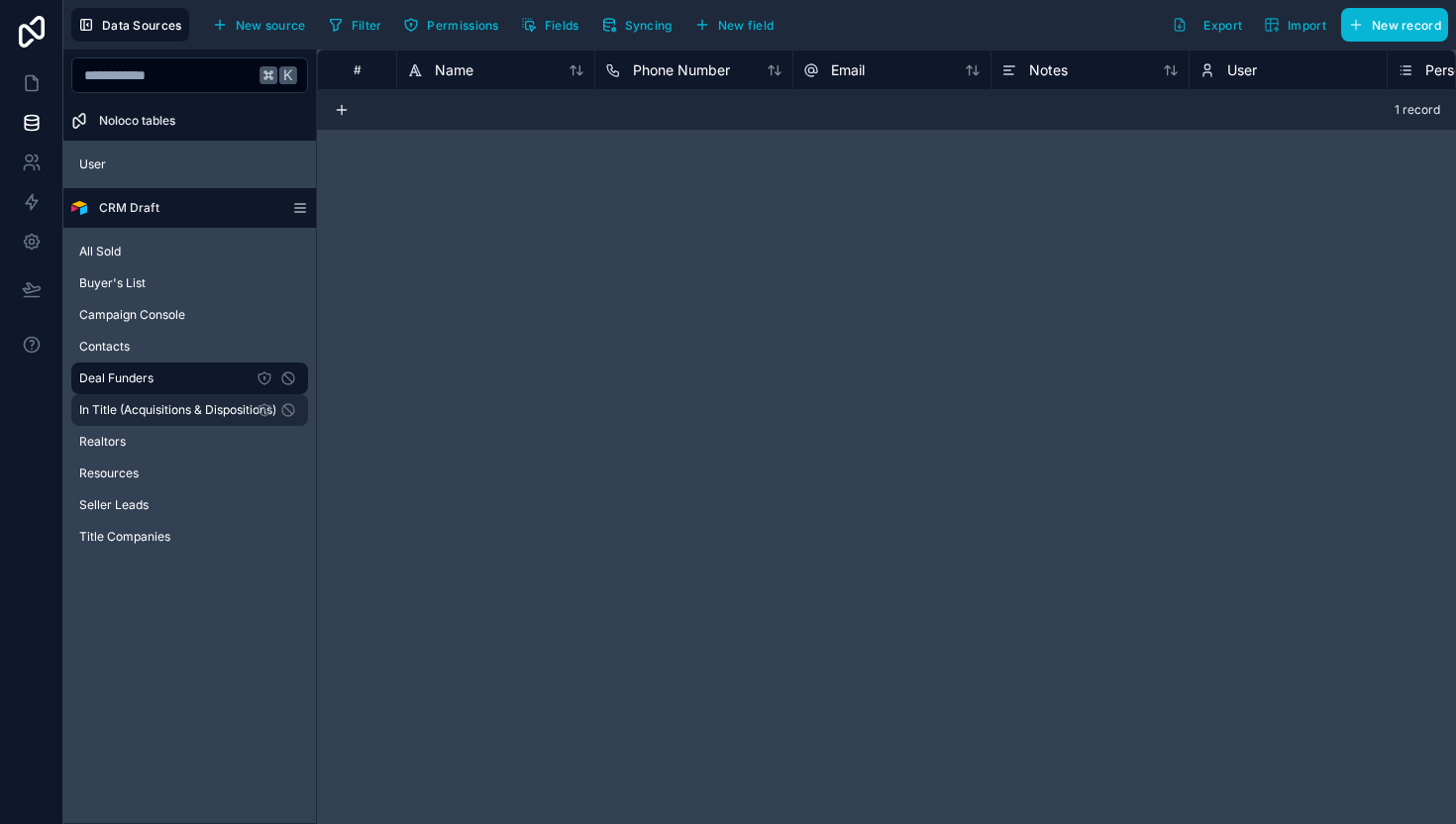 click on "In Title (Acquisitions & Dispositions)" at bounding box center (177, 410) 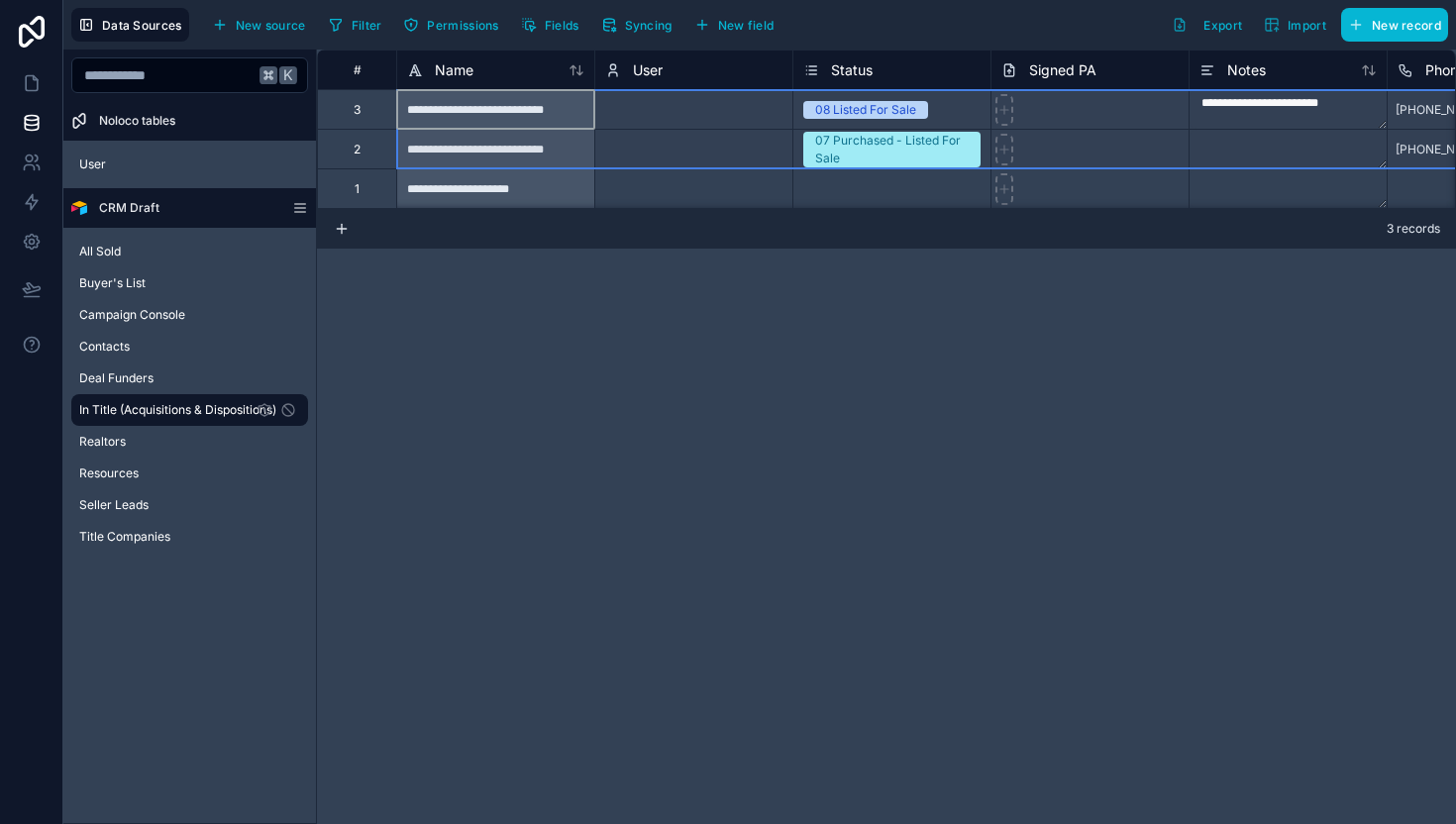 scroll, scrollTop: 1, scrollLeft: 0, axis: vertical 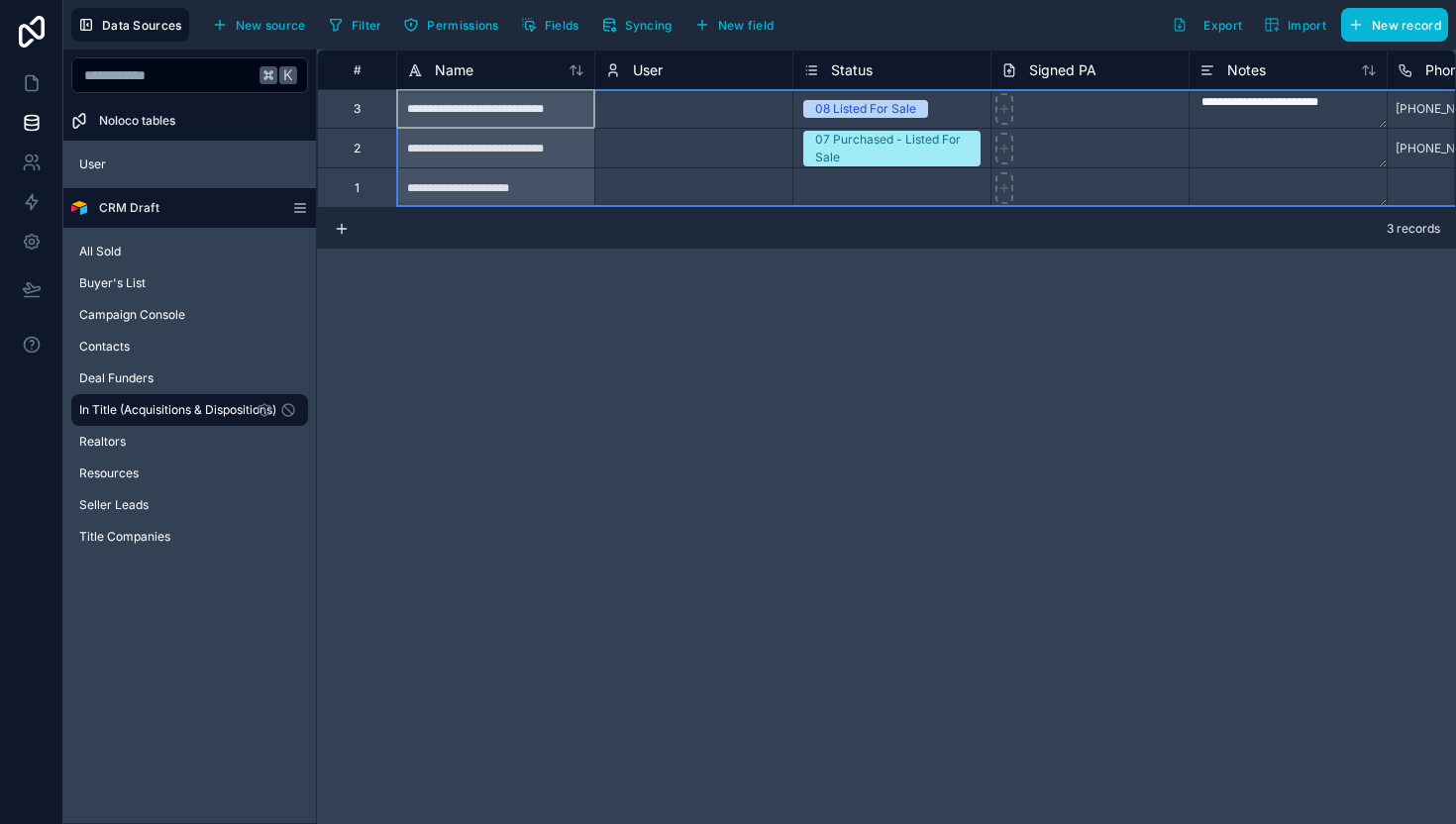 drag, startPoint x: 365, startPoint y: 108, endPoint x: 358, endPoint y: 204, distance: 96.25487 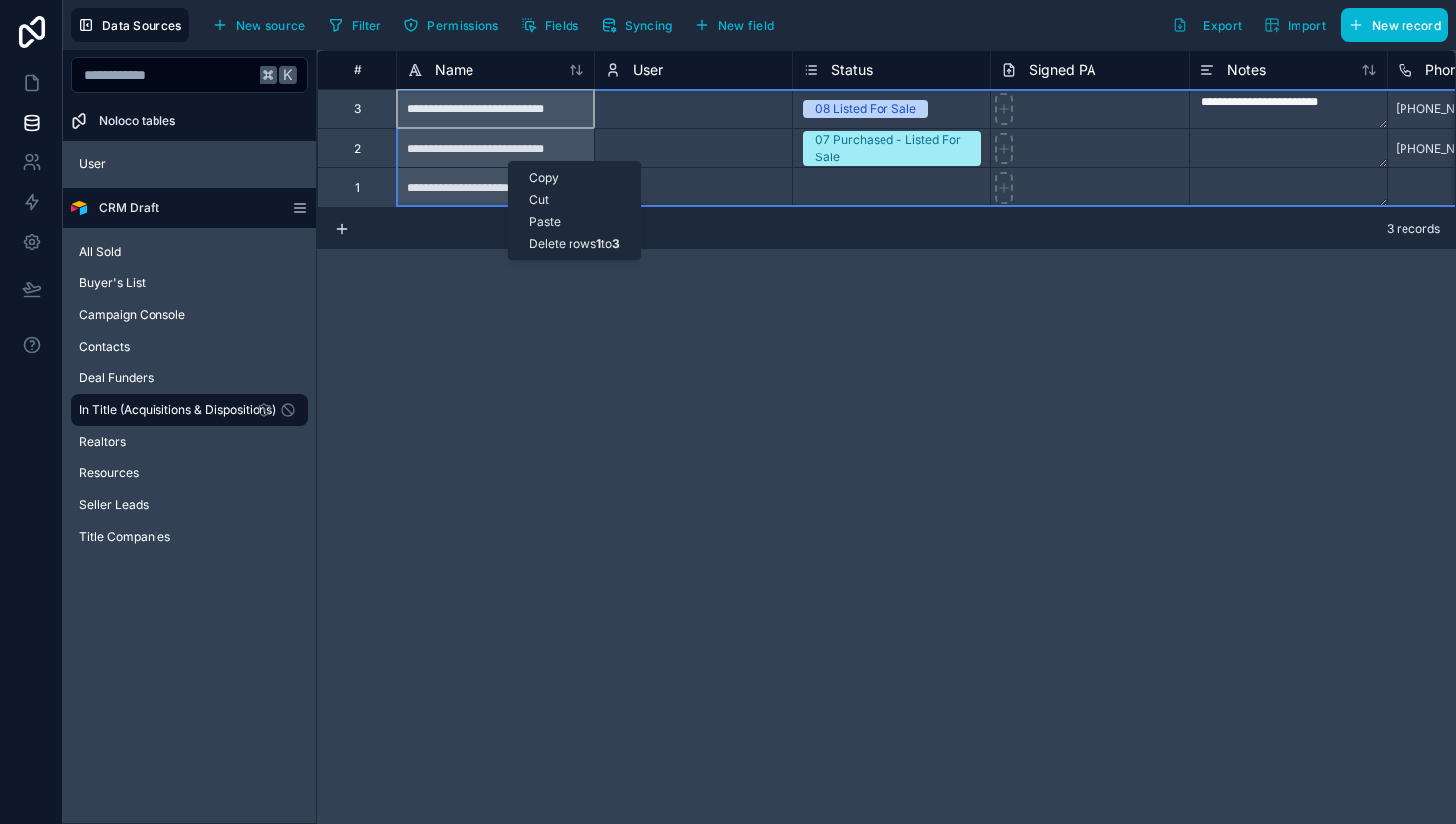 click on "Delete rows  1  to  3" at bounding box center (574, 244) 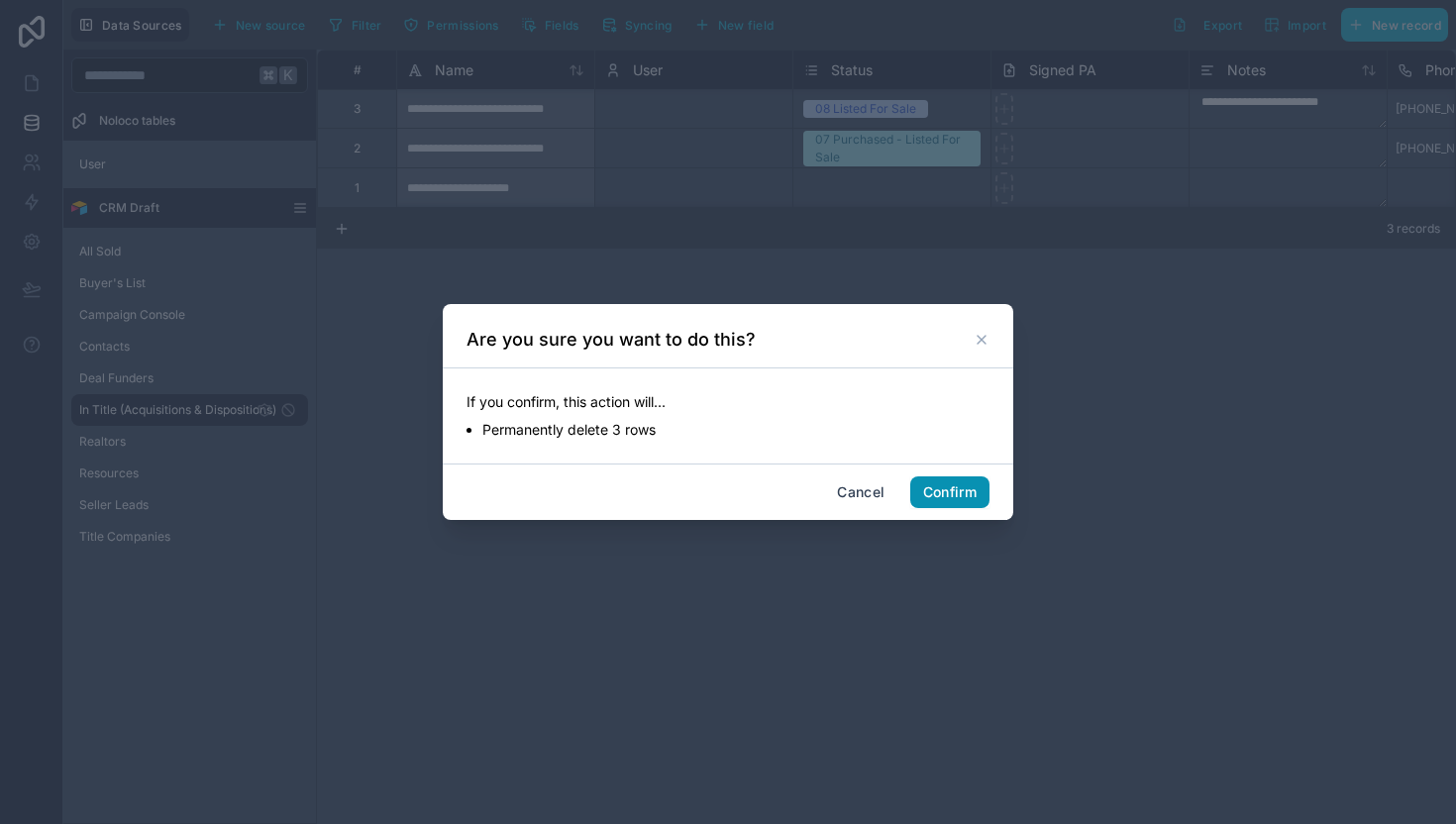 click on "Confirm" at bounding box center (950, 492) 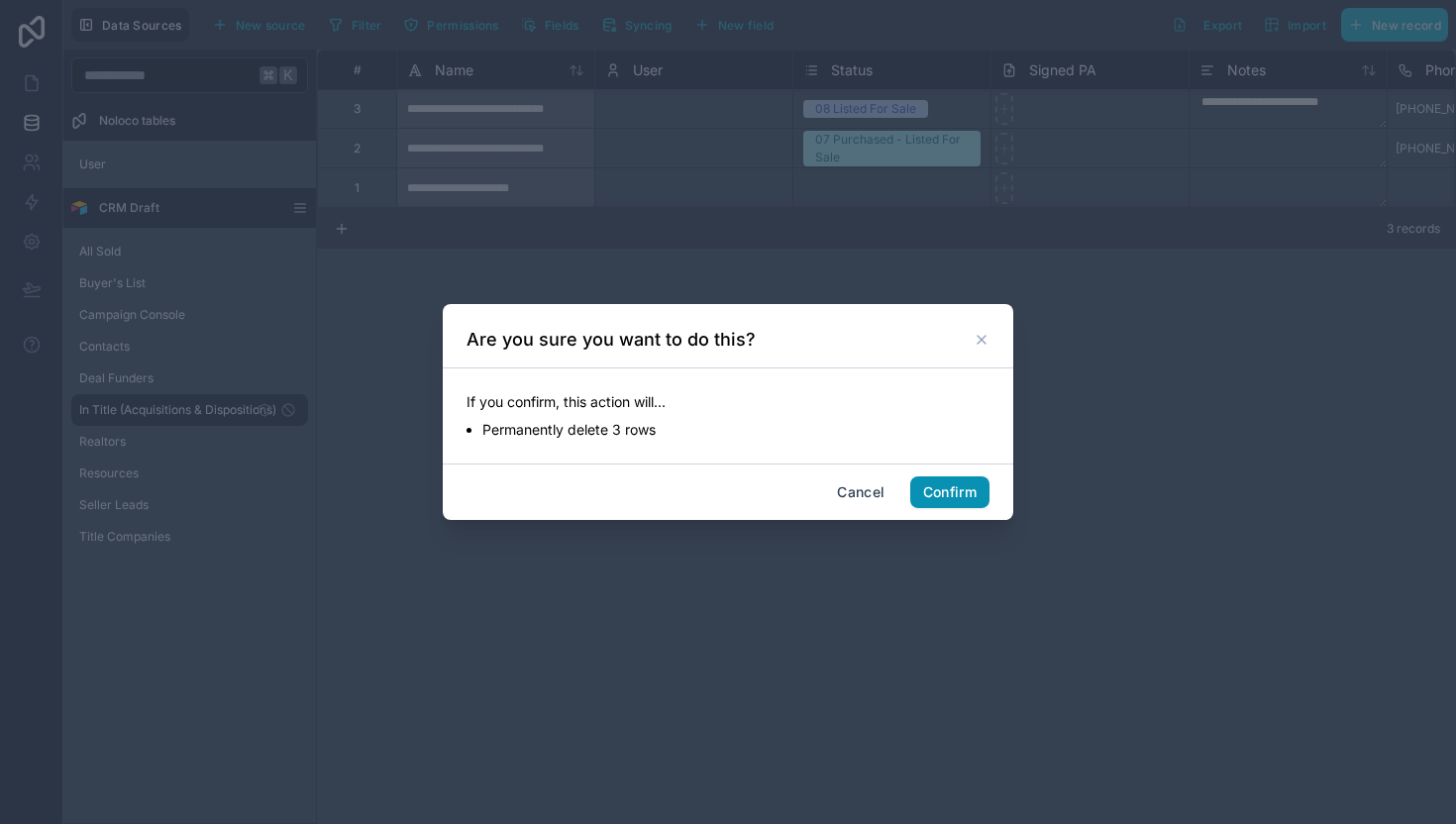 scroll, scrollTop: 0, scrollLeft: 0, axis: both 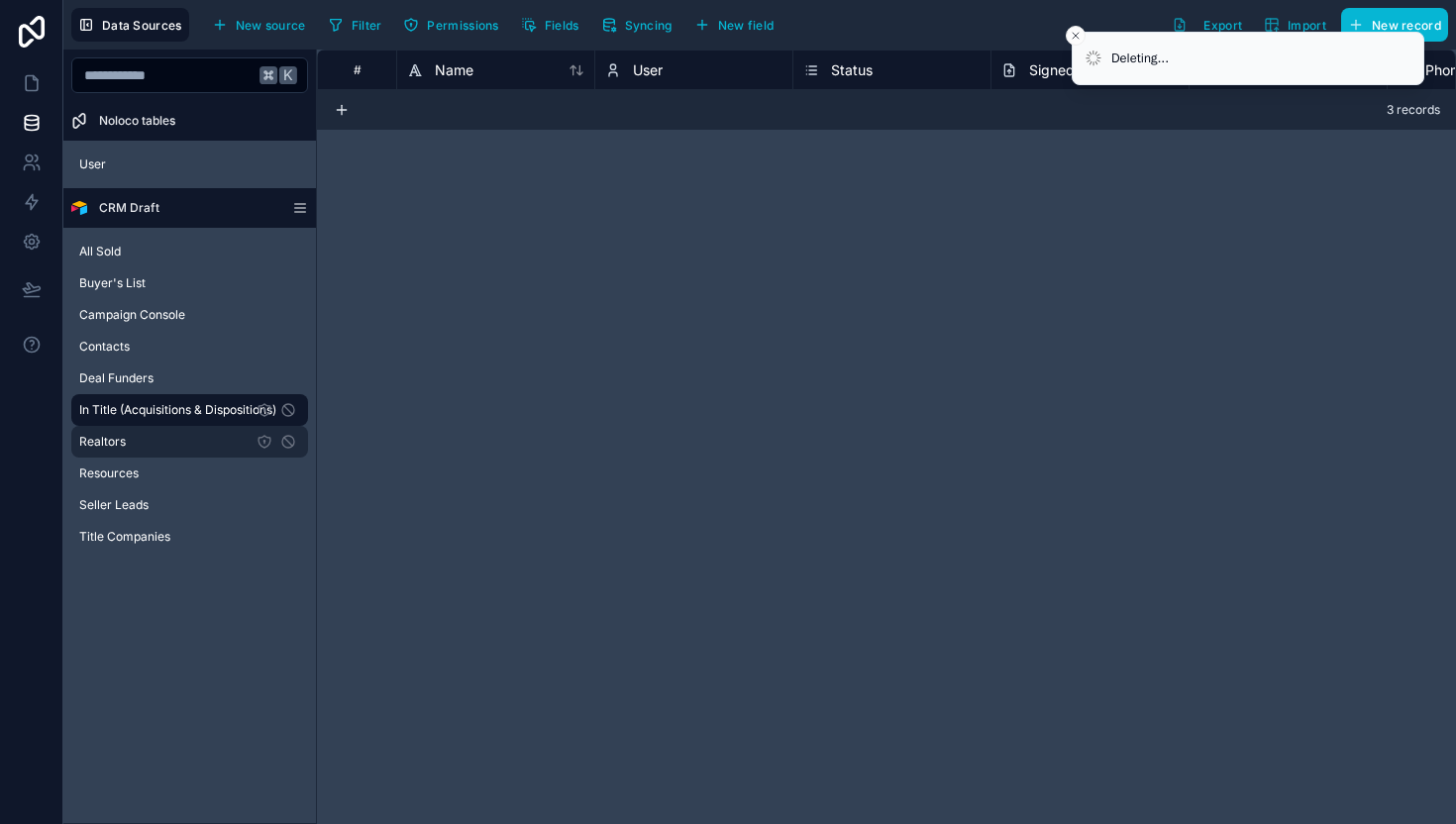 click on "Realtors" at bounding box center (189, 442) 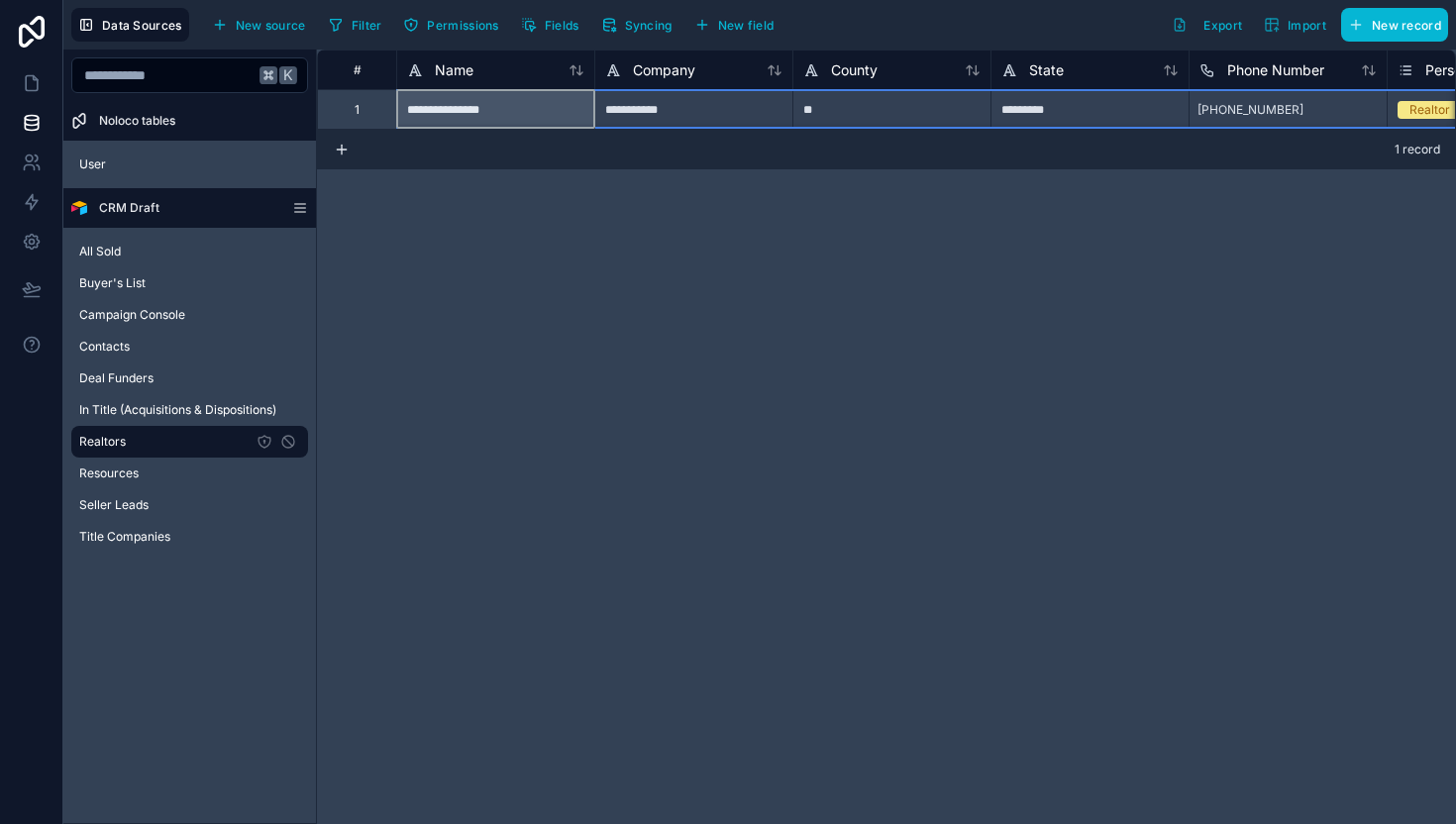 click on "**********" at bounding box center [886, 89] 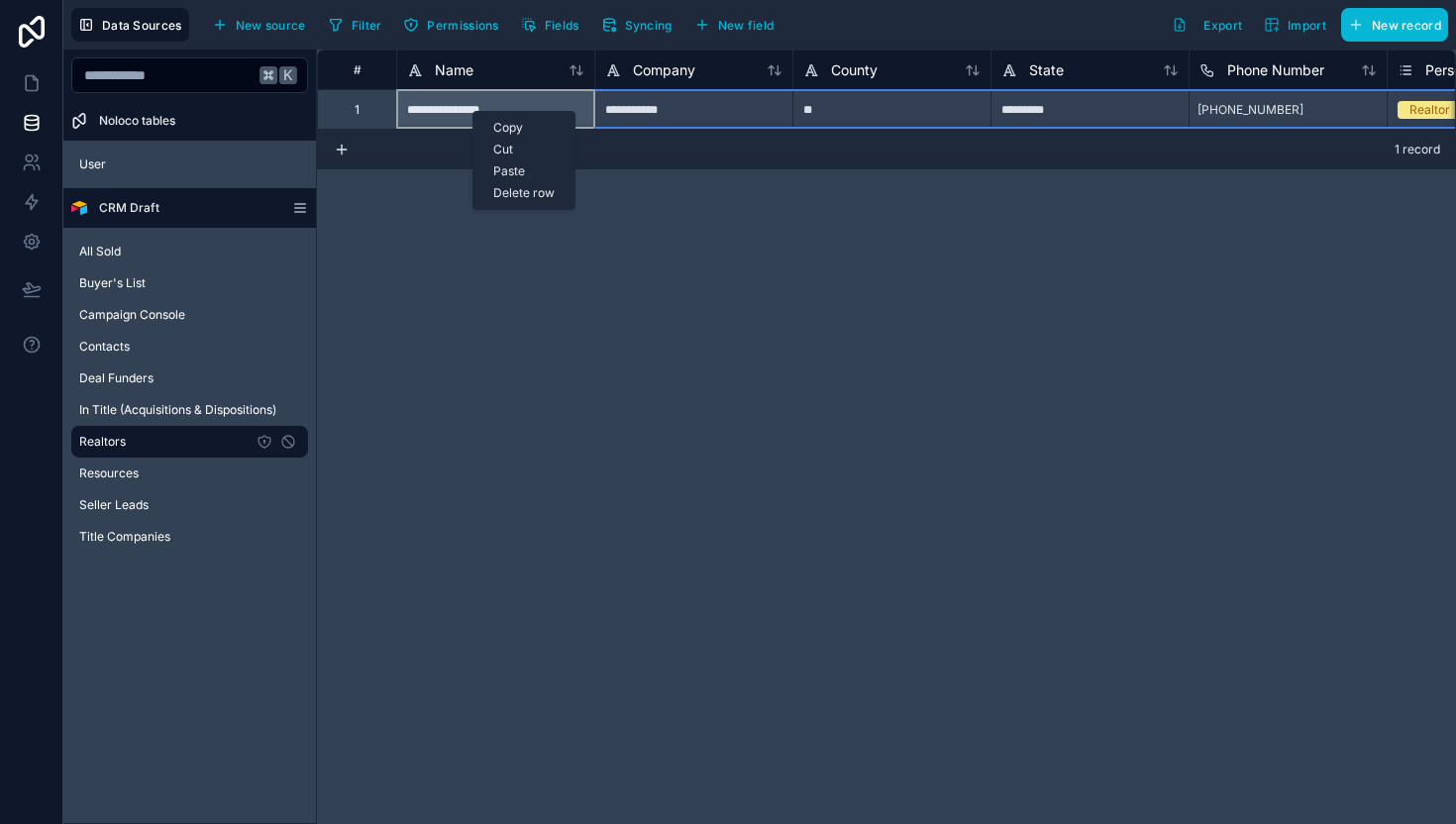 click on "Delete row" at bounding box center (524, 193) 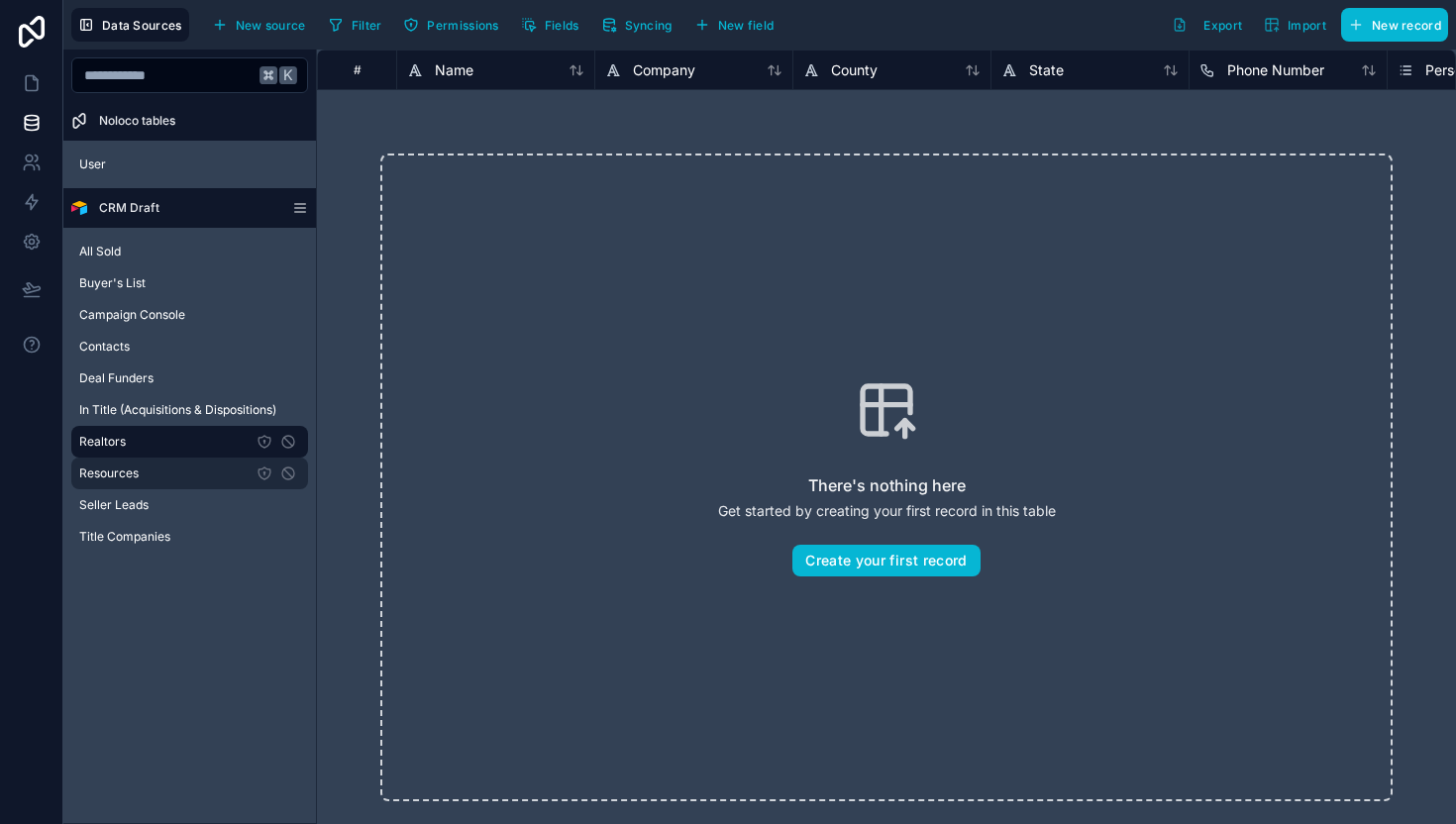 click on "Resources" at bounding box center (189, 473) 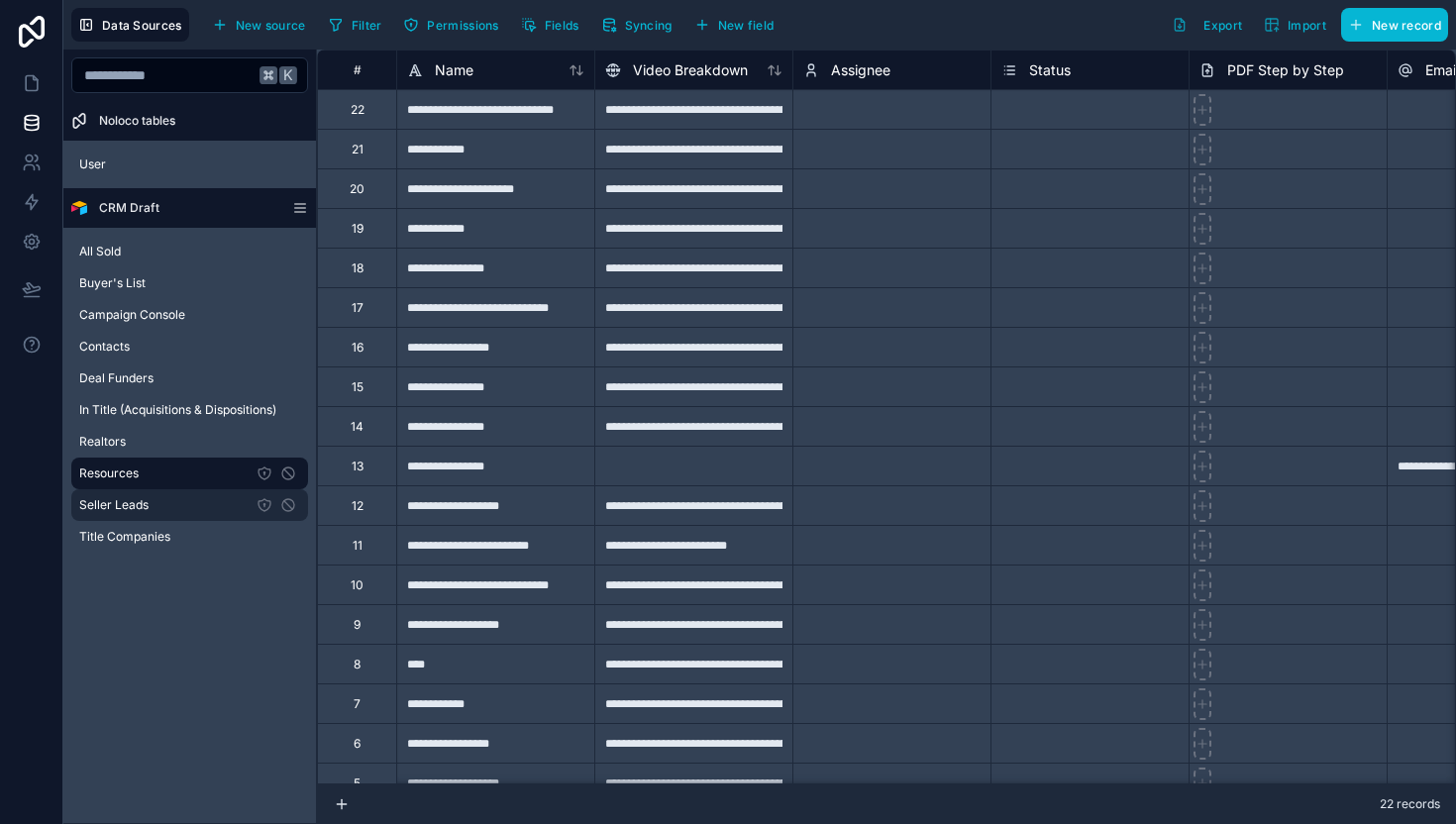 click on "Seller Leads" at bounding box center [114, 505] 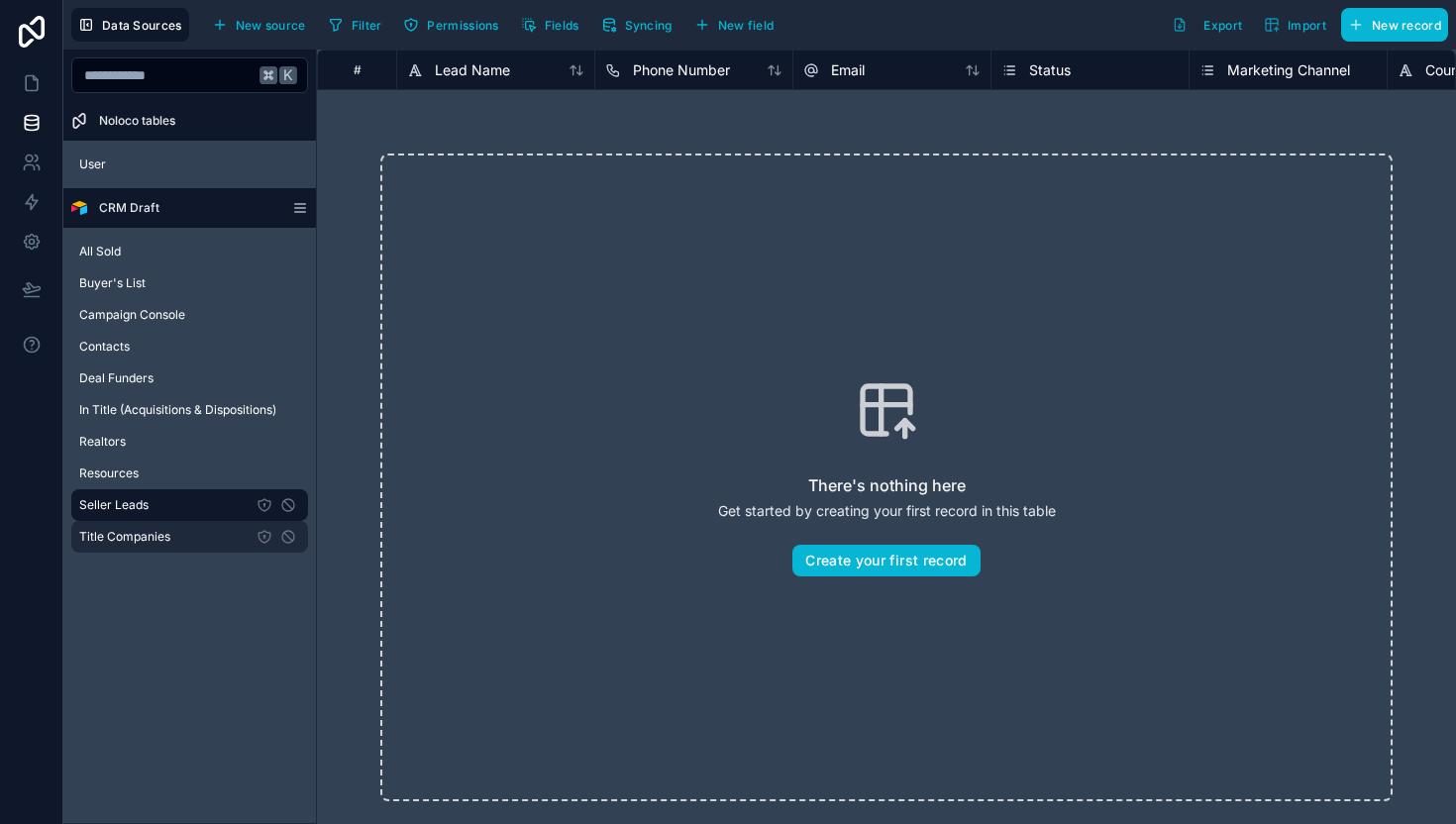 click on "Title Companies" at bounding box center [125, 537] 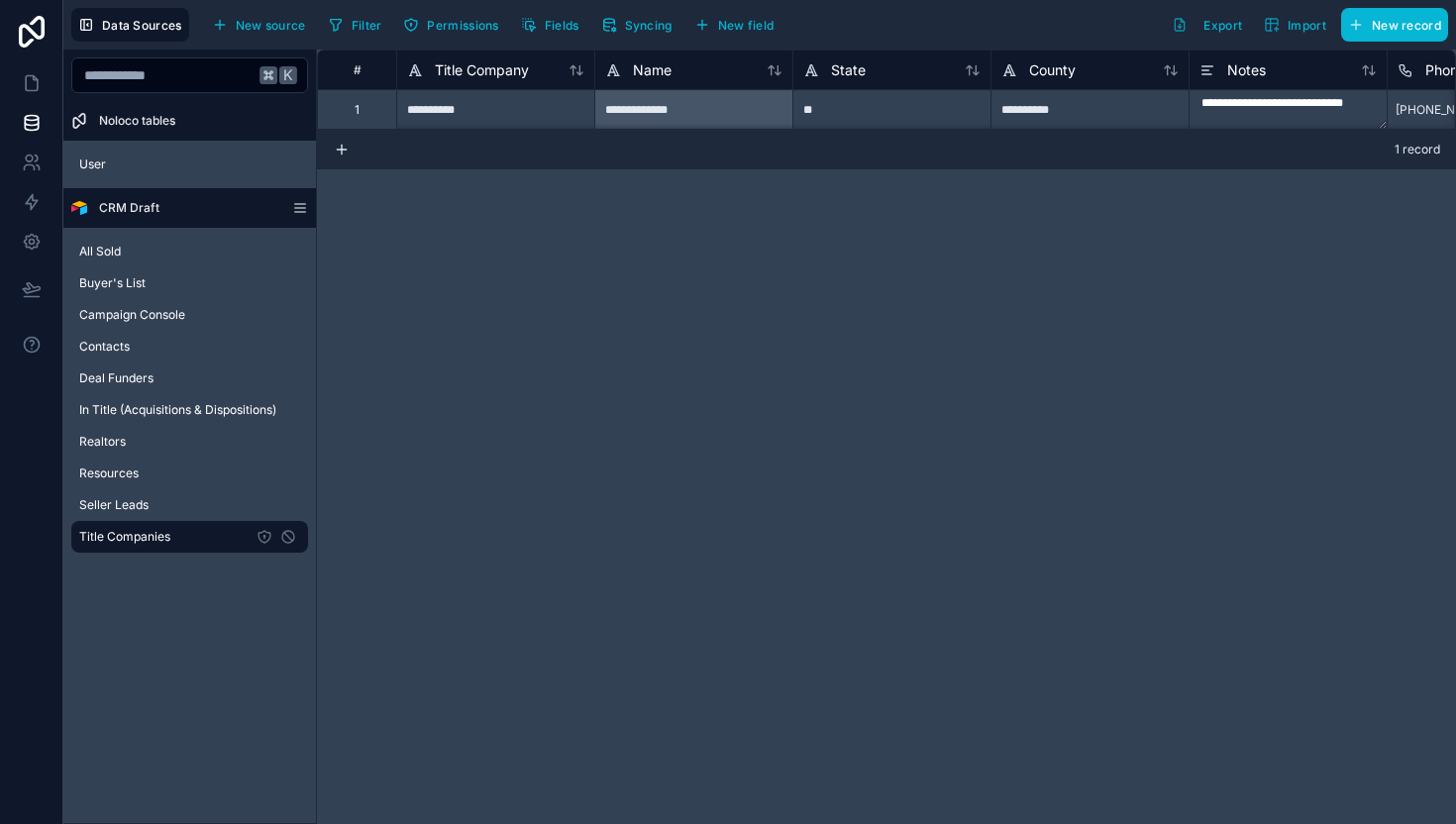 click on "1" at bounding box center [357, 110] 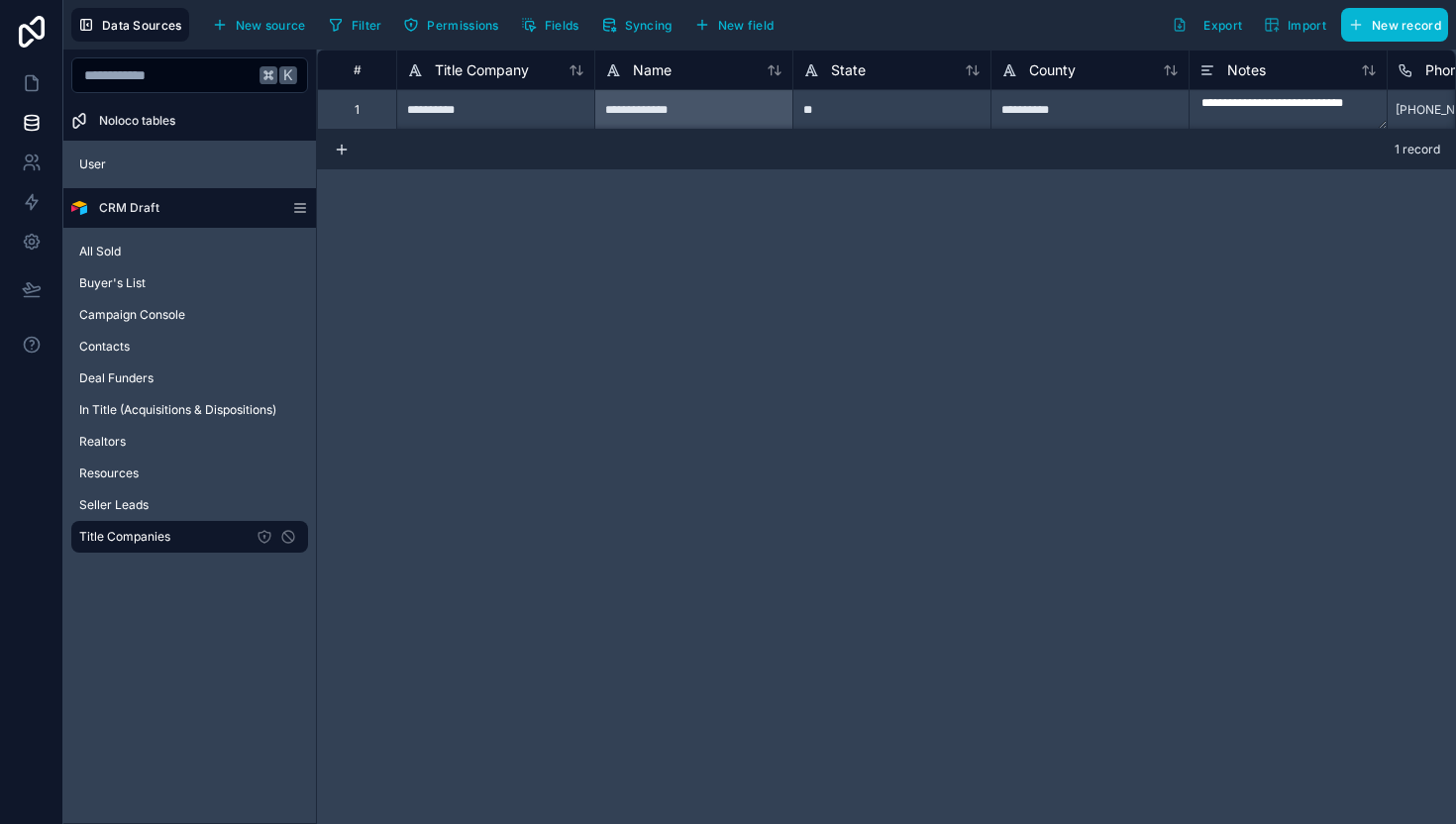 scroll, scrollTop: 0, scrollLeft: 0, axis: both 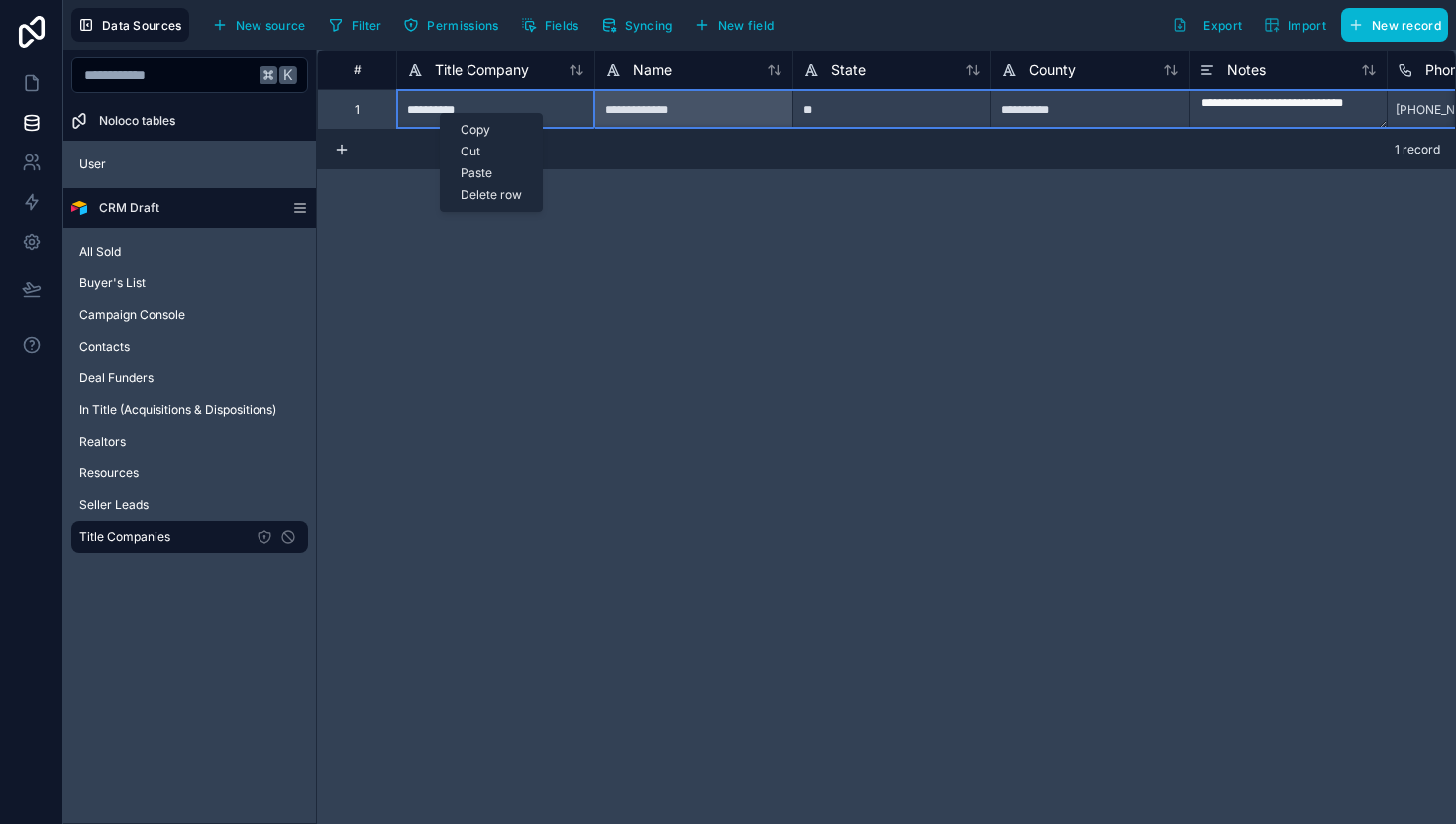 click on "Delete row" at bounding box center (491, 195) 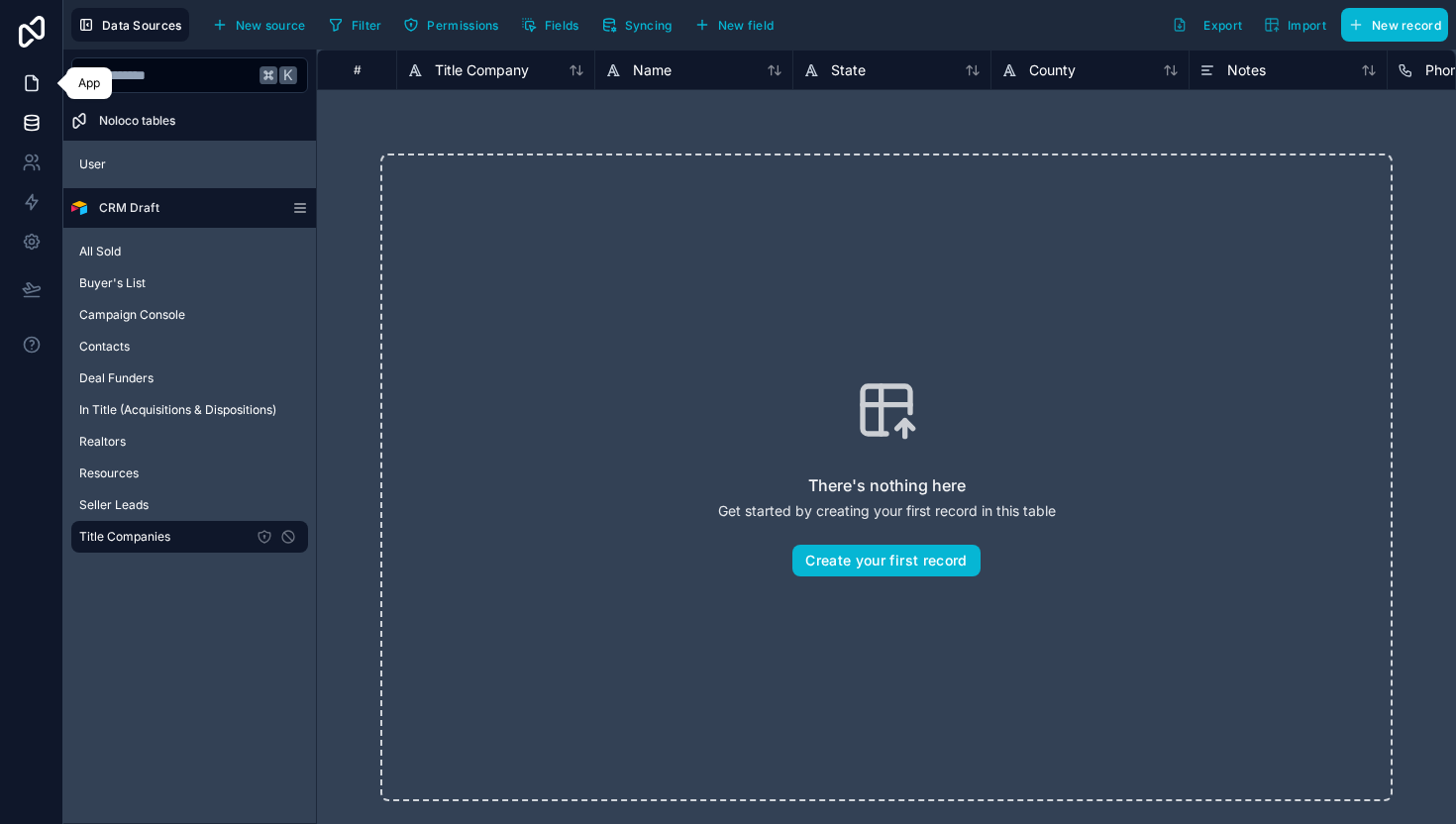 click 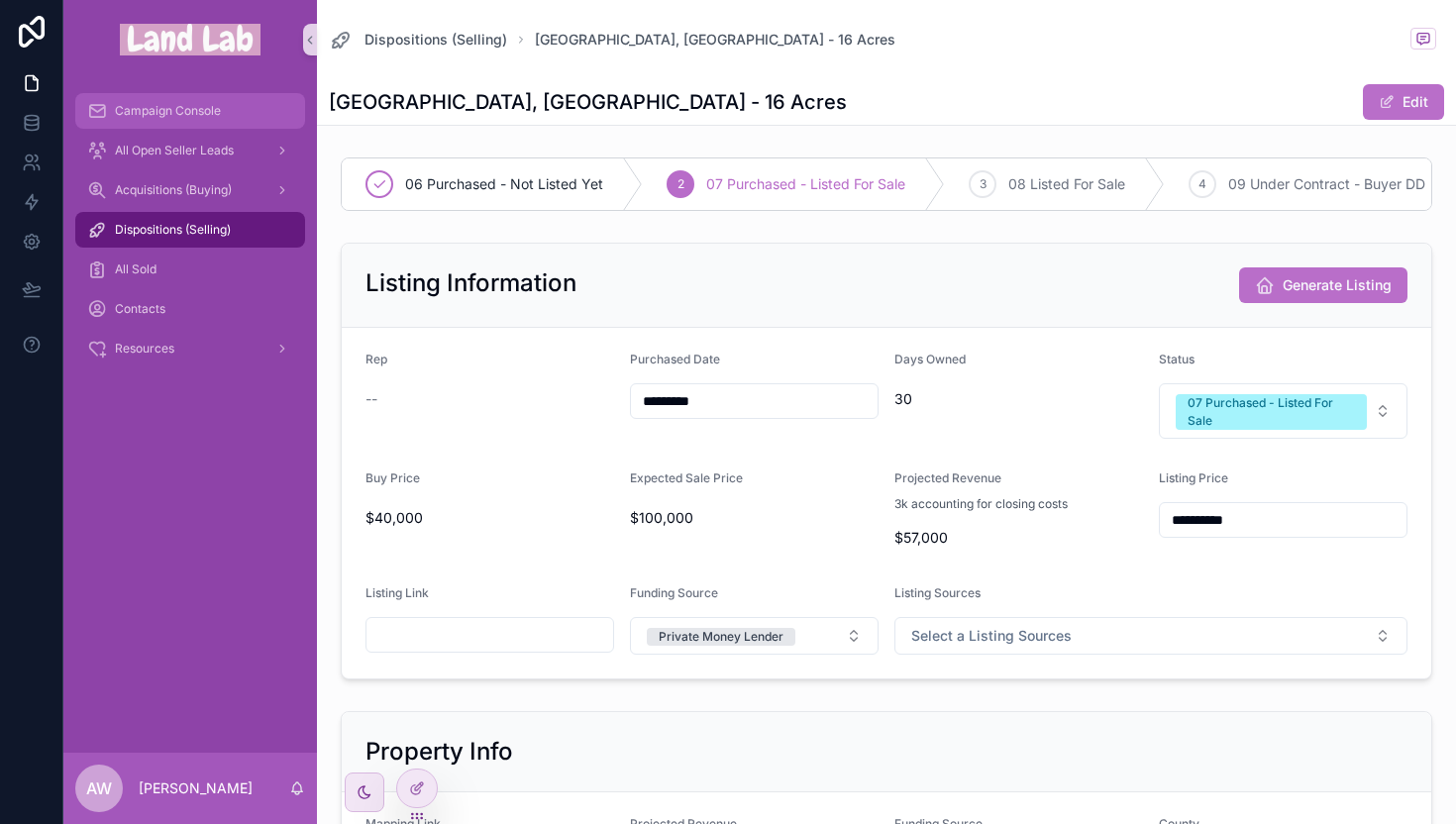 click on "Campaign Console" at bounding box center [190, 111] 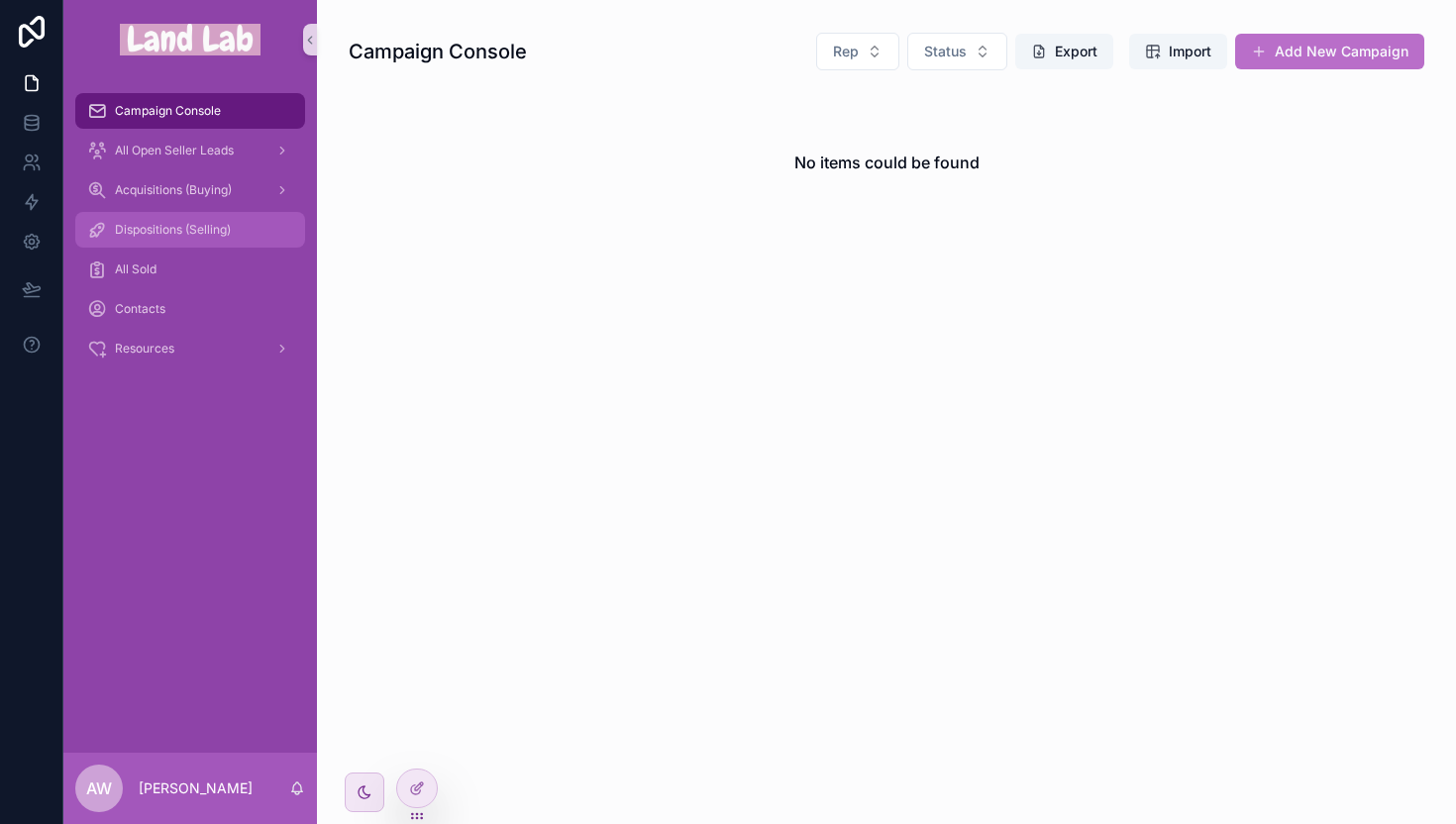 click on "Dispositions (Selling)" at bounding box center [190, 230] 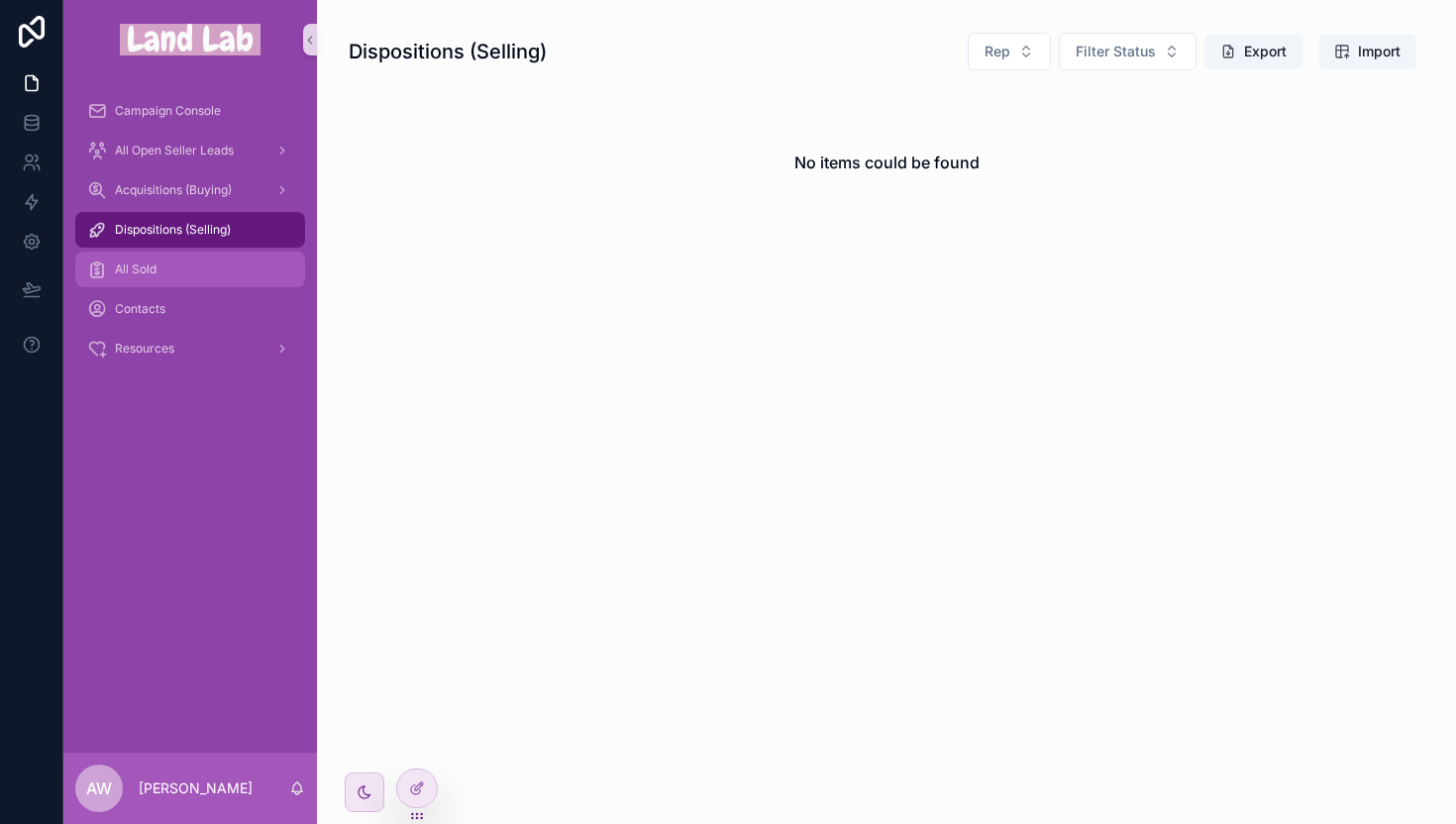 click on "All Sold" at bounding box center [136, 269] 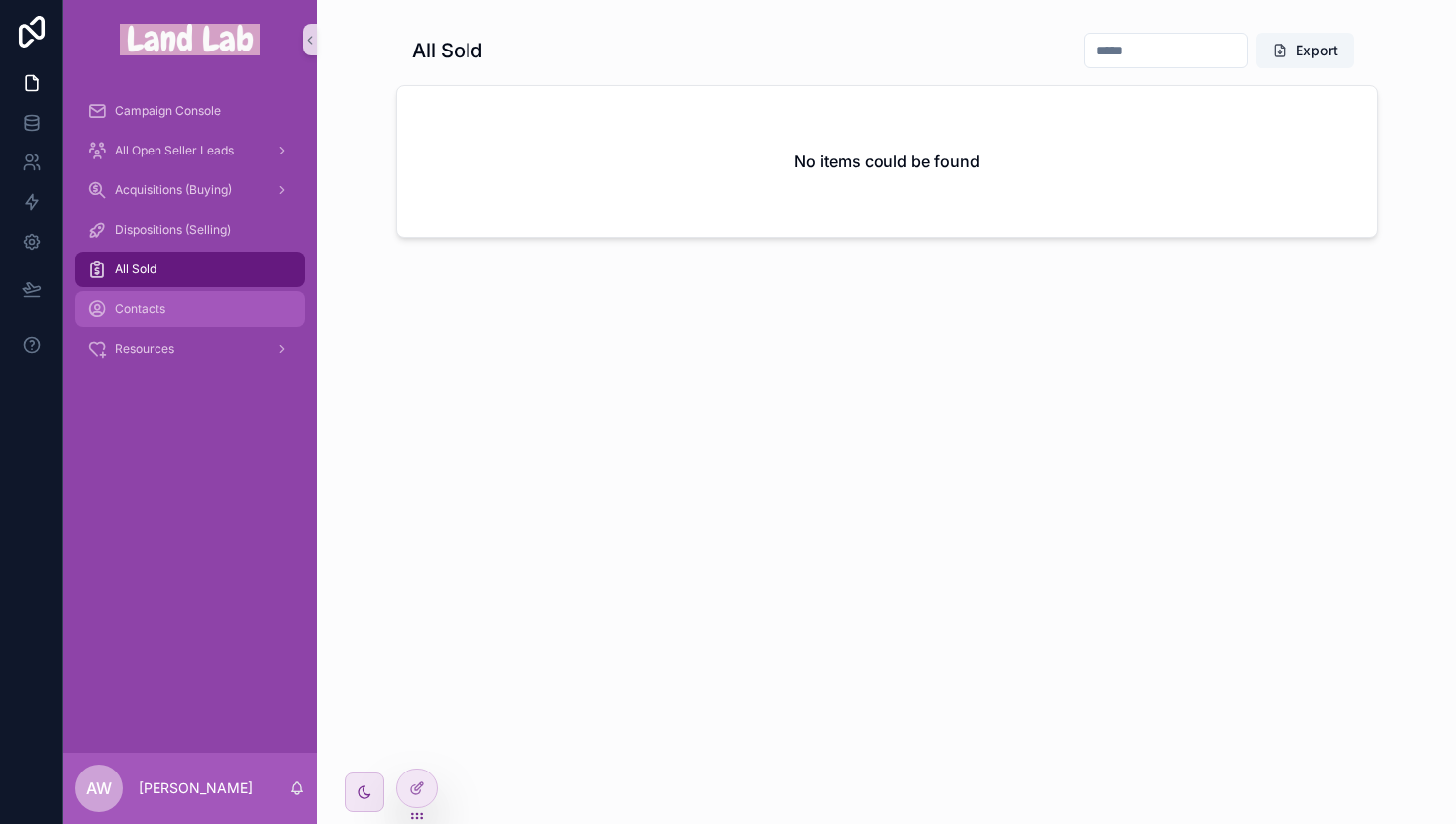 click on "Contacts" at bounding box center [140, 309] 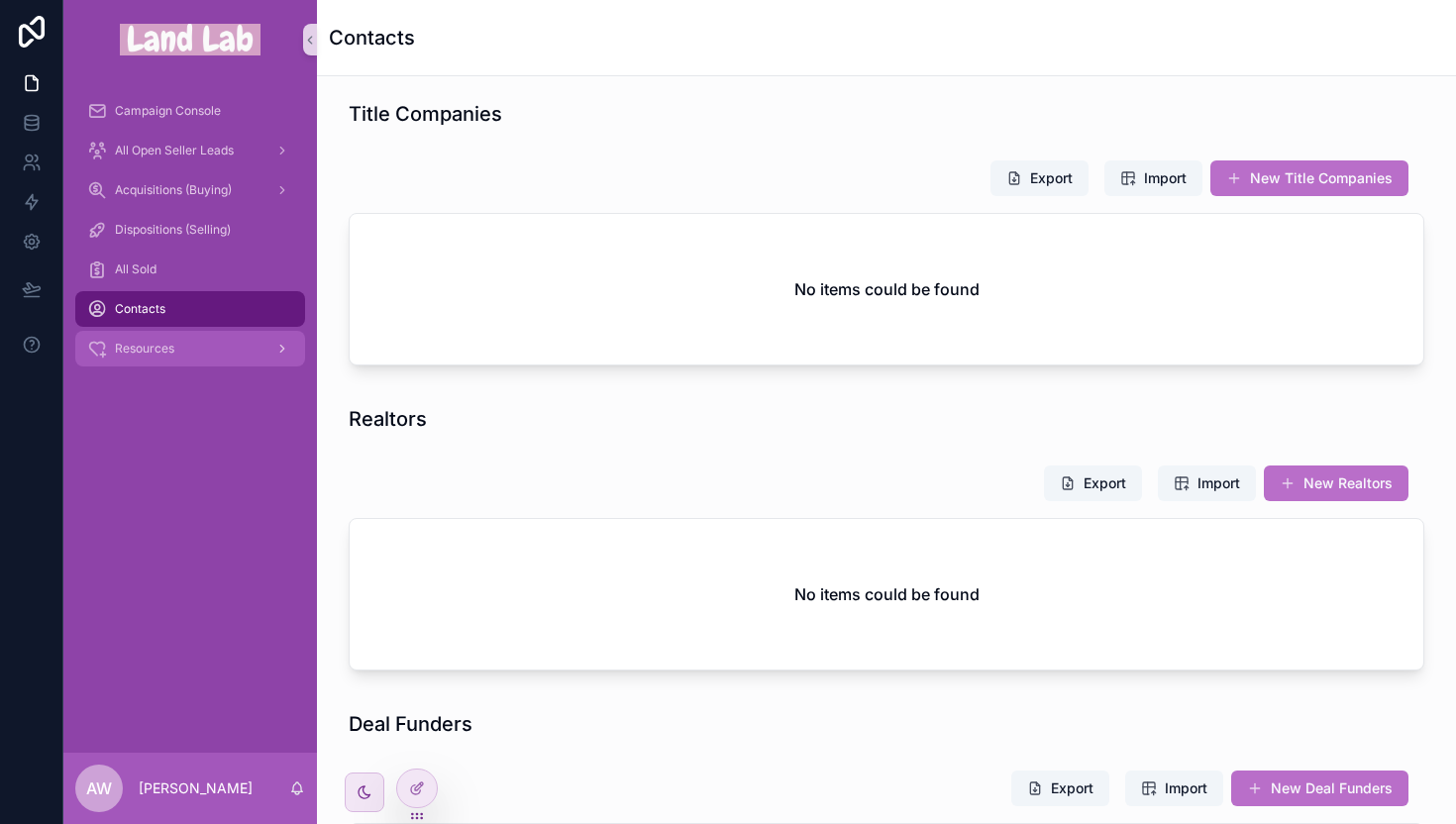 click on "Resources" at bounding box center [145, 349] 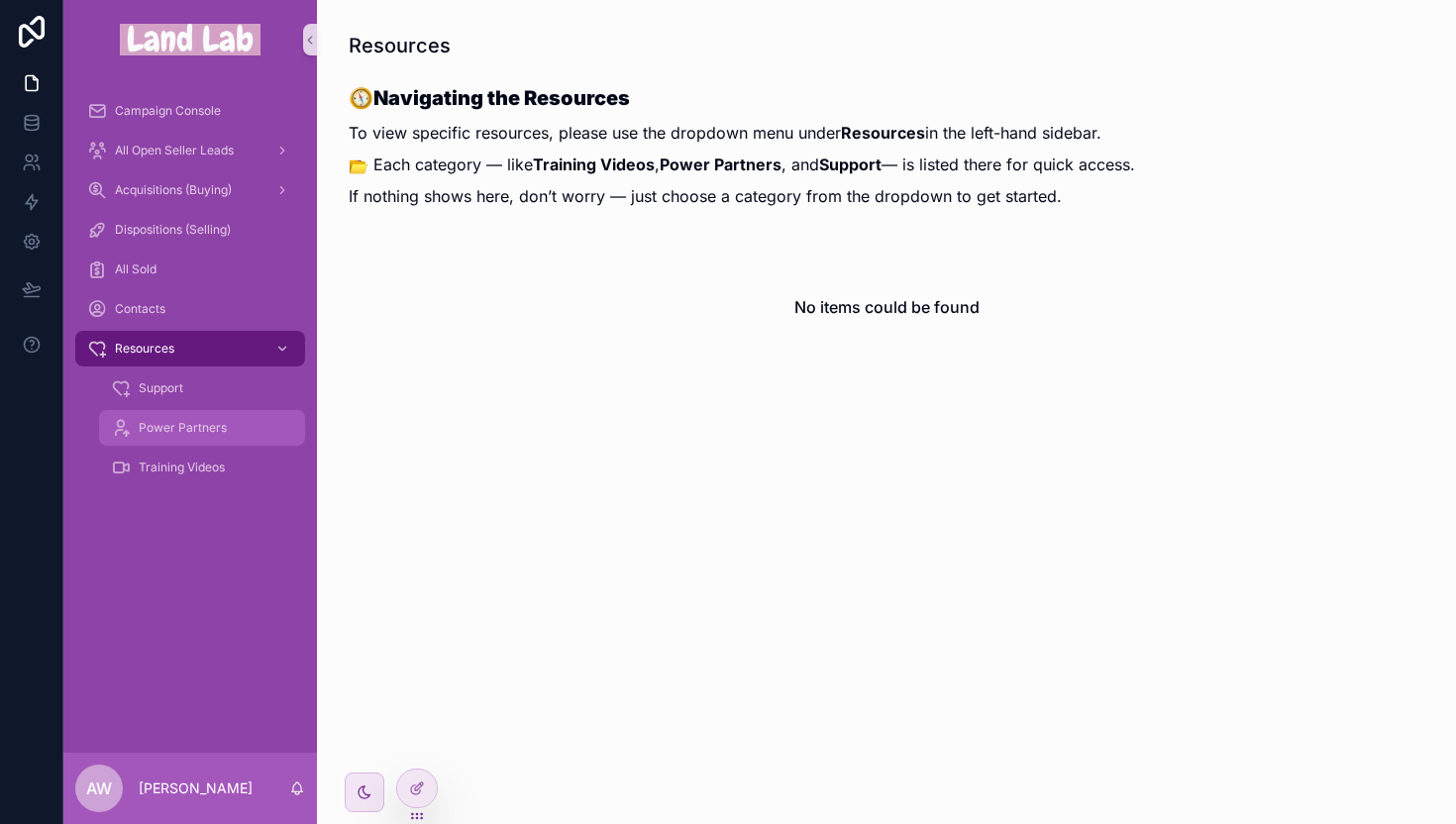 click on "Power Partners" at bounding box center (182, 428) 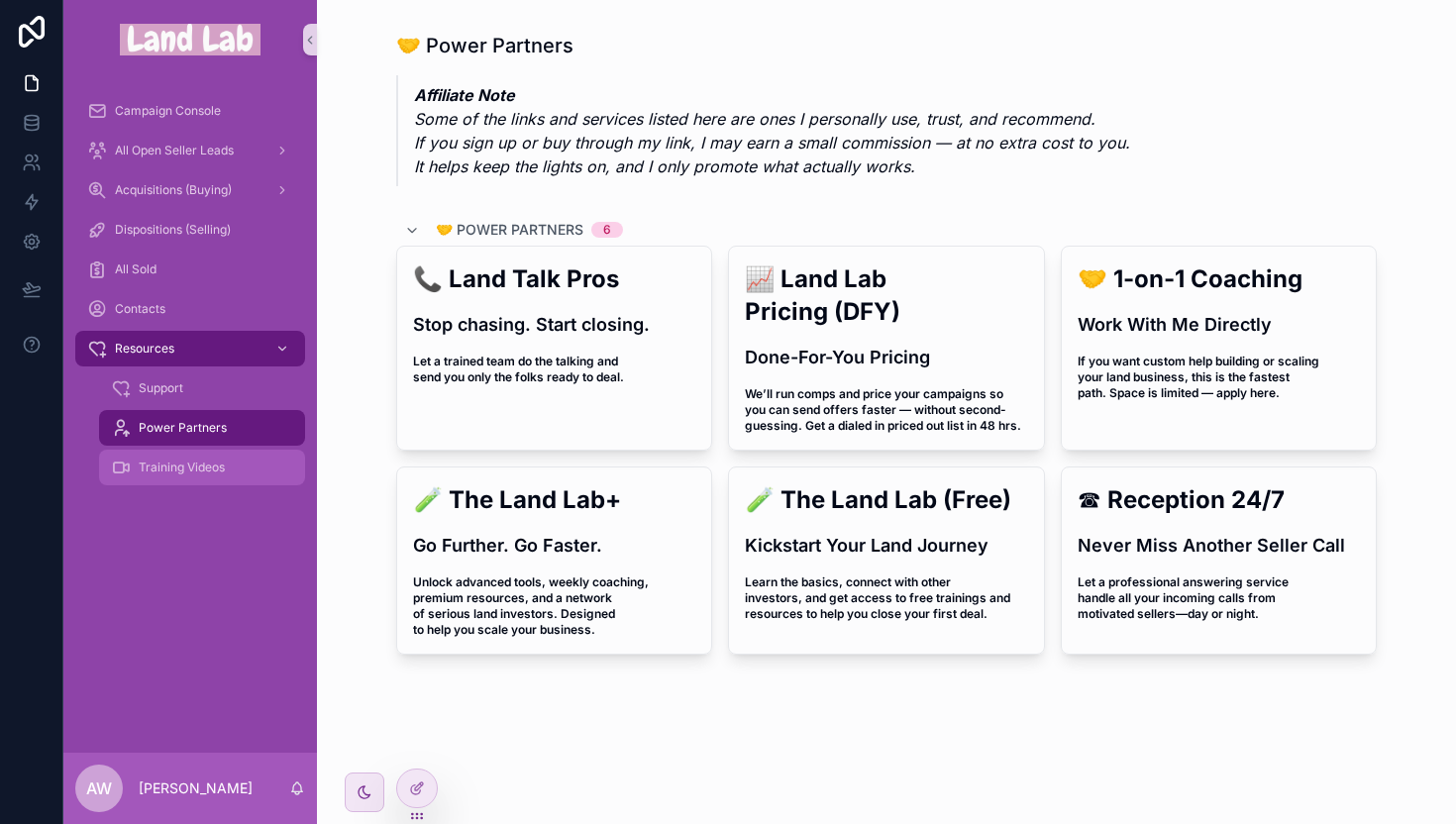 click on "Training Videos" at bounding box center [181, 467] 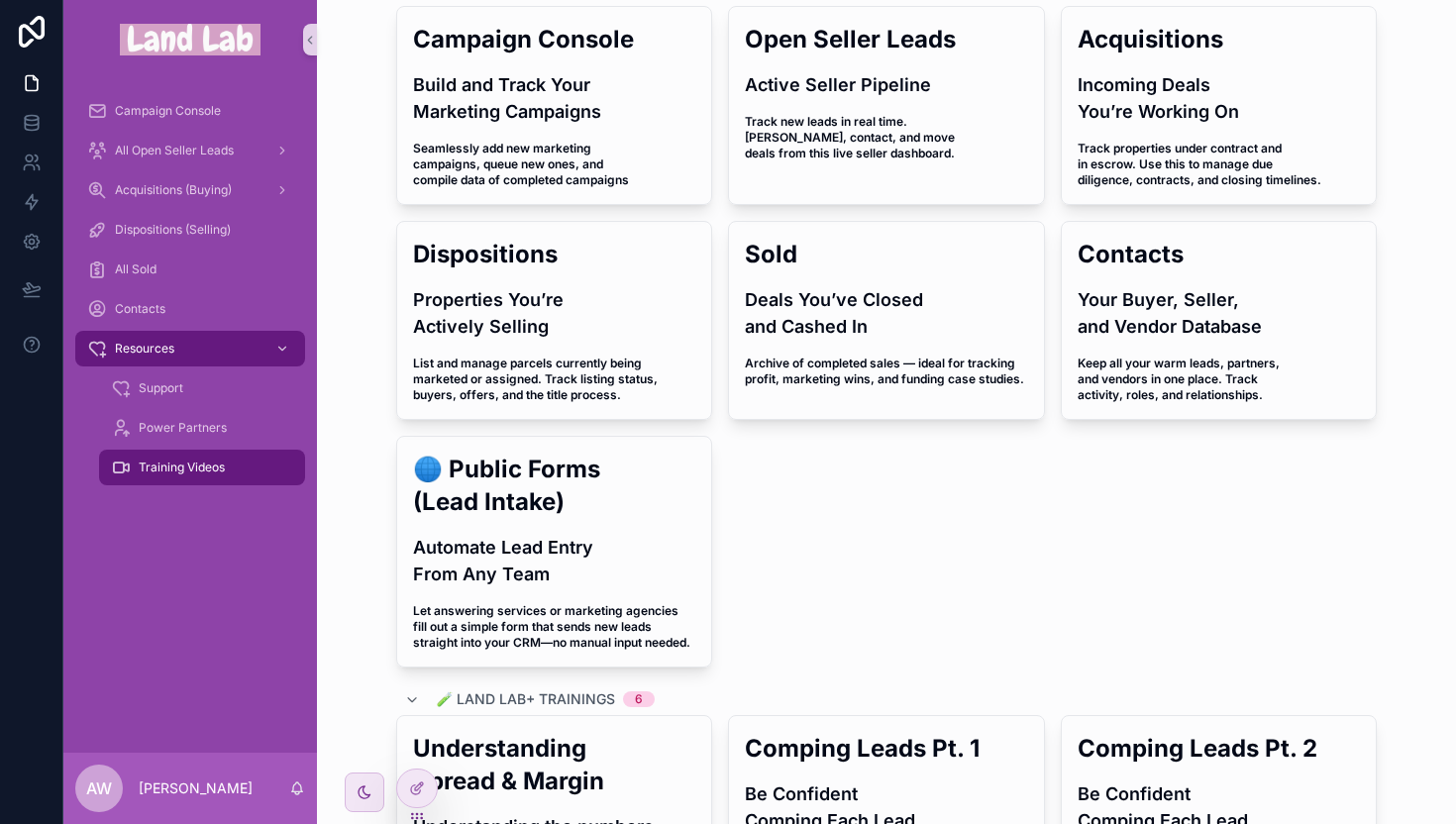 scroll, scrollTop: 0, scrollLeft: 0, axis: both 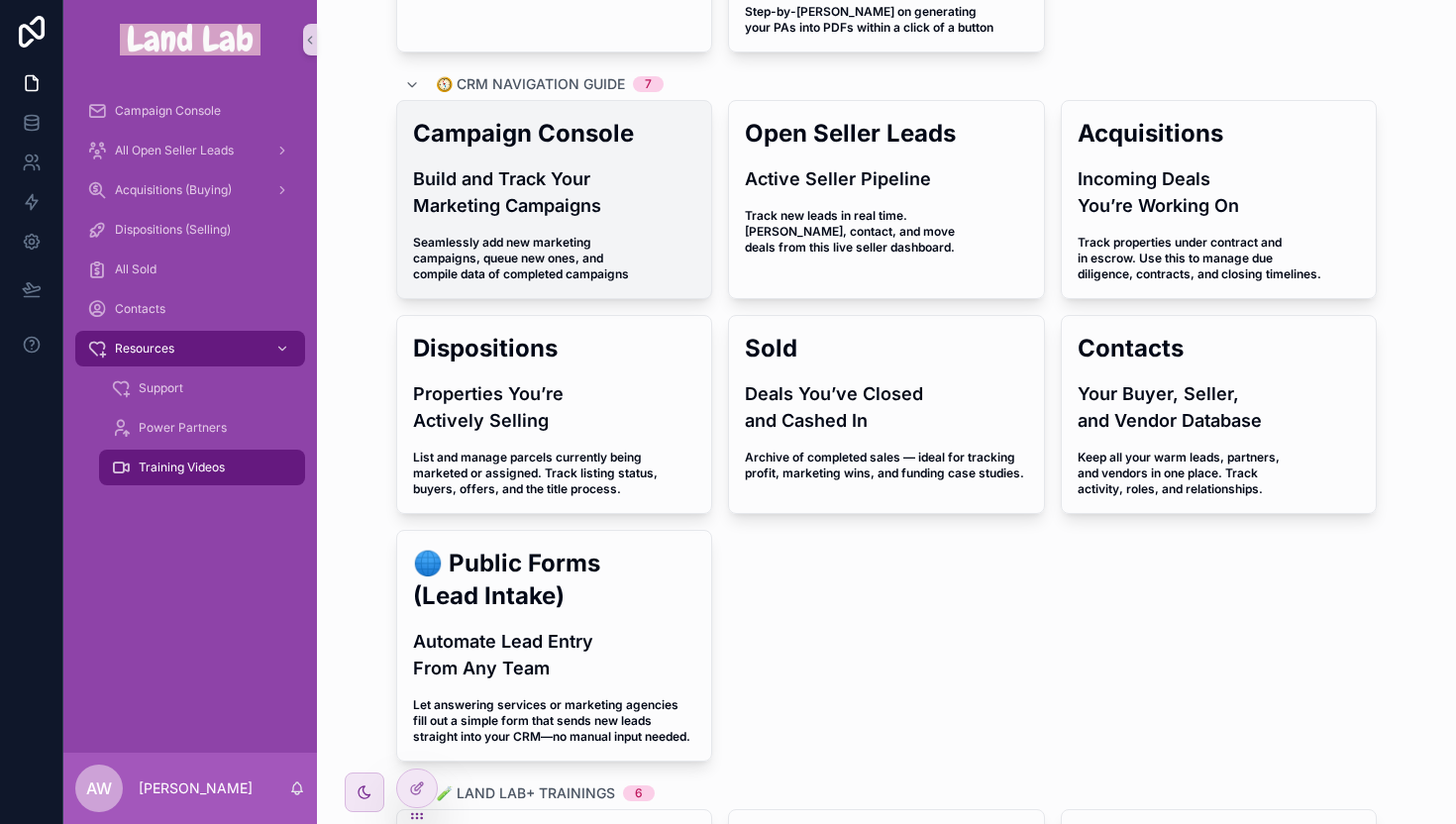 click on "Build and Track Your Marketing Campaigns" at bounding box center [555, 192] 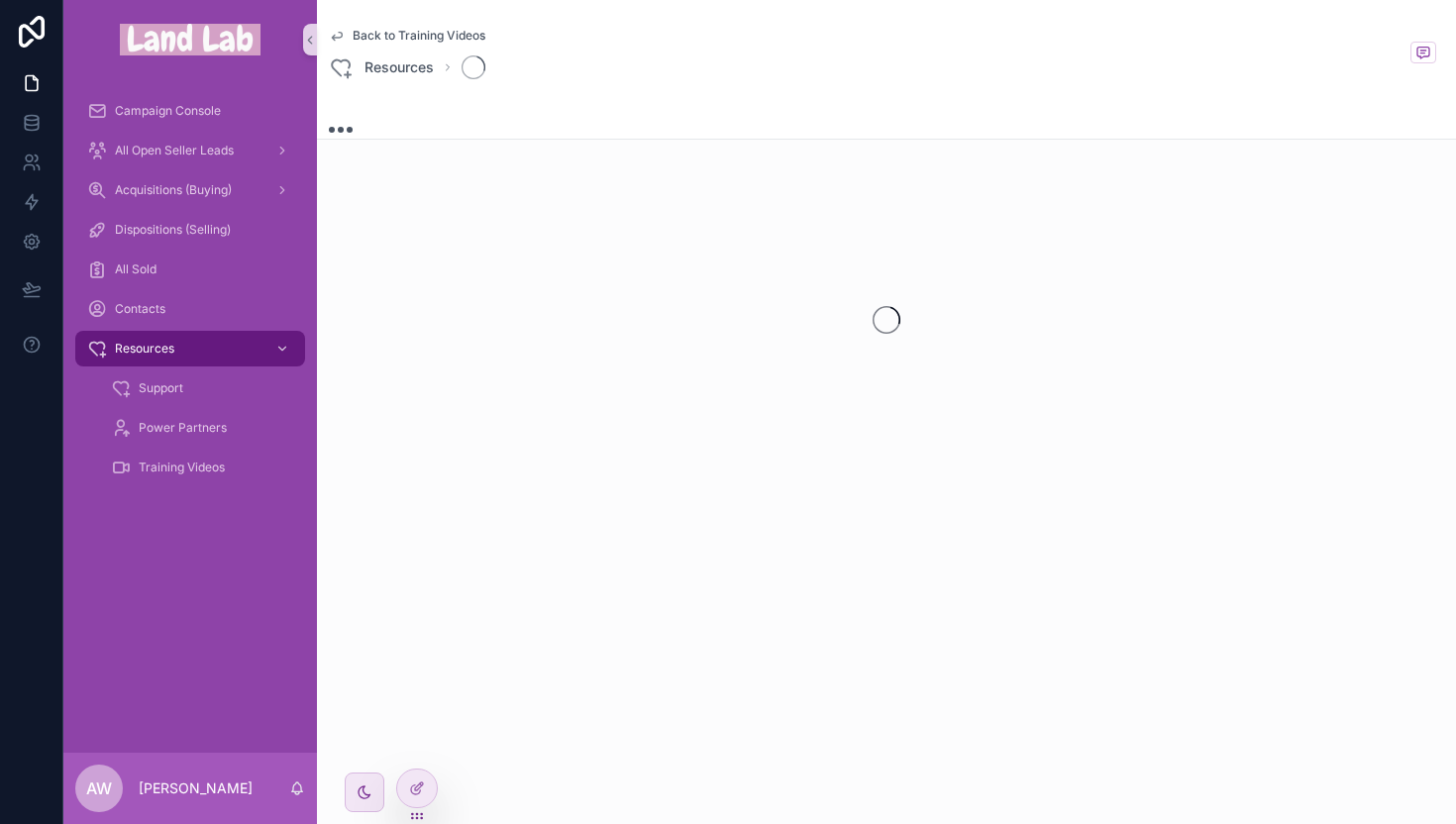 scroll, scrollTop: 0, scrollLeft: 0, axis: both 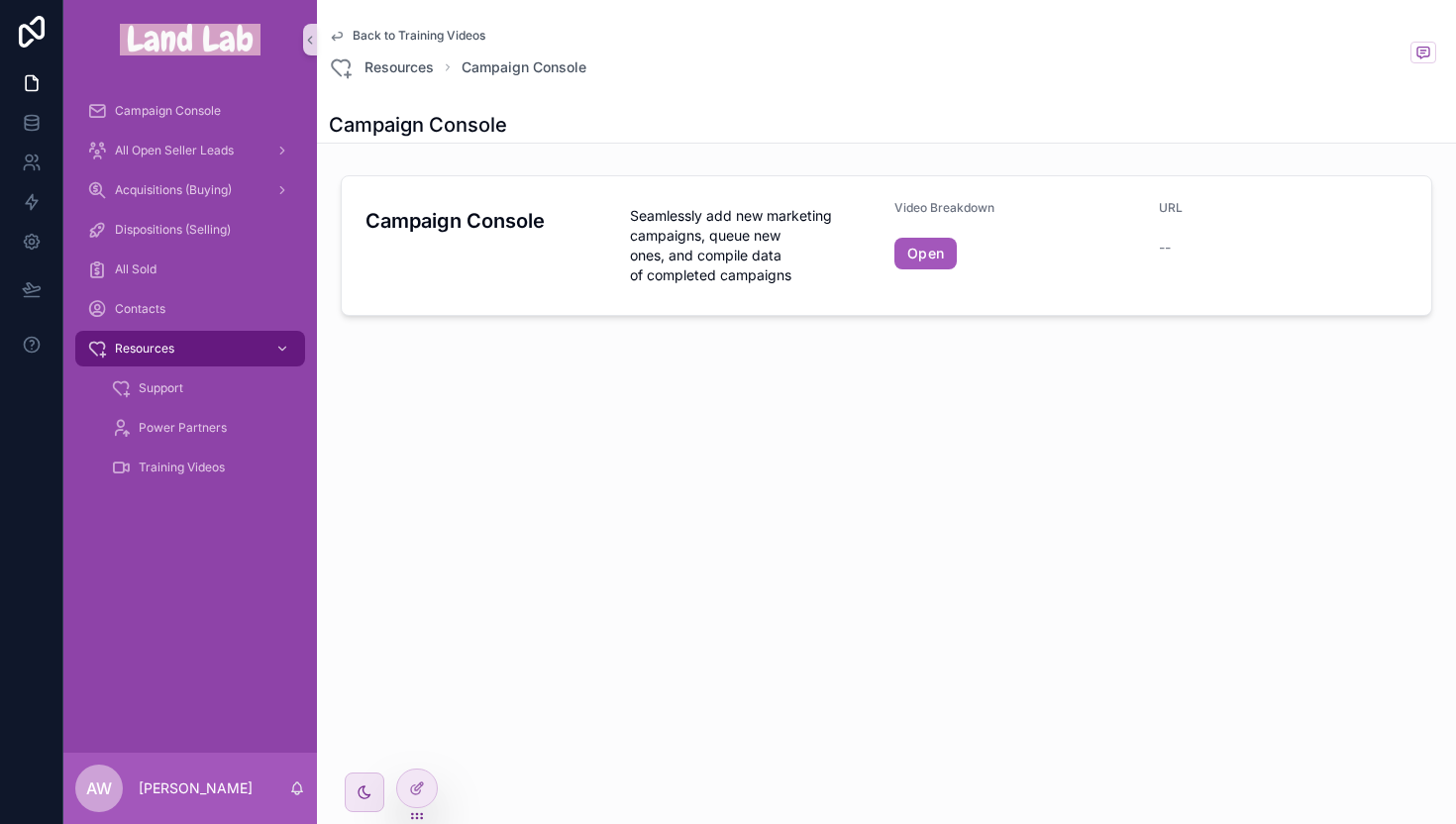 click on "Open" at bounding box center [925, 254] 